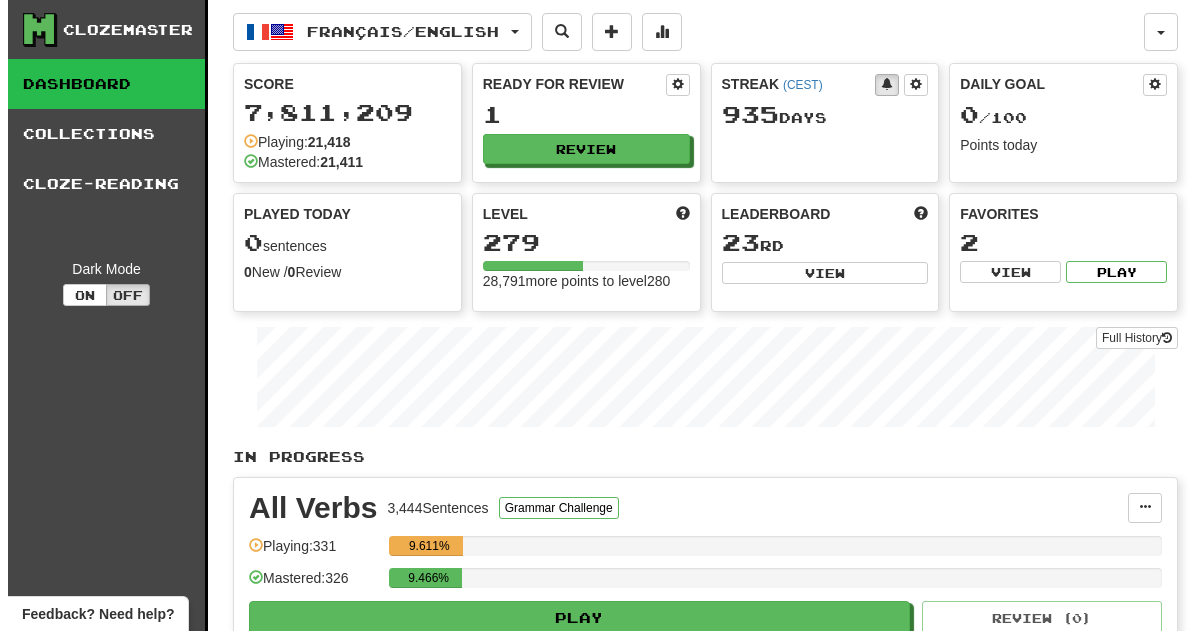 scroll, scrollTop: 0, scrollLeft: 0, axis: both 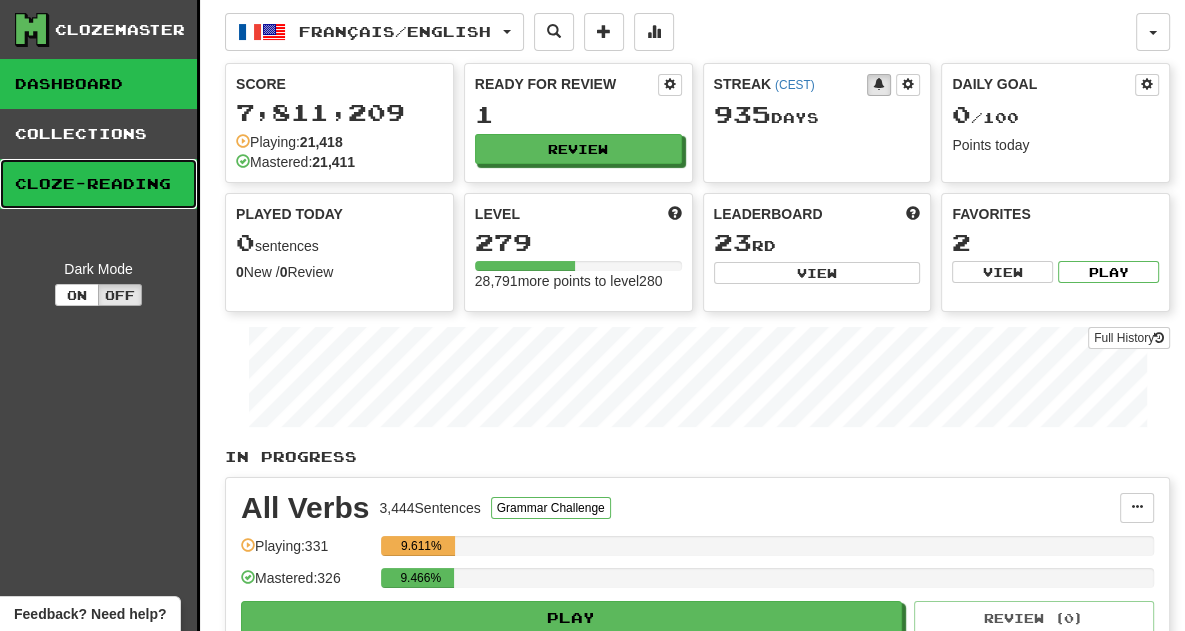 click on "Cloze-Reading" at bounding box center (98, 184) 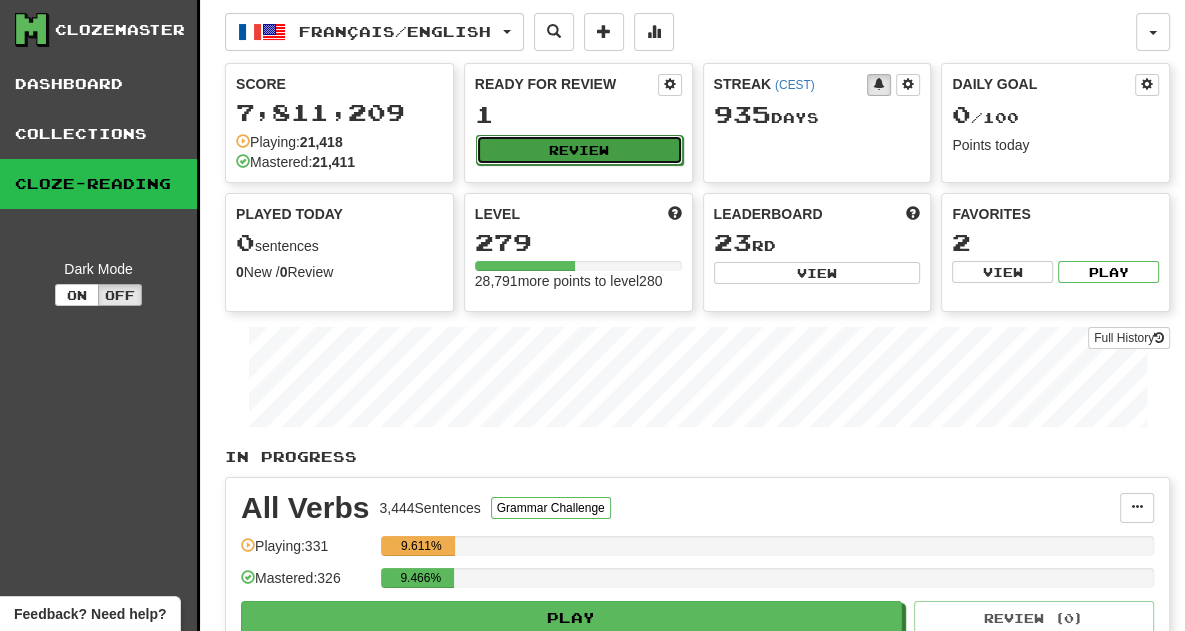 click on "Review" at bounding box center (579, 150) 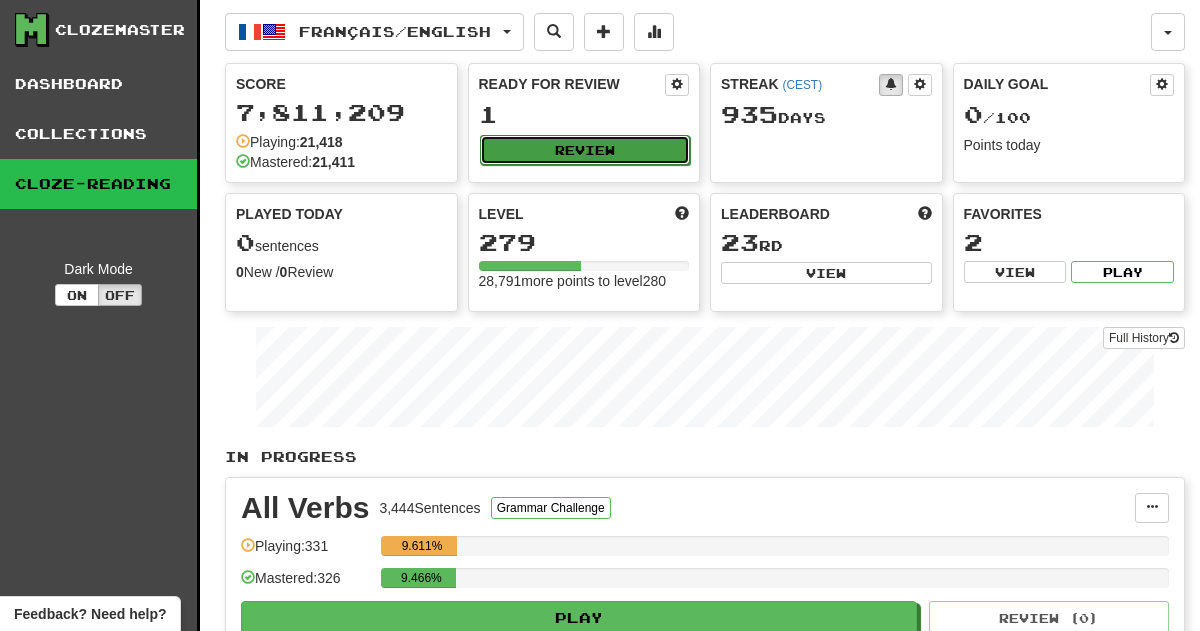 select on "**" 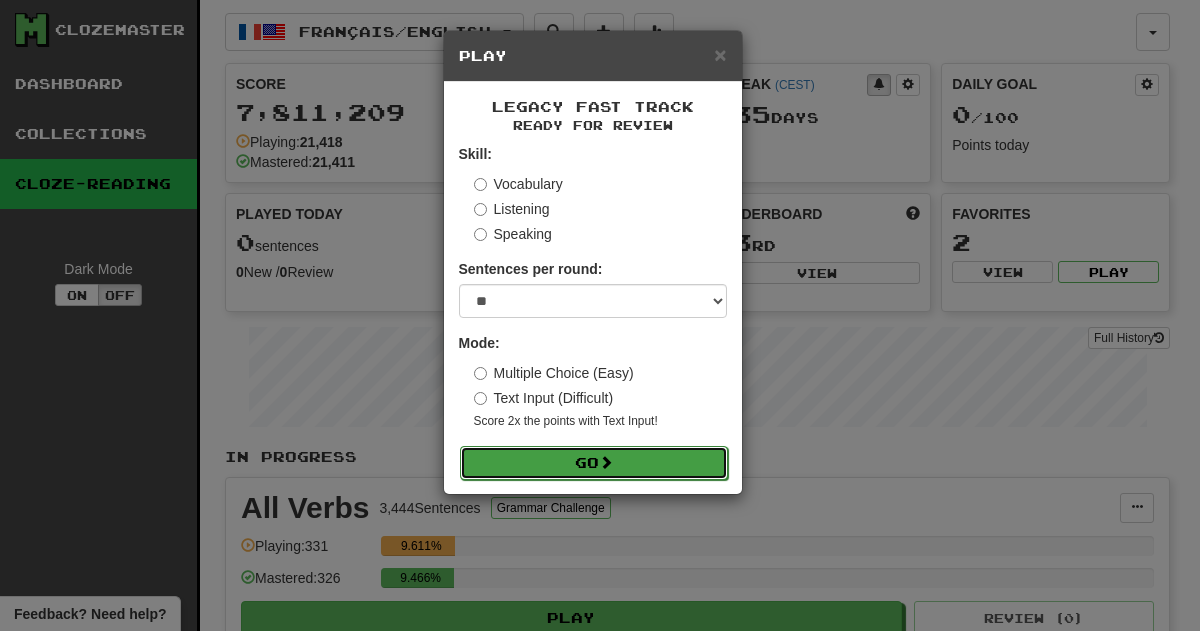 click on "Go" at bounding box center (594, 463) 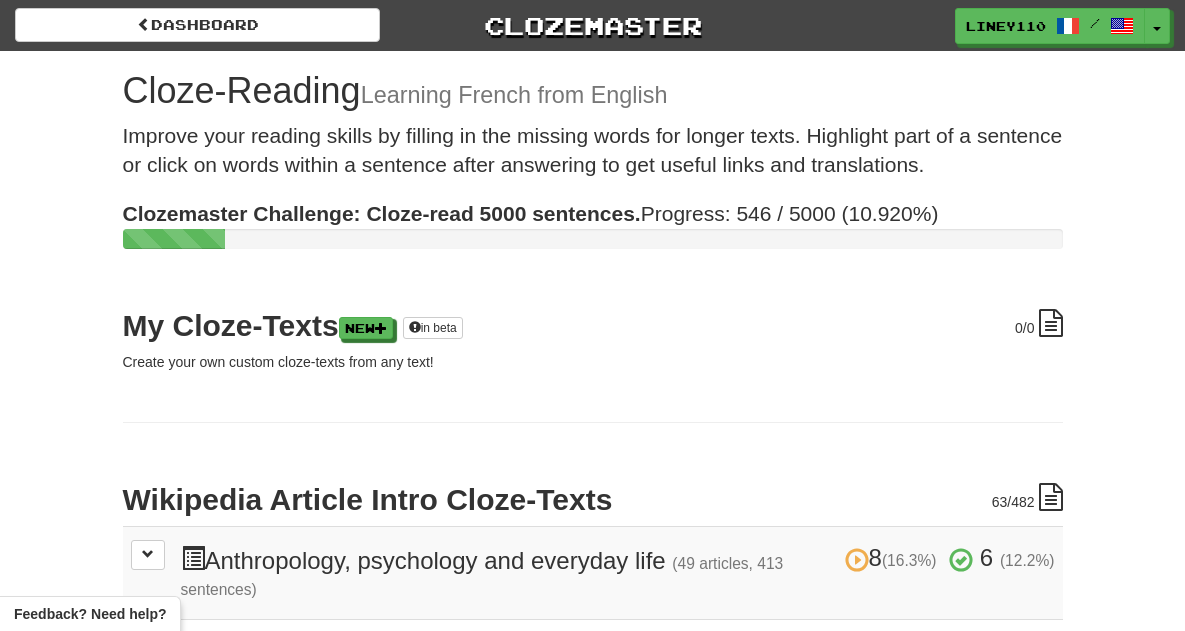 scroll, scrollTop: 0, scrollLeft: 0, axis: both 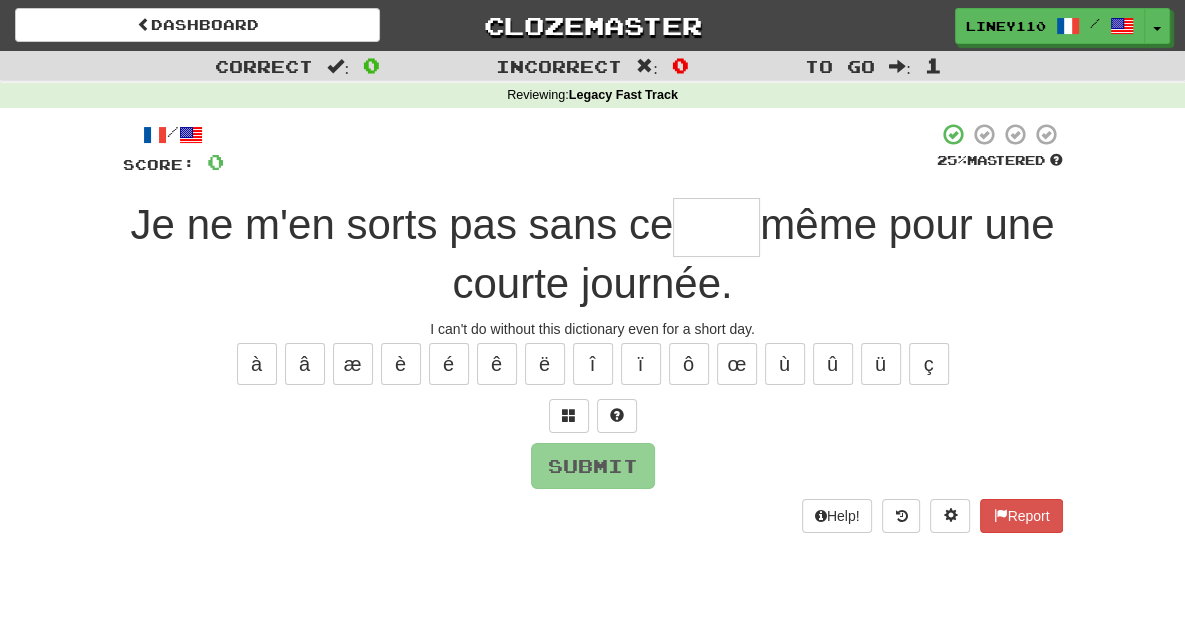 click at bounding box center (716, 227) 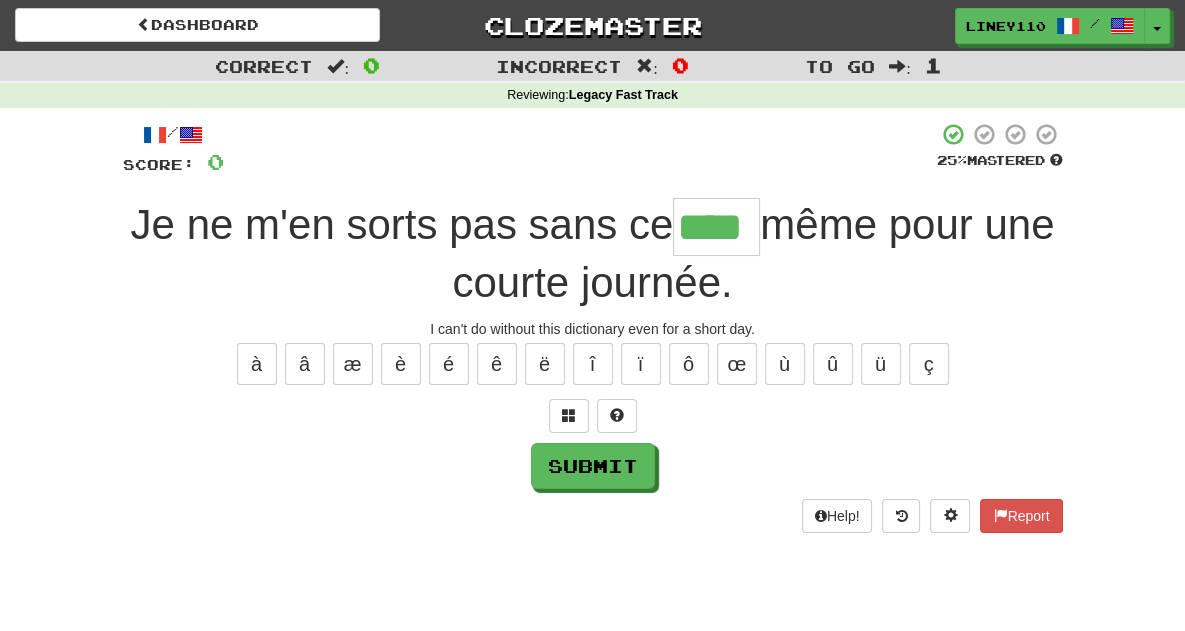 scroll, scrollTop: 0, scrollLeft: 0, axis: both 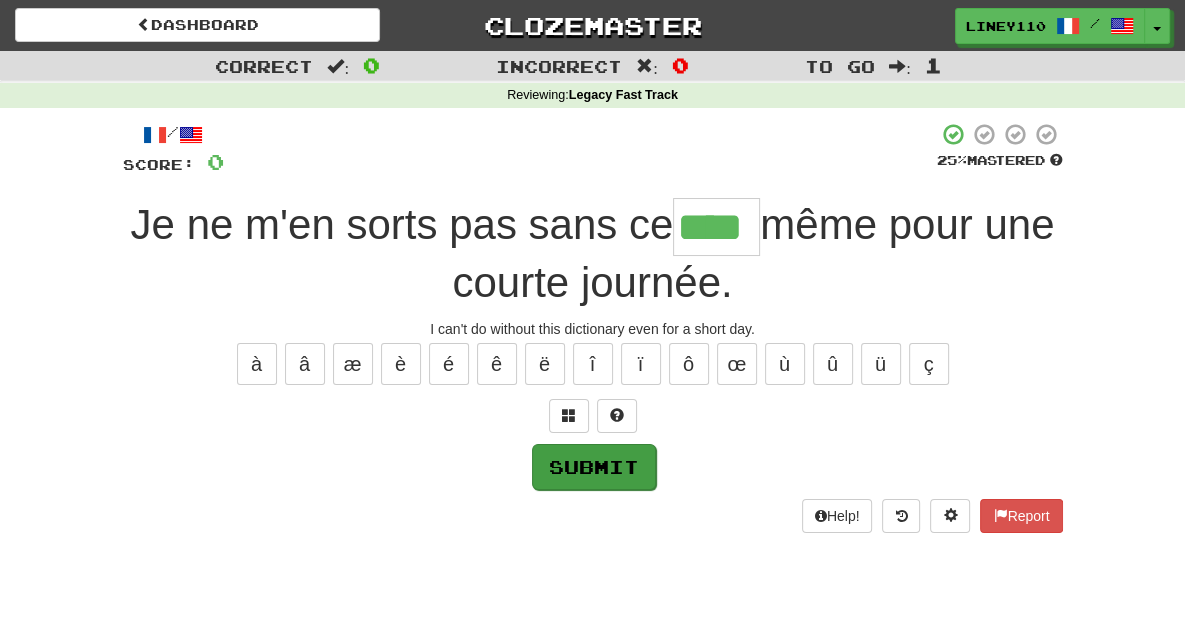 type on "****" 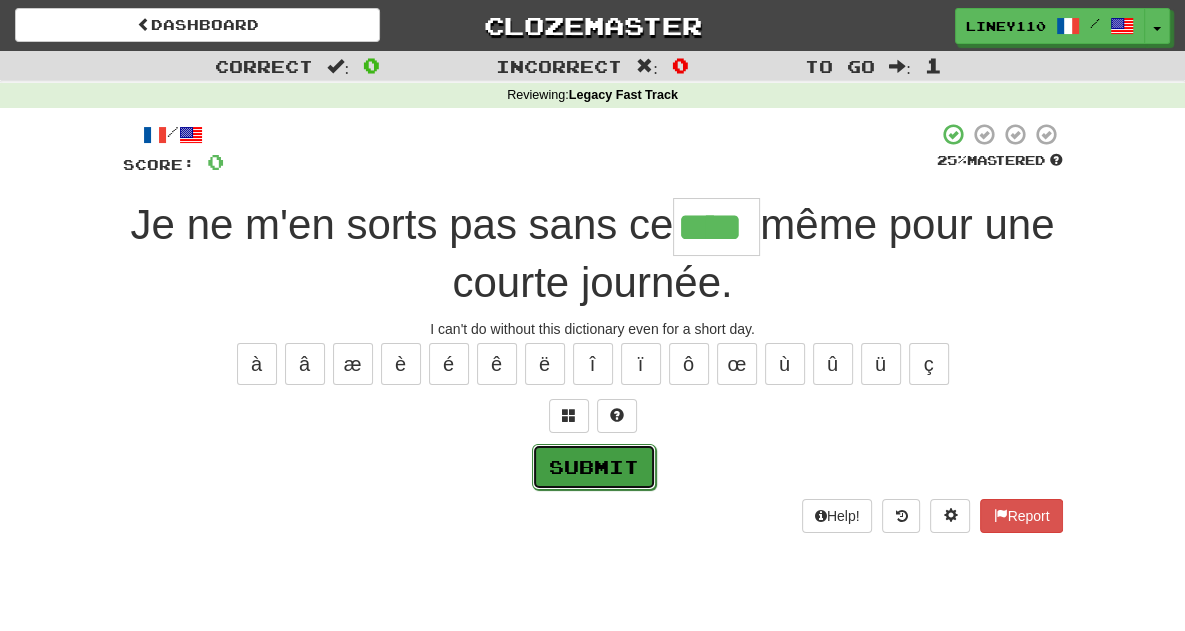 click on "Submit" at bounding box center (594, 467) 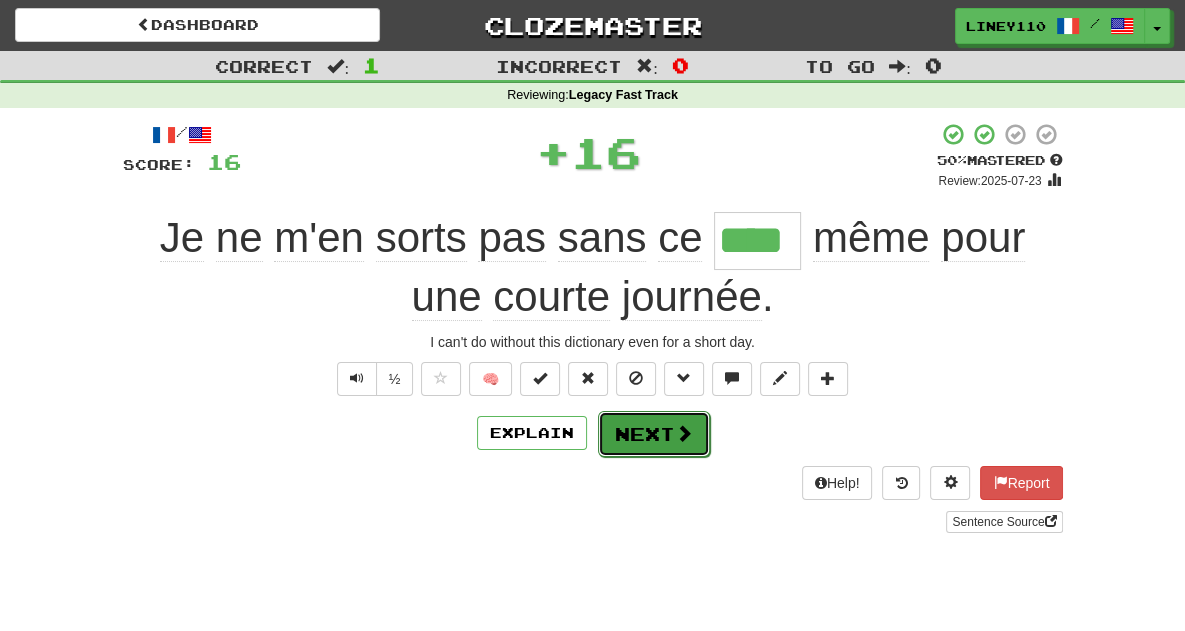 click on "Next" at bounding box center (654, 434) 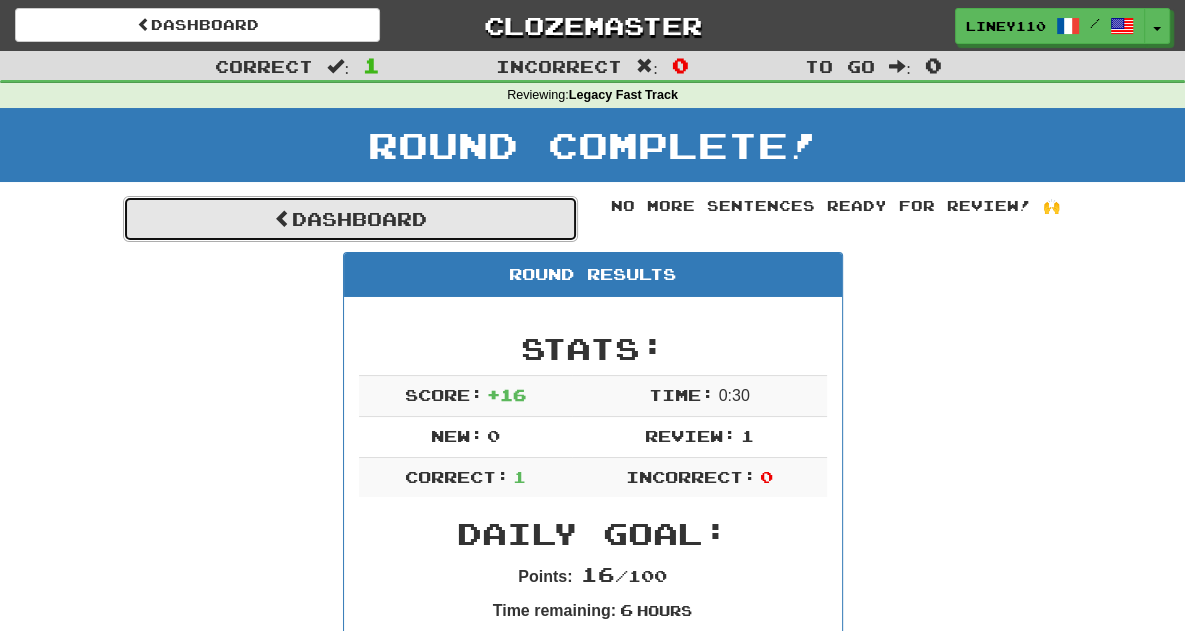click on "Dashboard" at bounding box center (350, 219) 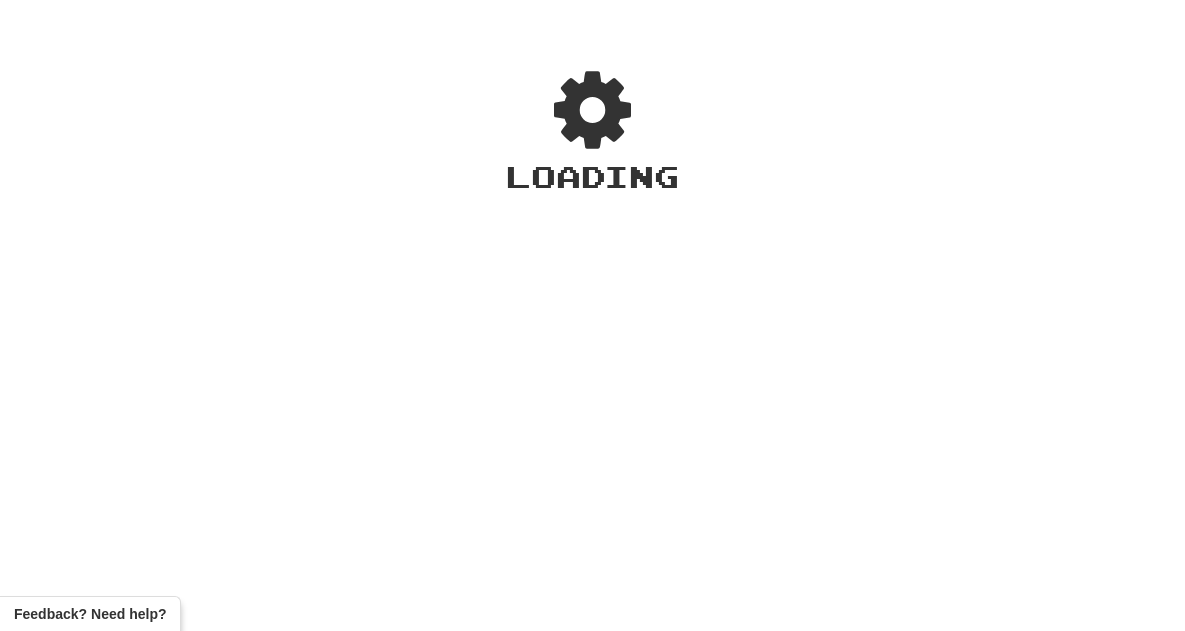 scroll, scrollTop: 0, scrollLeft: 0, axis: both 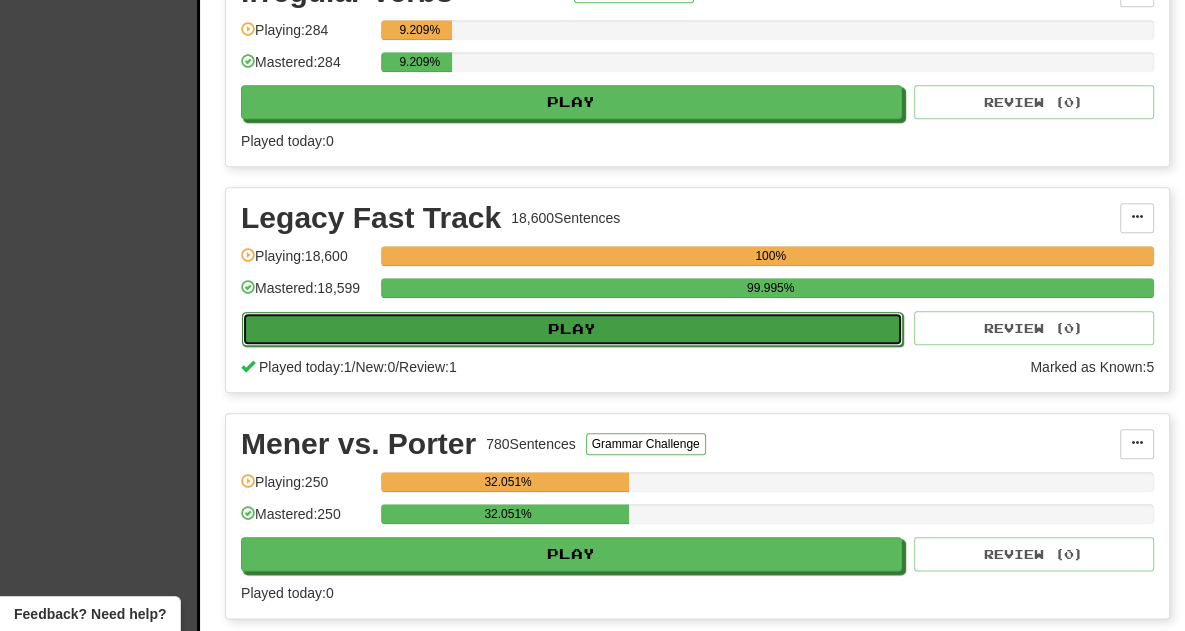 click on "Play" at bounding box center (572, 329) 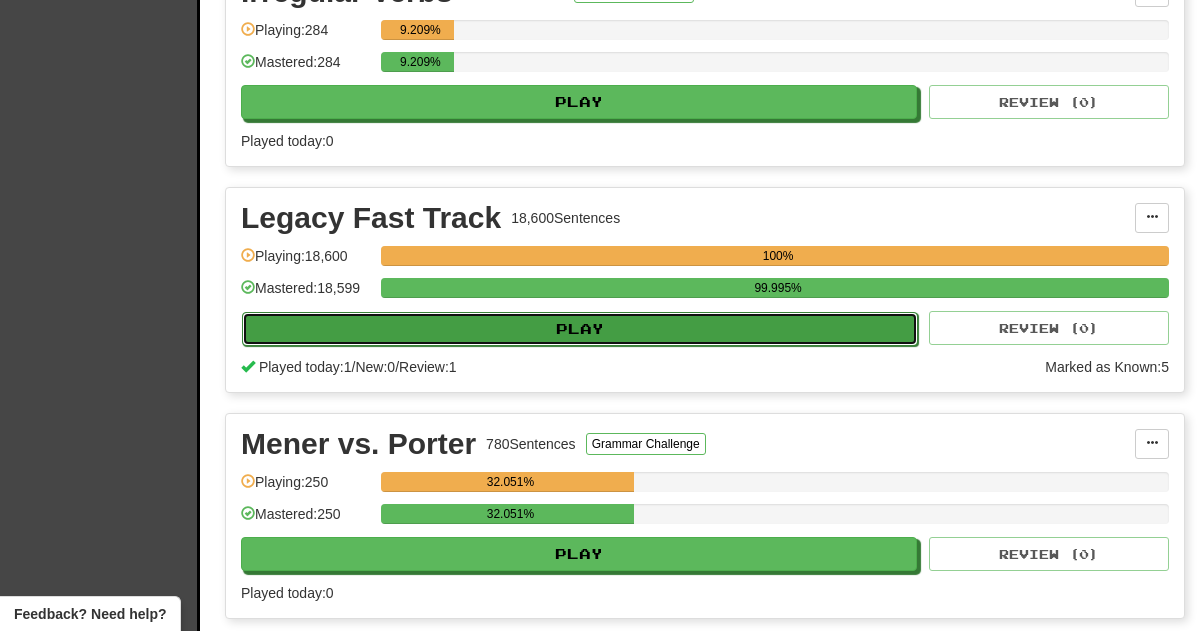 select on "**" 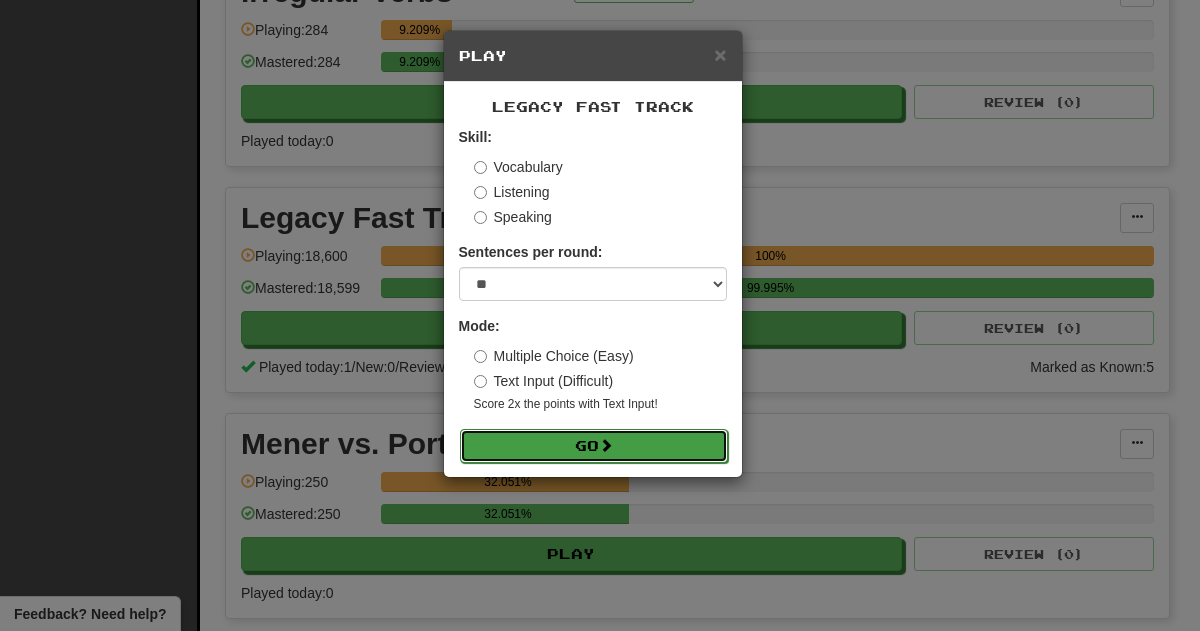 click on "Go" at bounding box center (594, 446) 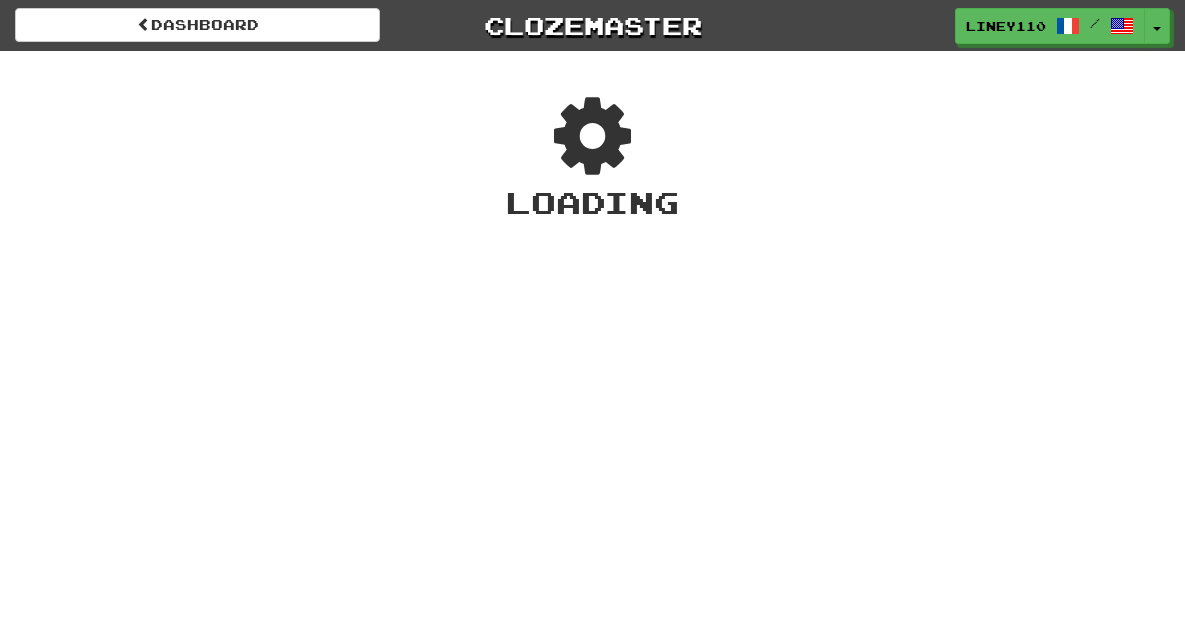 scroll, scrollTop: 0, scrollLeft: 0, axis: both 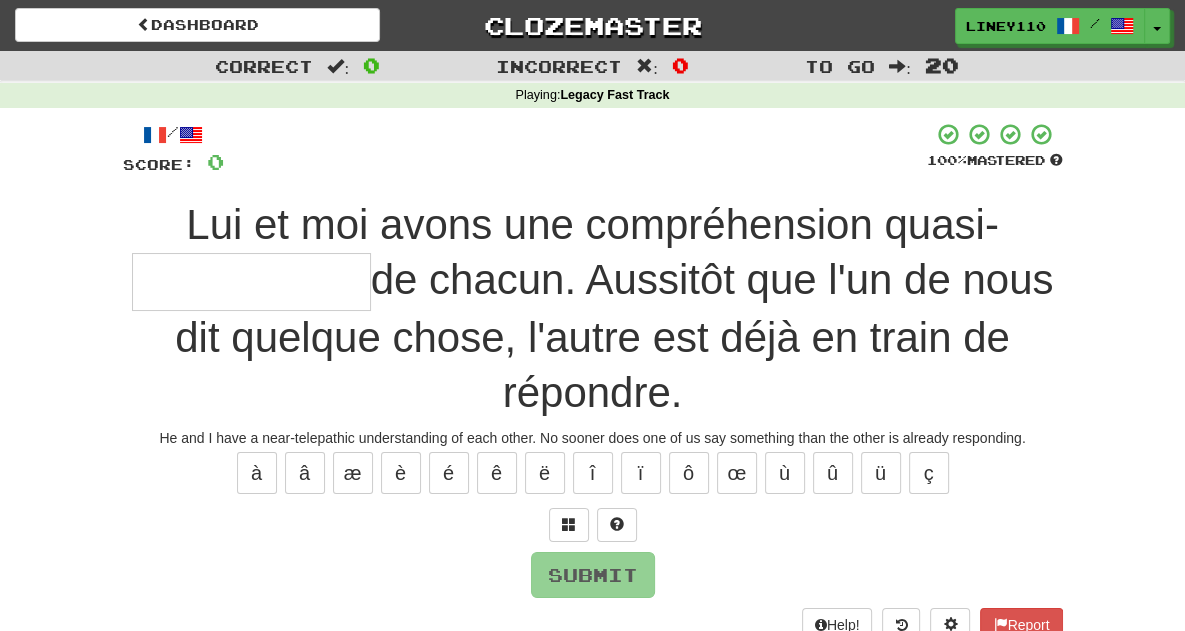 click at bounding box center (251, 282) 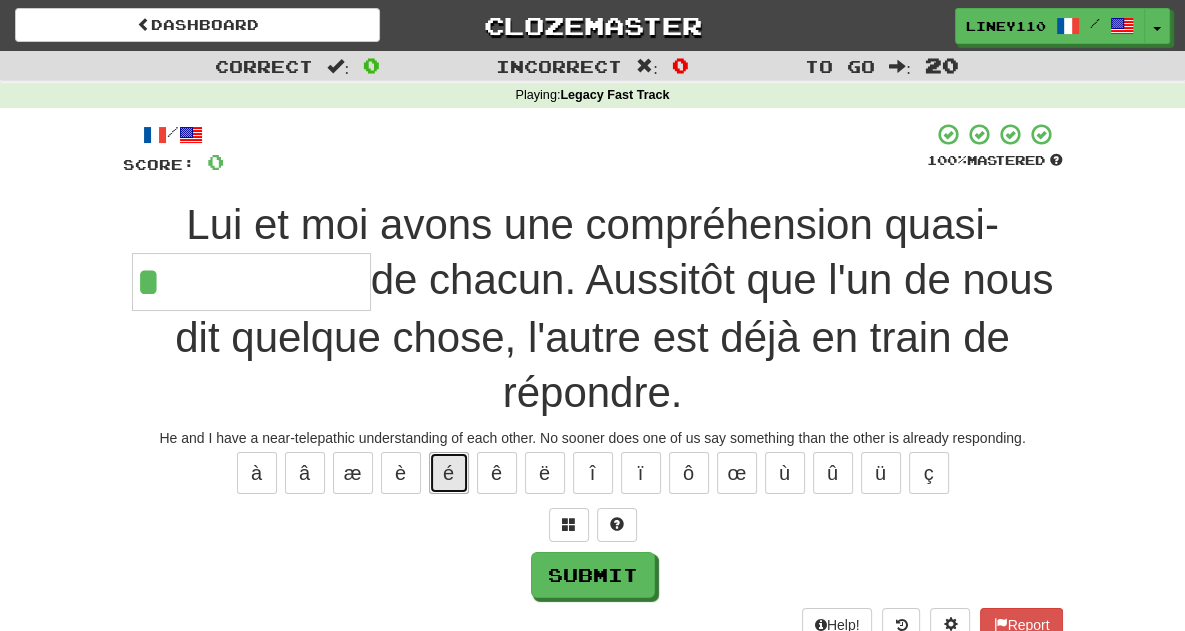 click on "é" at bounding box center [449, 473] 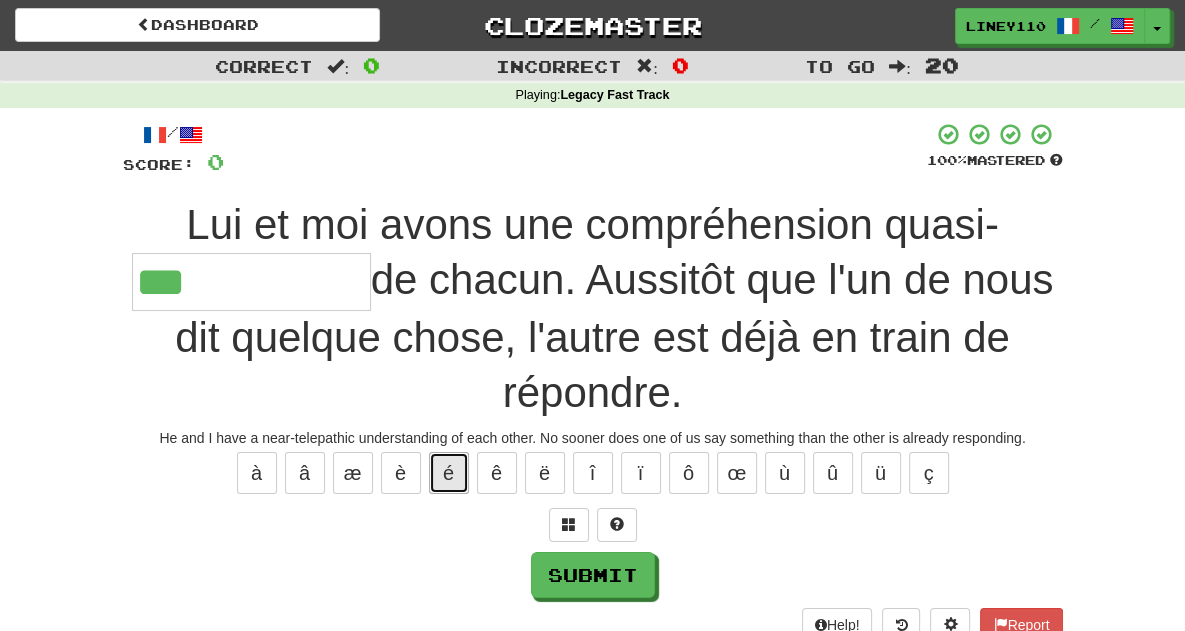 click on "é" at bounding box center (449, 473) 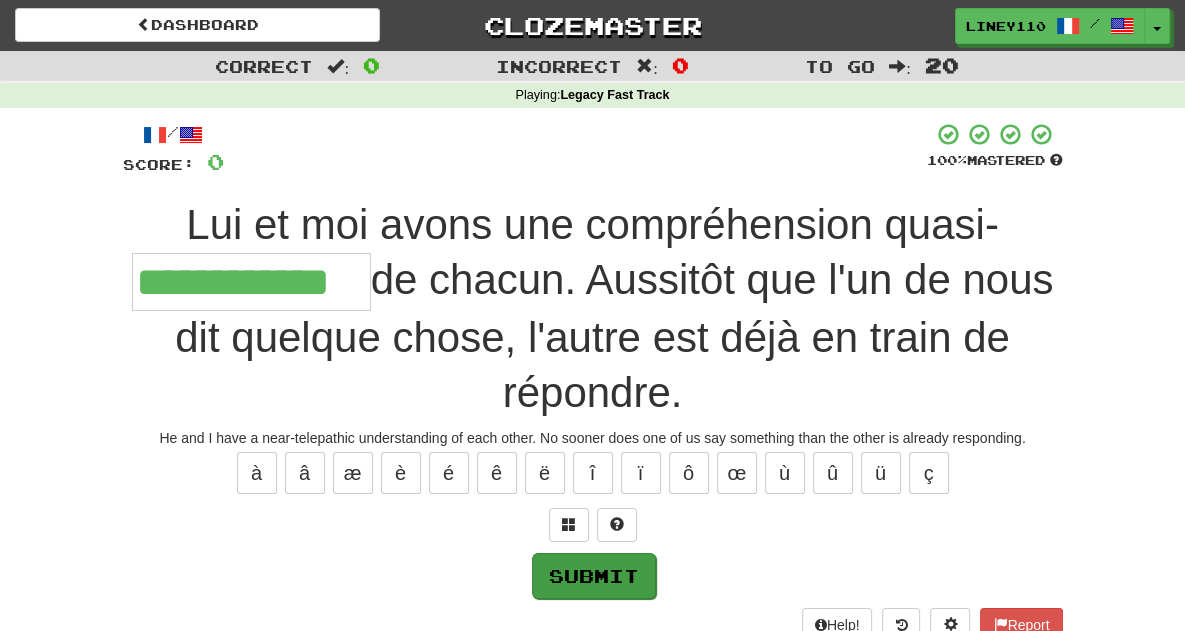 type on "**********" 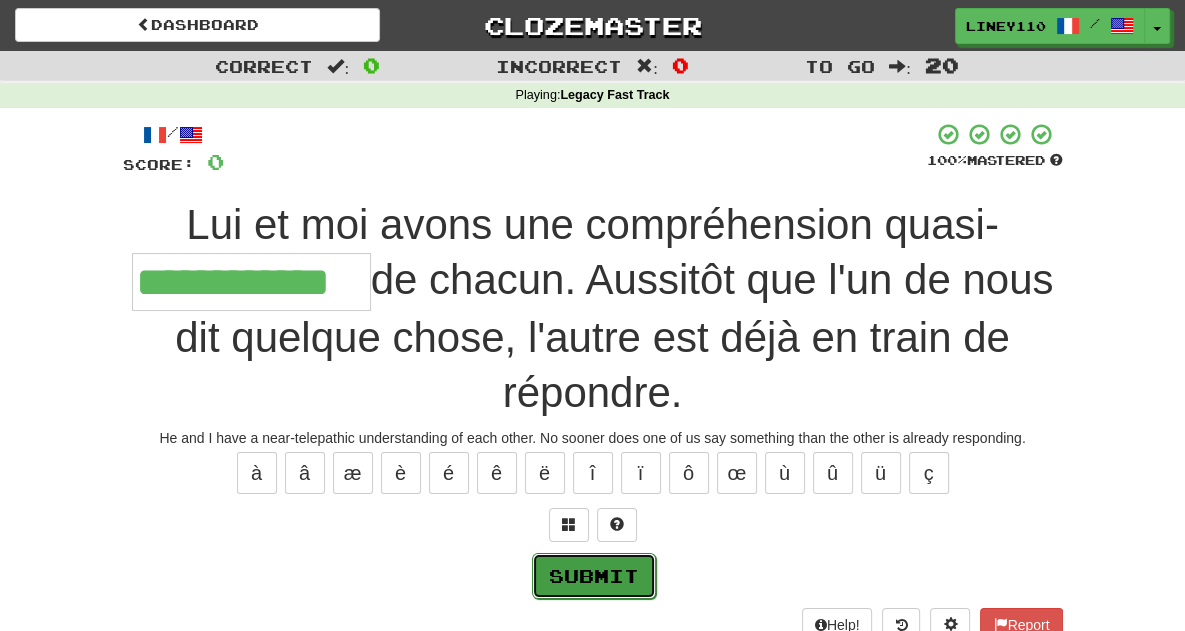 click on "Submit" at bounding box center [594, 576] 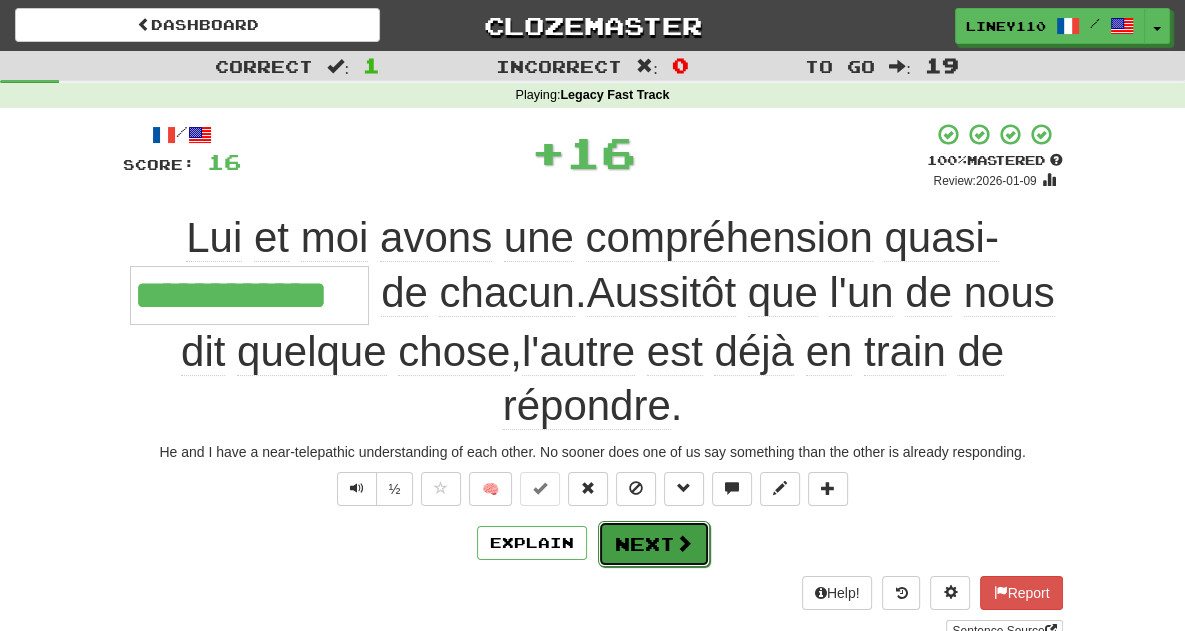 click on "Next" at bounding box center (654, 544) 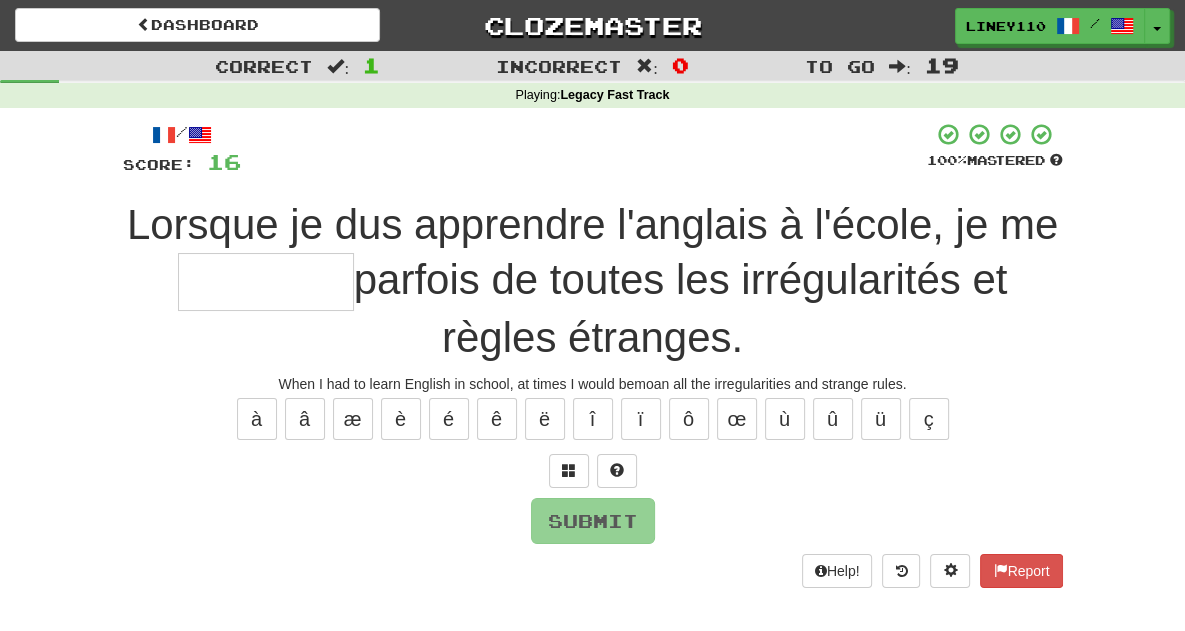 click at bounding box center (266, 282) 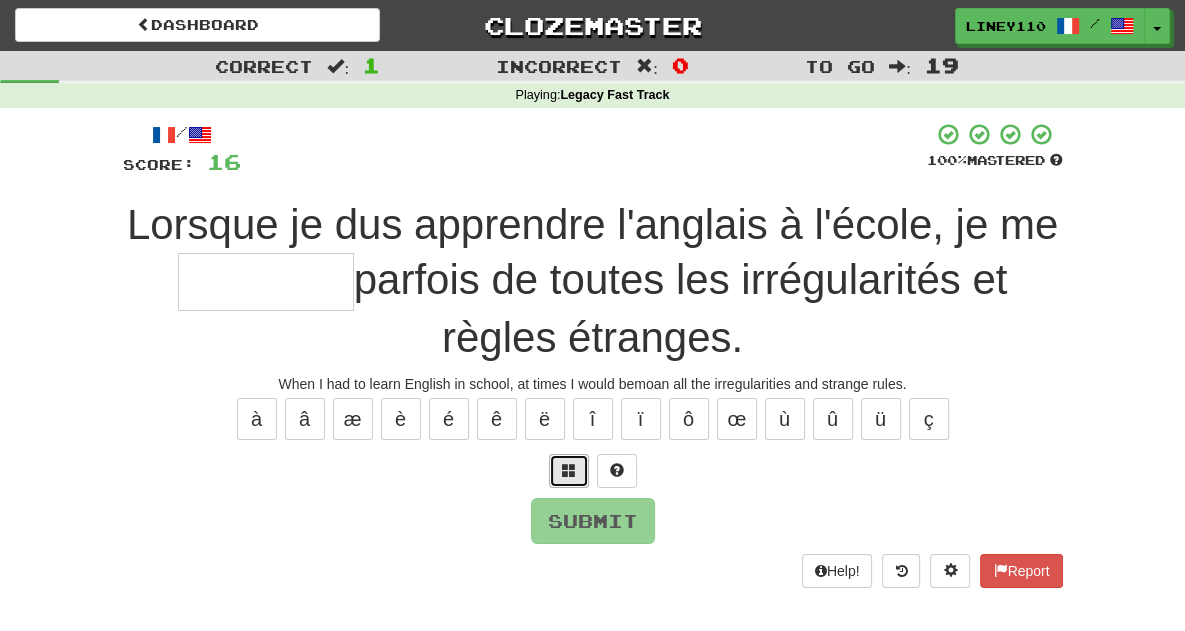 click at bounding box center (569, 471) 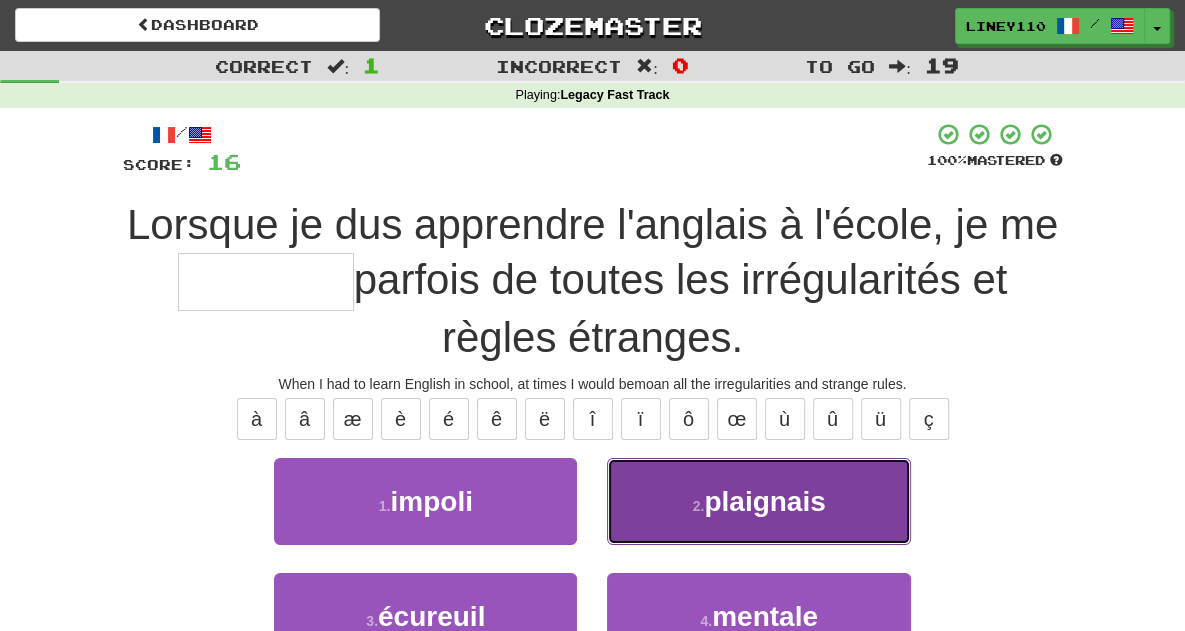 click on "plaignais" at bounding box center (764, 501) 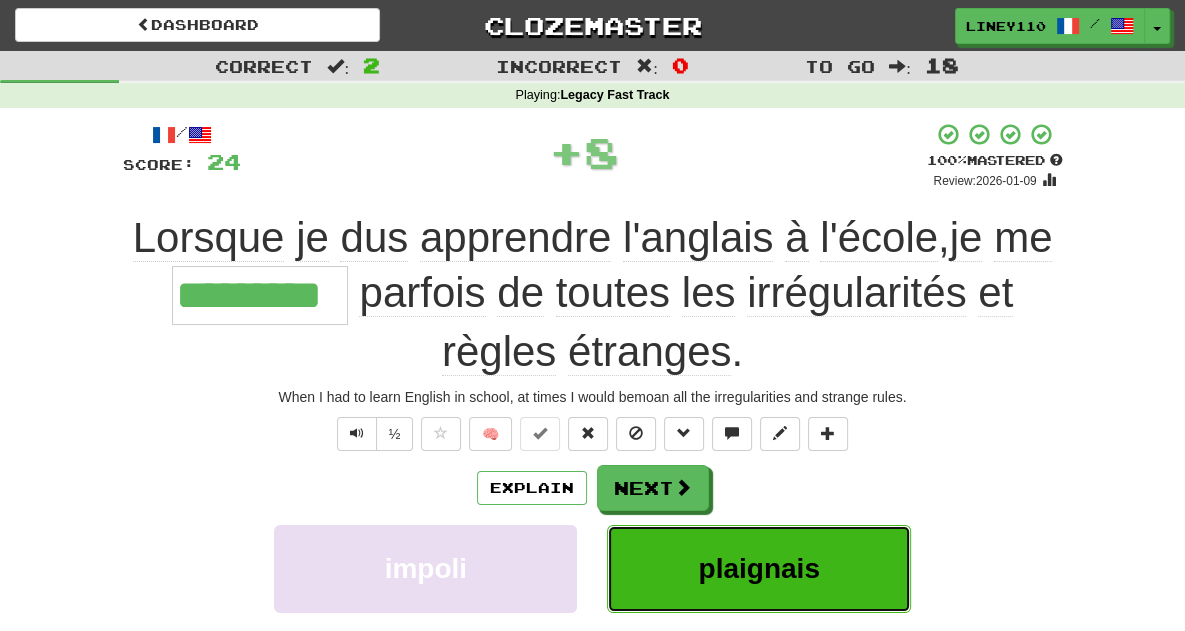 click on "plaignais" at bounding box center (758, 568) 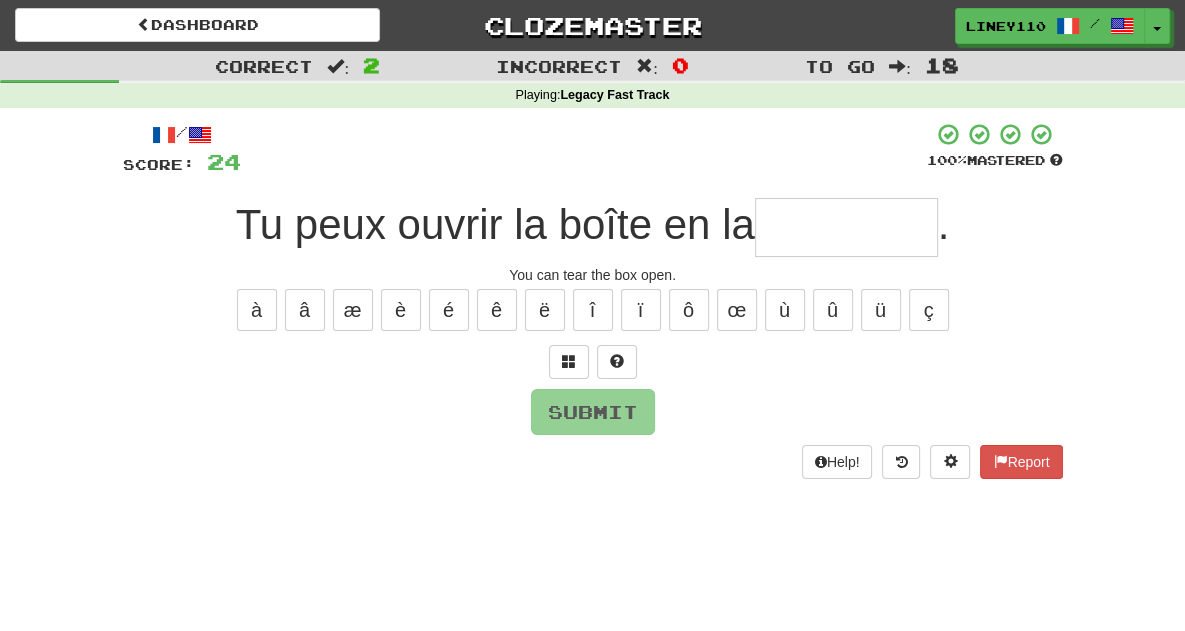click at bounding box center (846, 227) 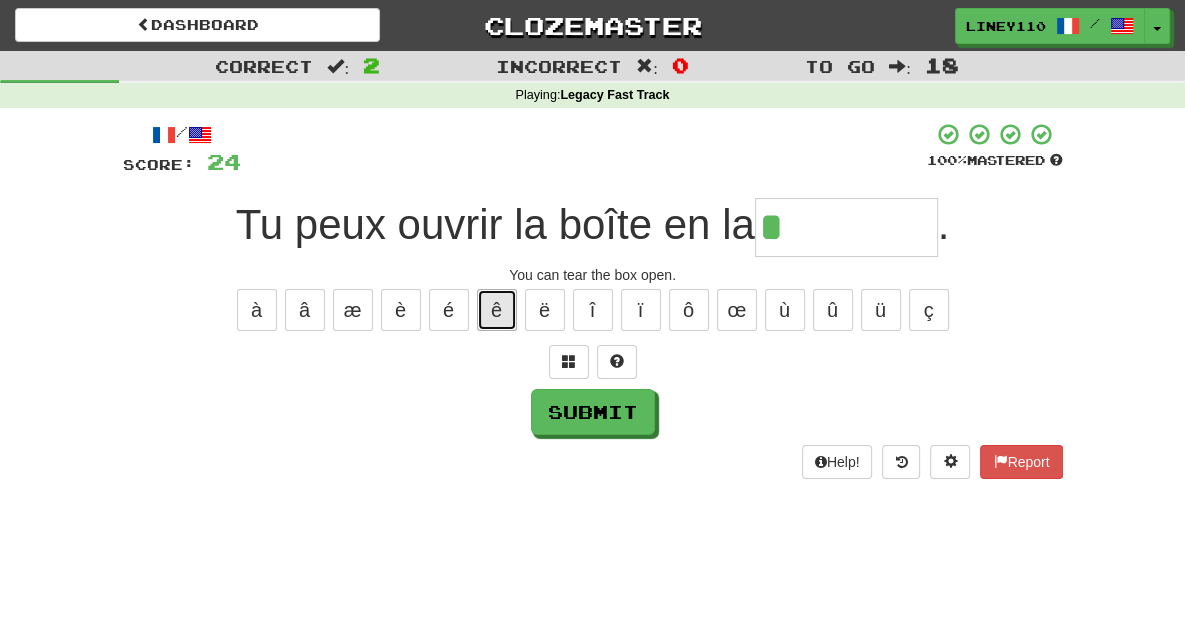 click on "ê" at bounding box center [497, 310] 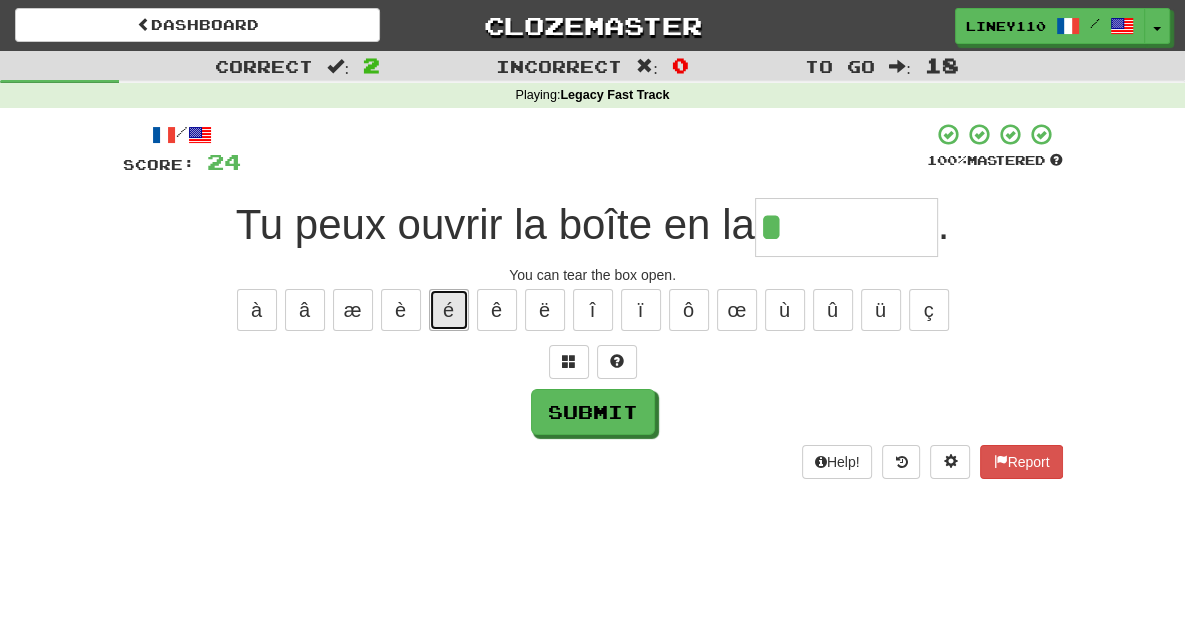 click on "é" at bounding box center [449, 310] 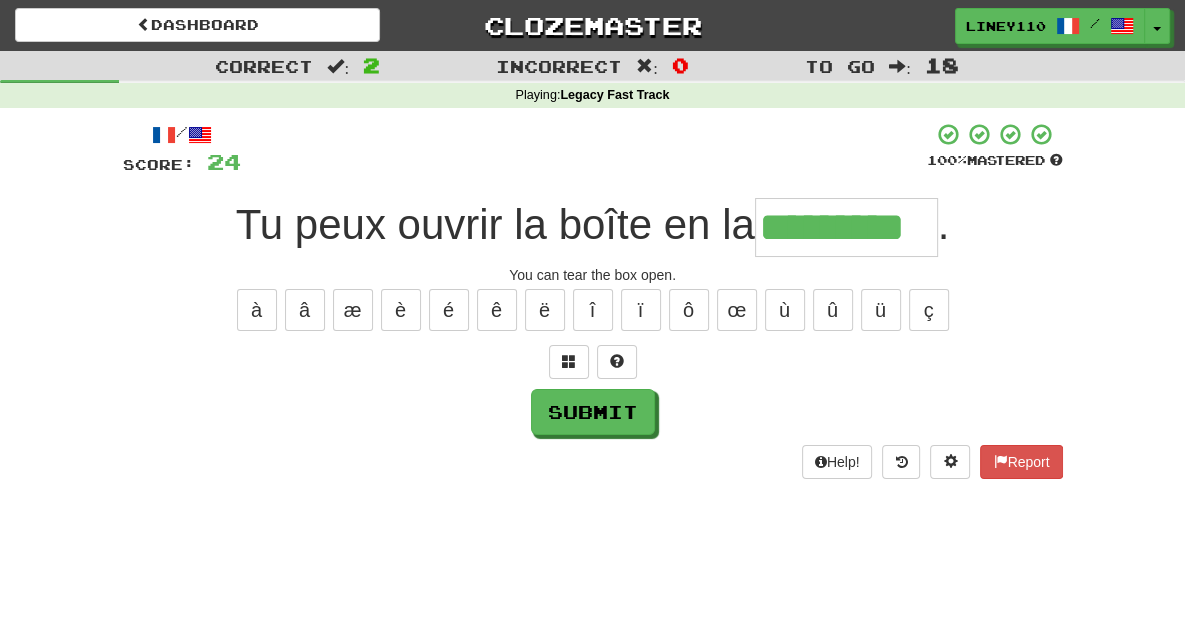 type on "*********" 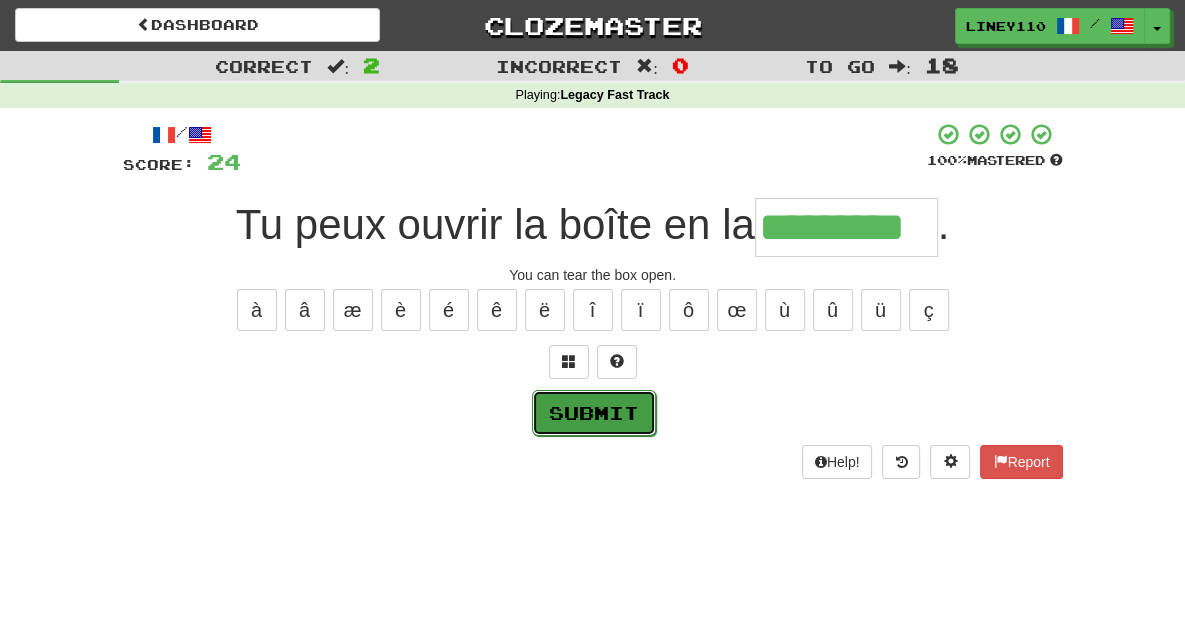 click on "Submit" at bounding box center (594, 413) 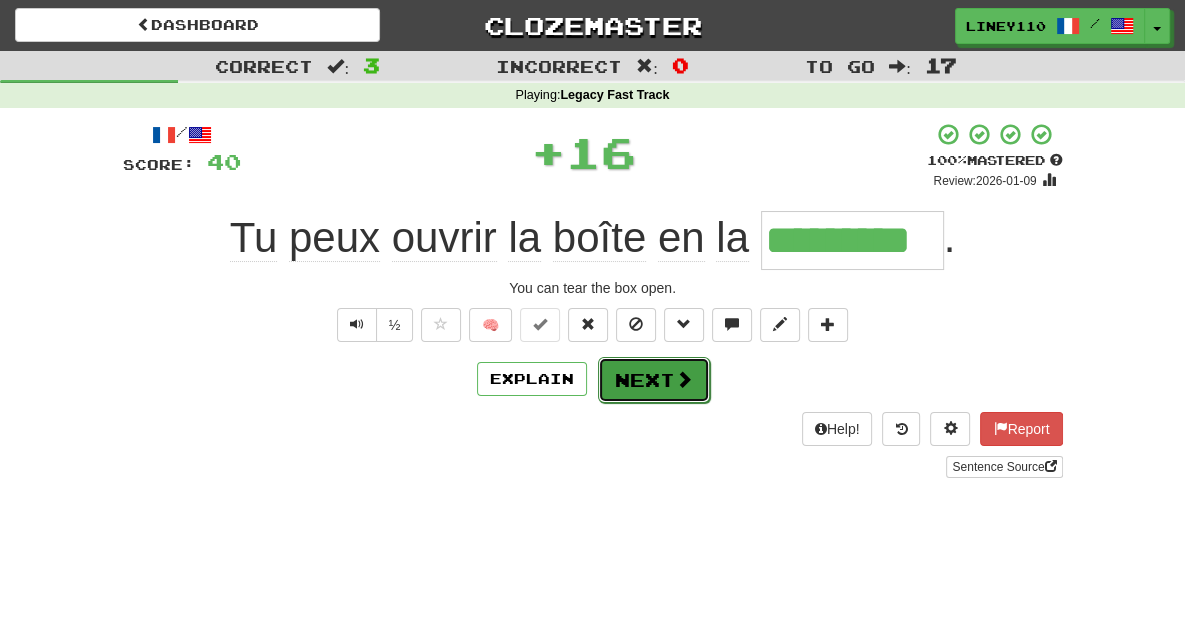 click on "Next" at bounding box center [654, 380] 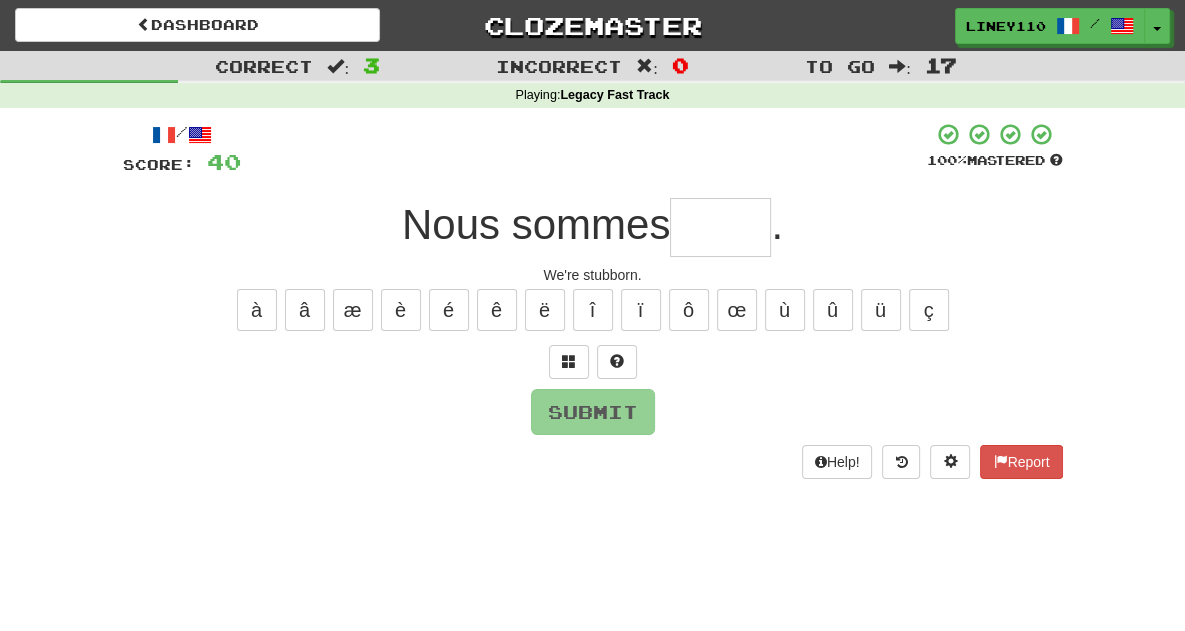click at bounding box center [720, 227] 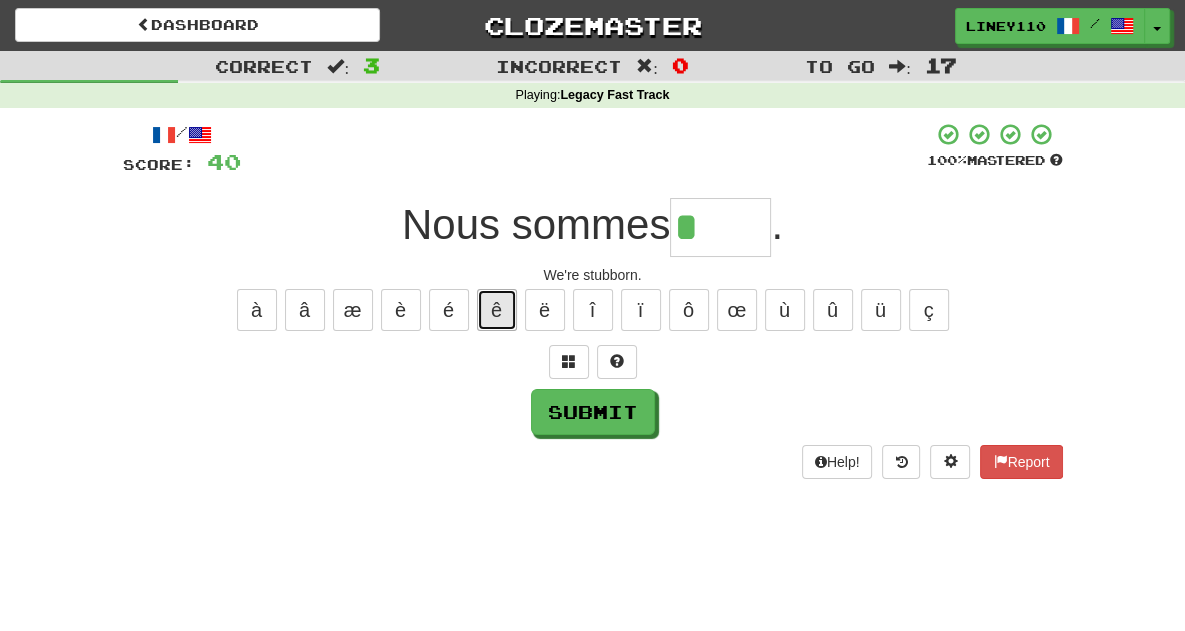 click on "ê" at bounding box center (497, 310) 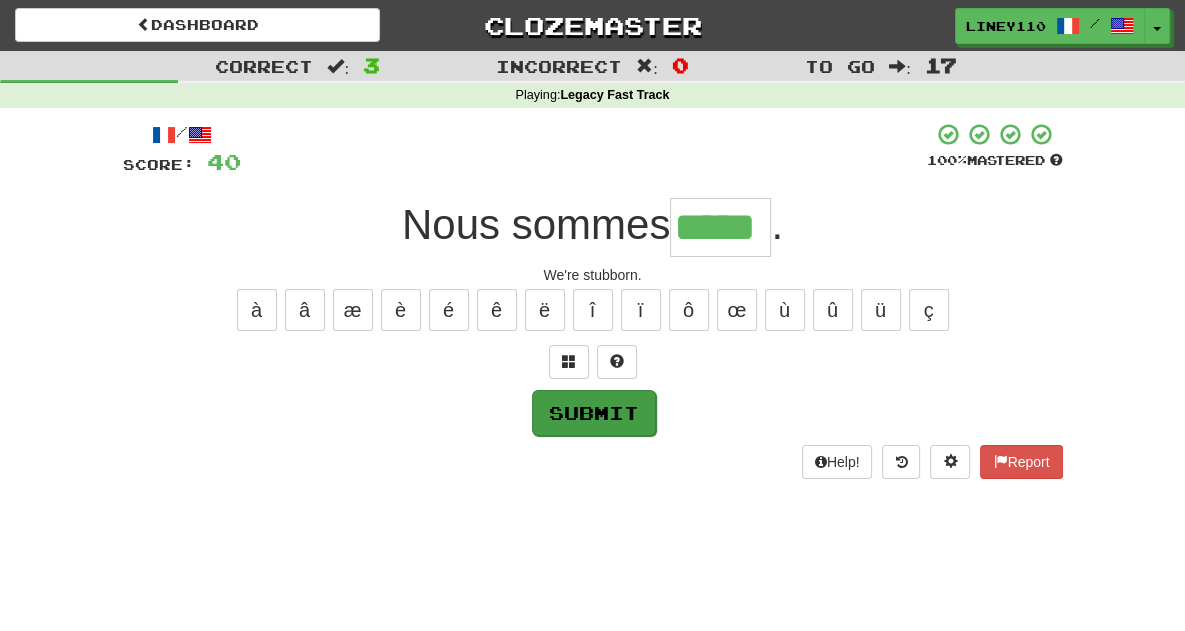 type on "*****" 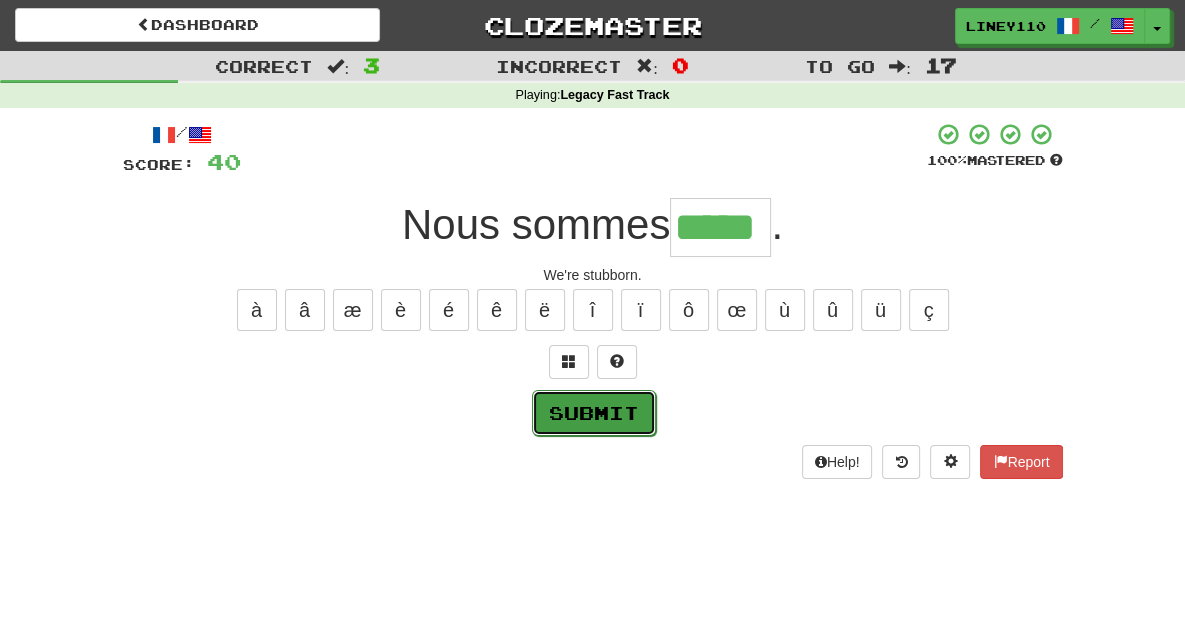 click on "Submit" at bounding box center (594, 413) 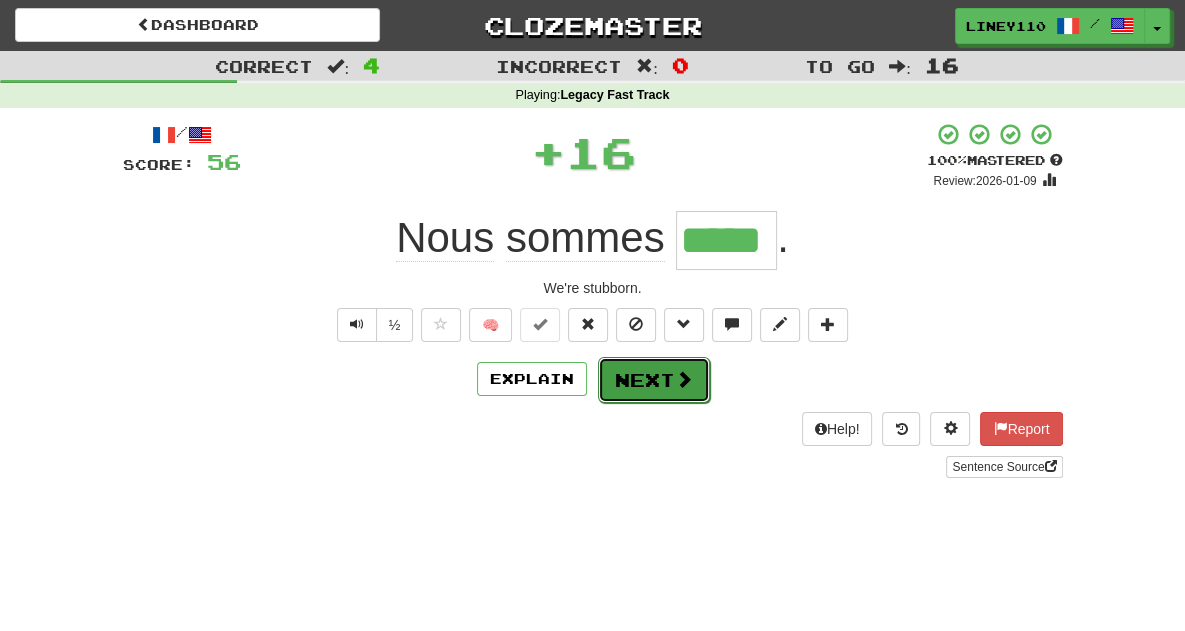 click on "Next" at bounding box center (654, 380) 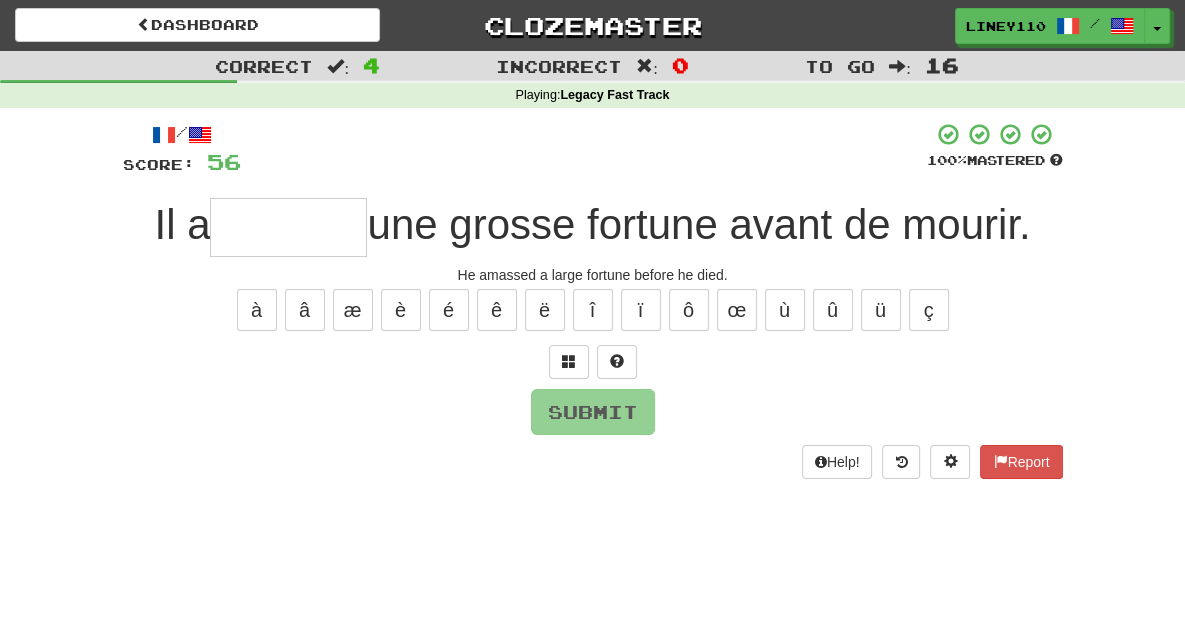 click at bounding box center (288, 227) 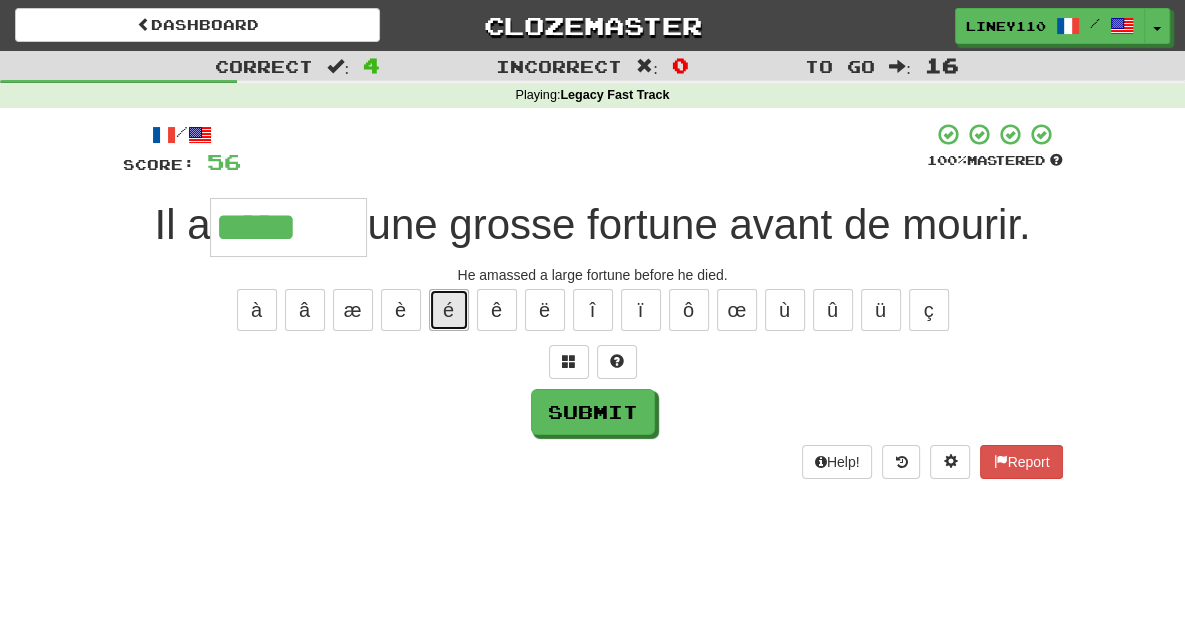 click on "é" at bounding box center [449, 310] 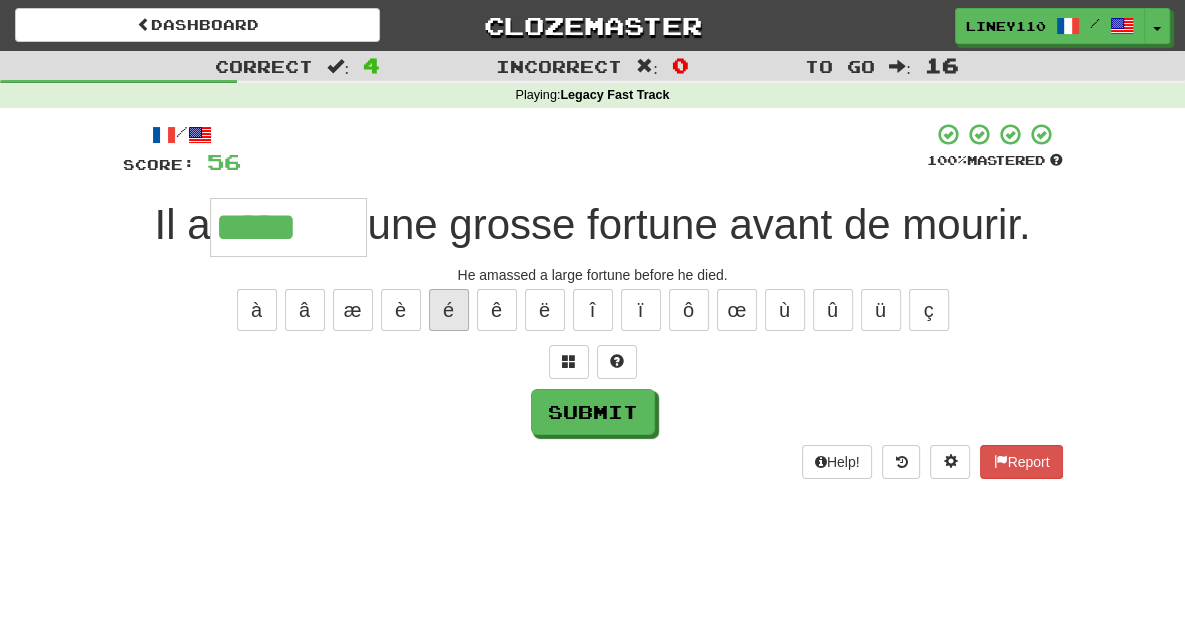 type on "******" 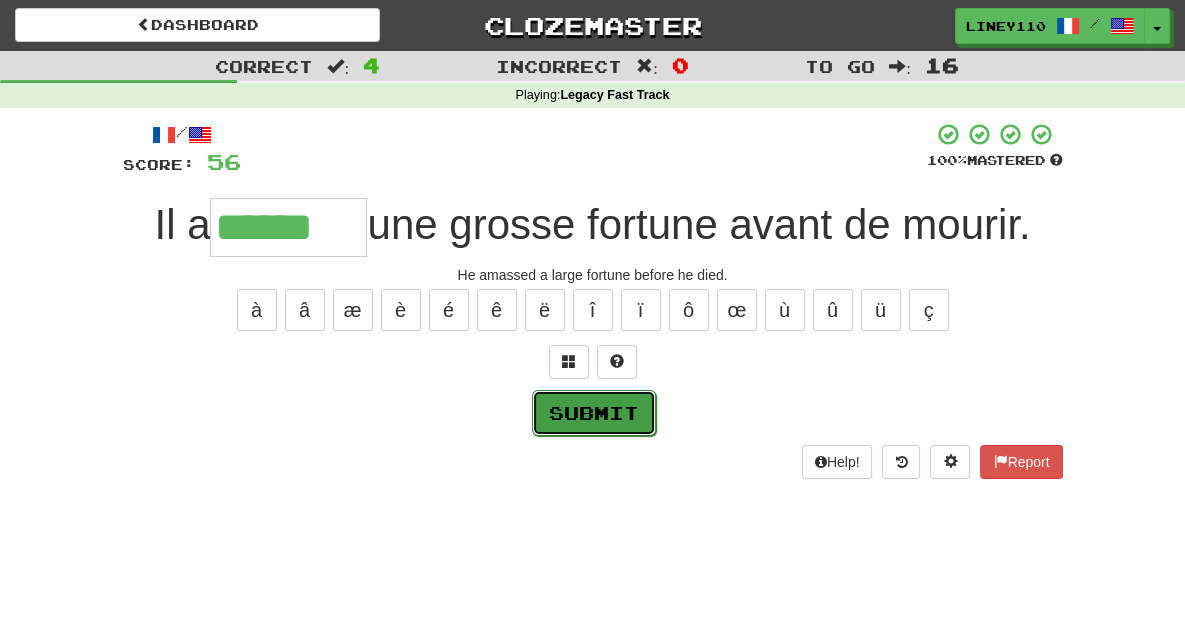 click on "Submit" at bounding box center [594, 413] 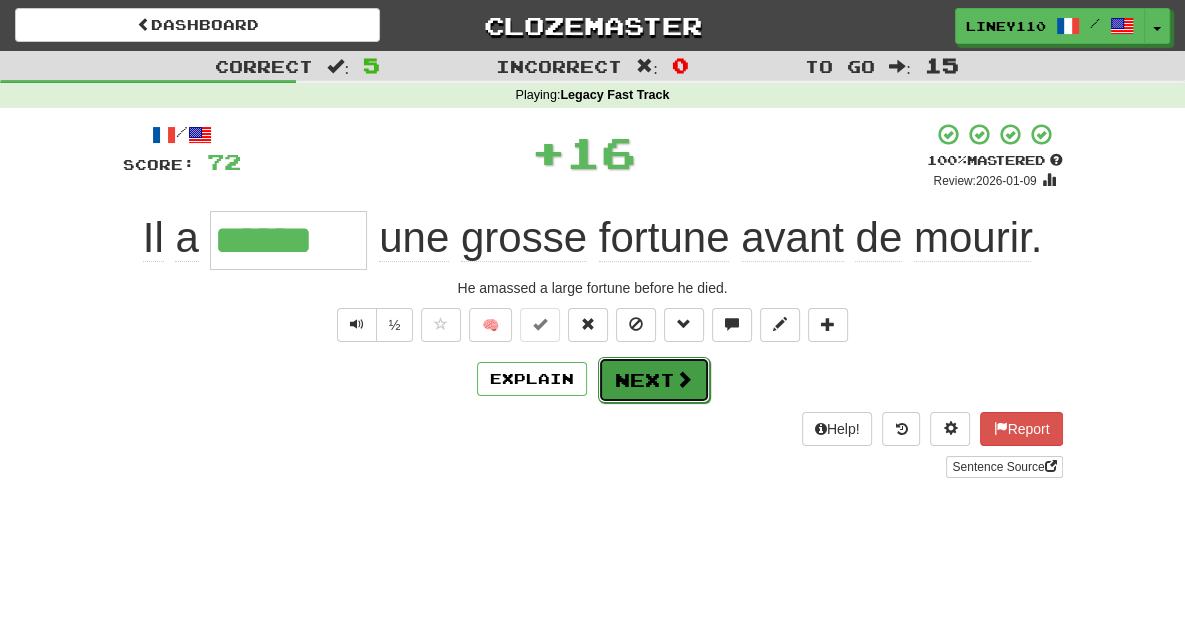 click on "Next" at bounding box center (654, 380) 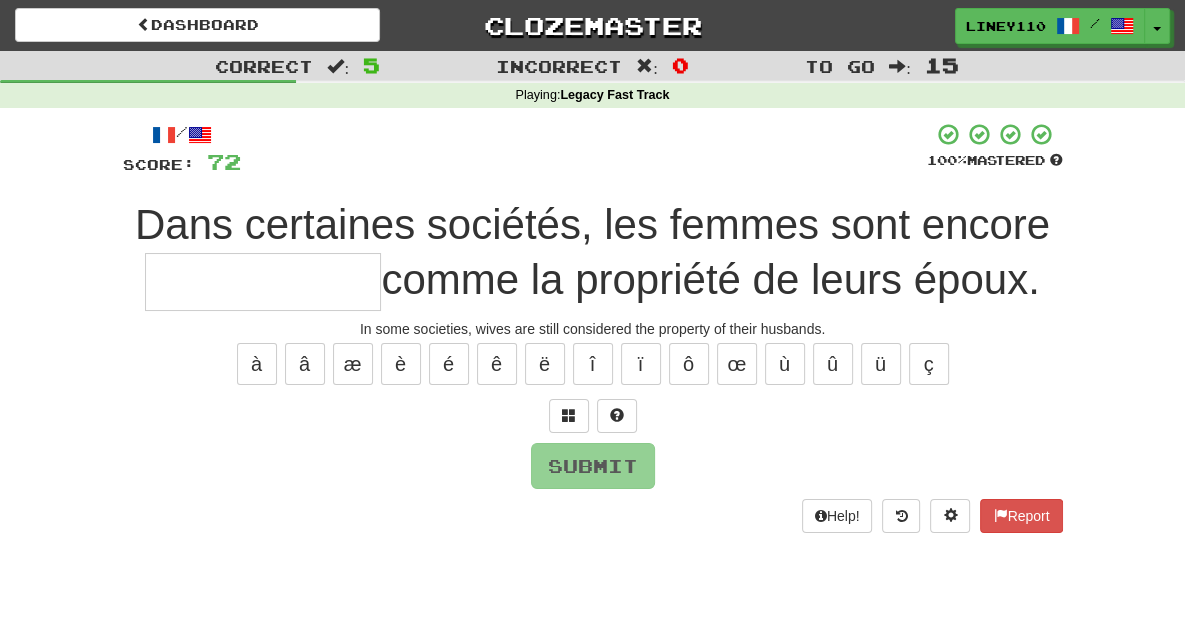 click on "comme la propriété de leurs époux." at bounding box center [710, 279] 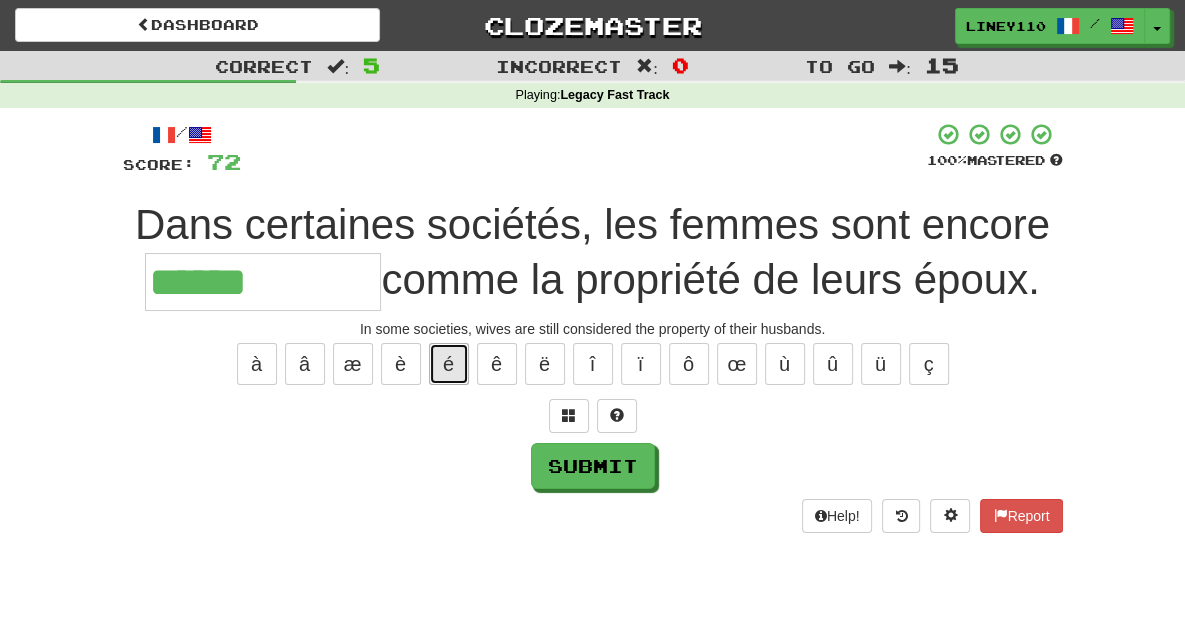 click on "é" at bounding box center [449, 364] 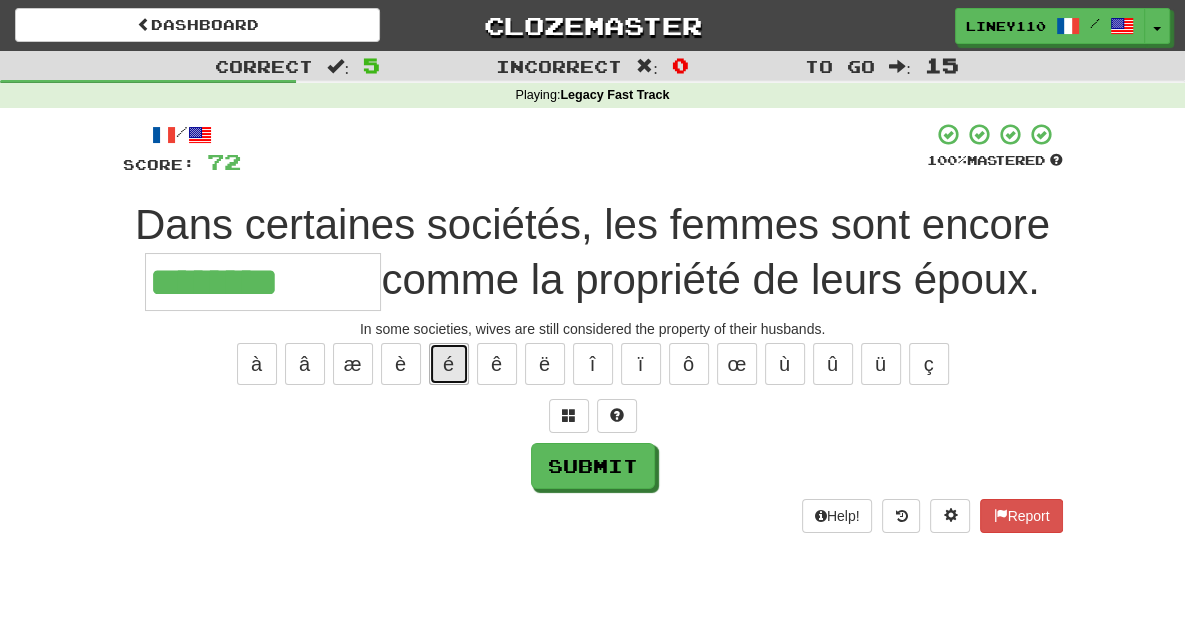 click on "é" at bounding box center [449, 364] 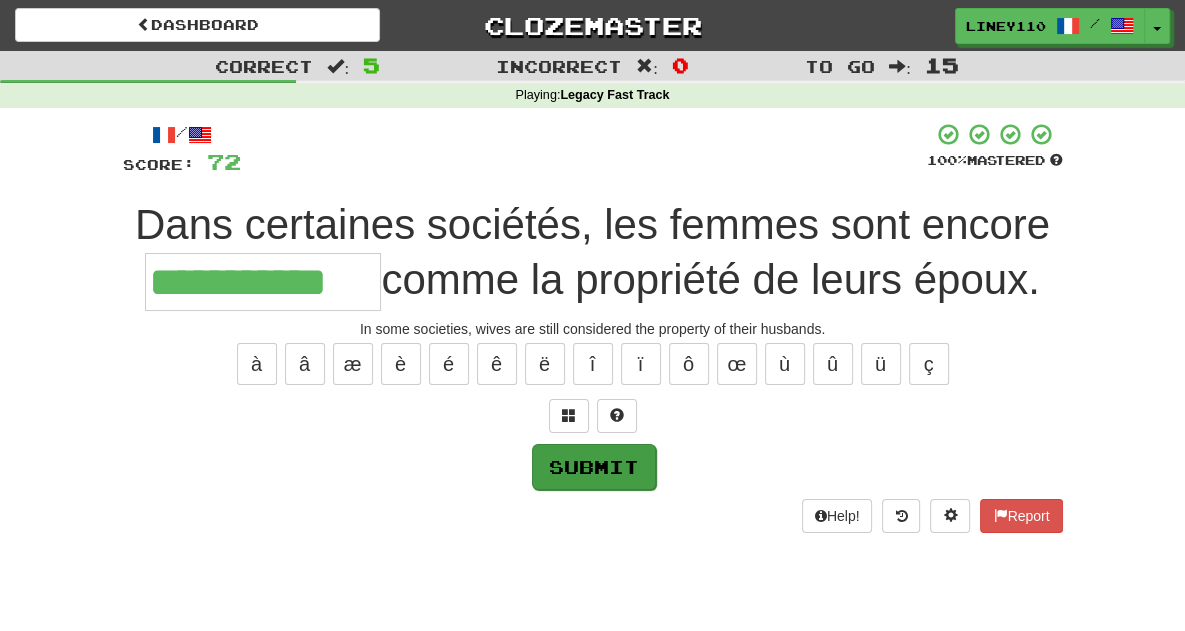 type on "**********" 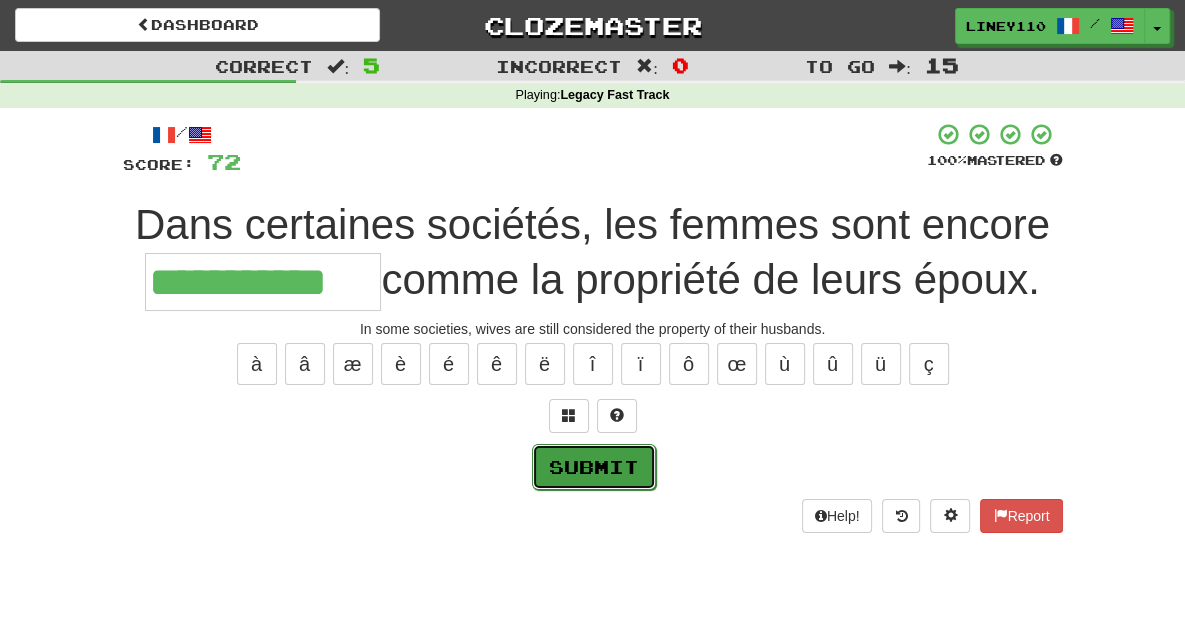 click on "Submit" at bounding box center [594, 467] 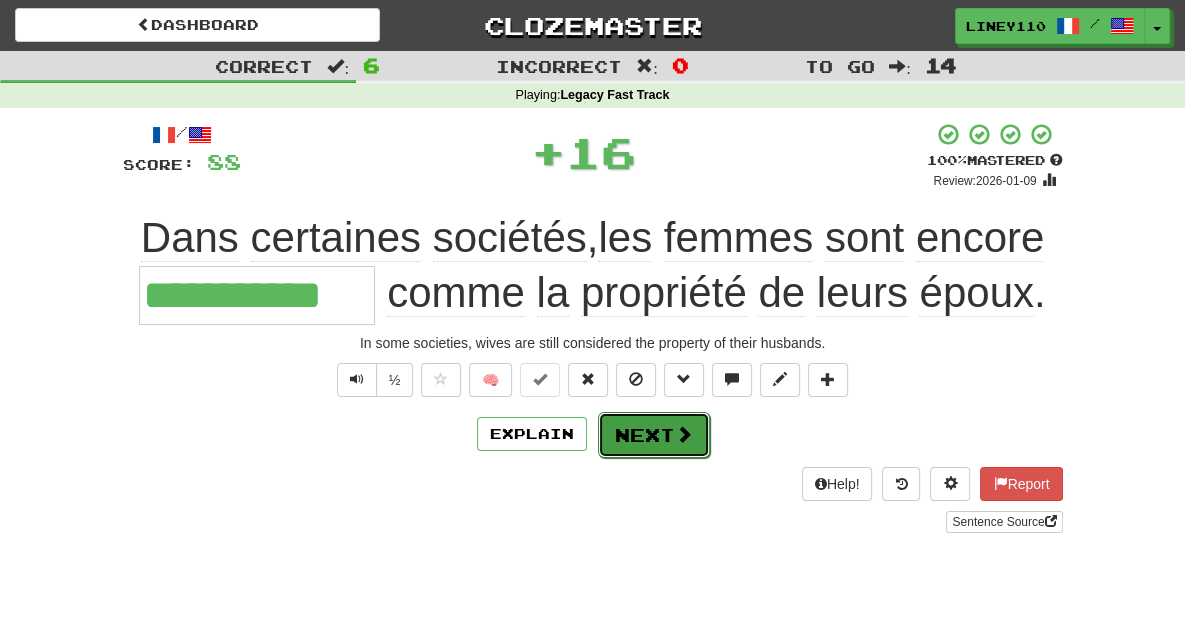 click on "Next" at bounding box center [654, 435] 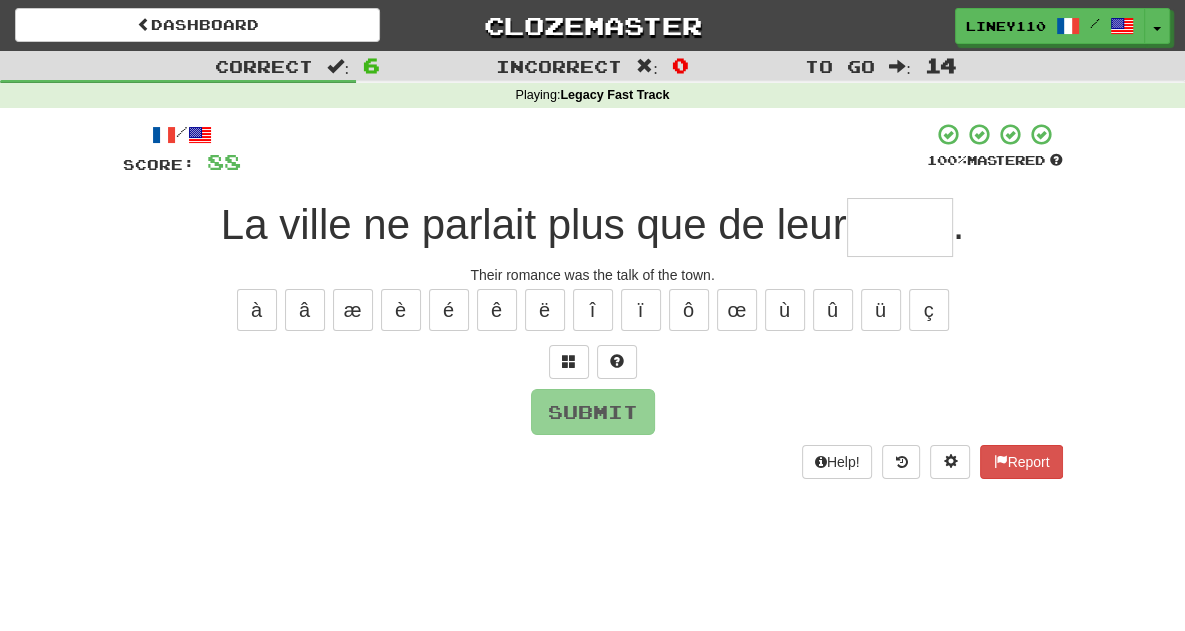 click at bounding box center (900, 227) 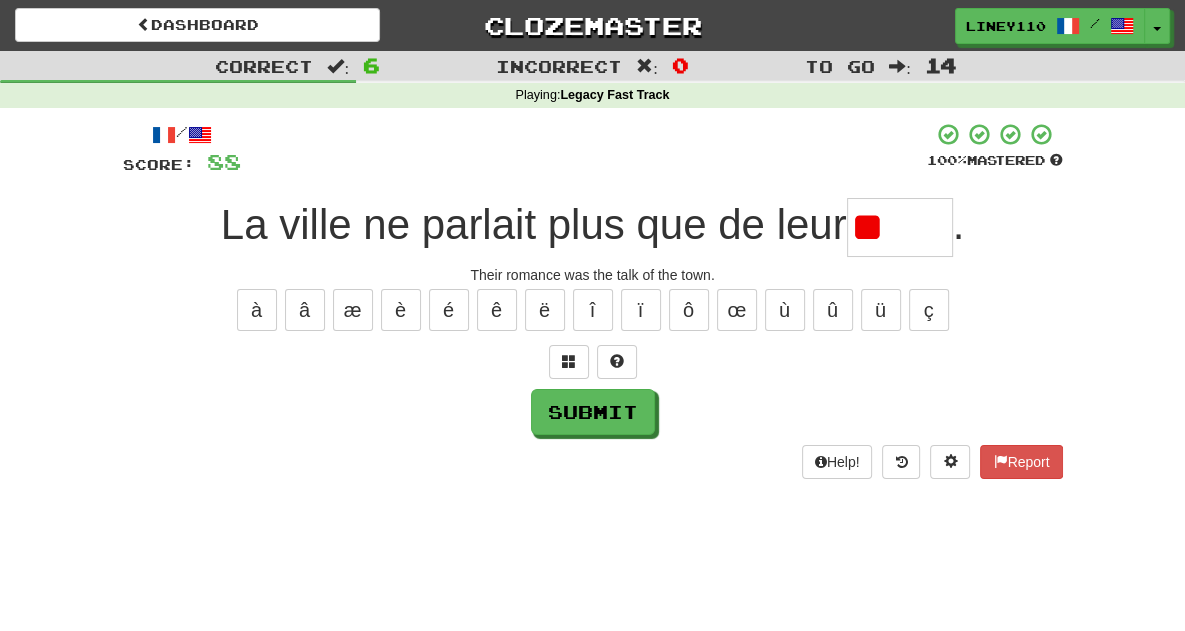 type on "*" 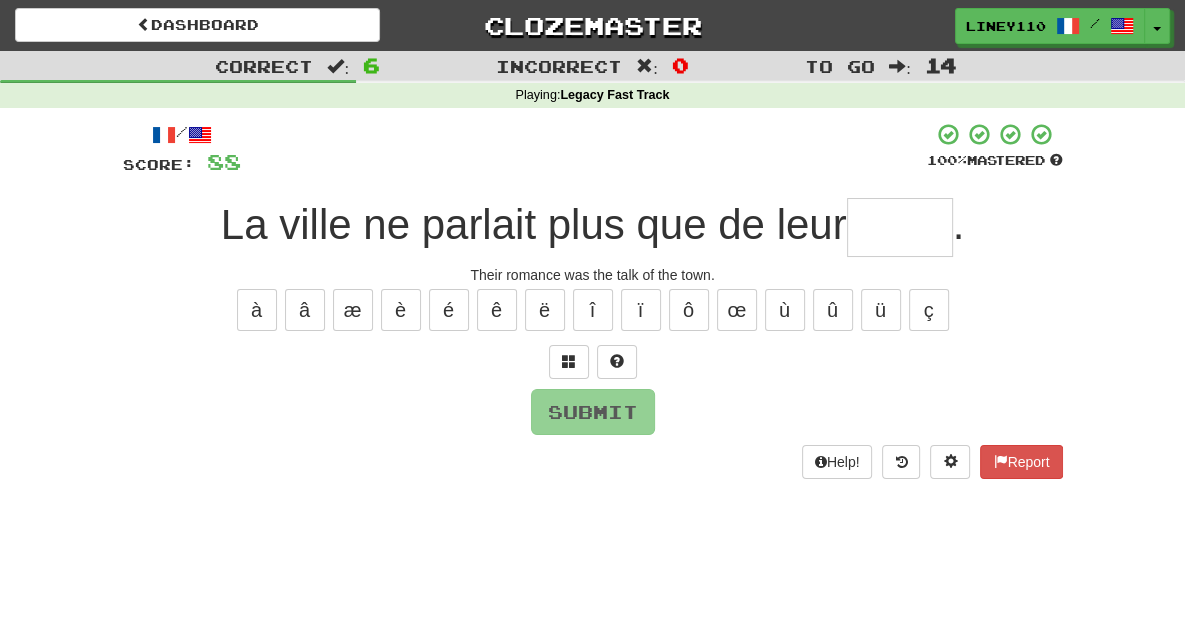 type on "*" 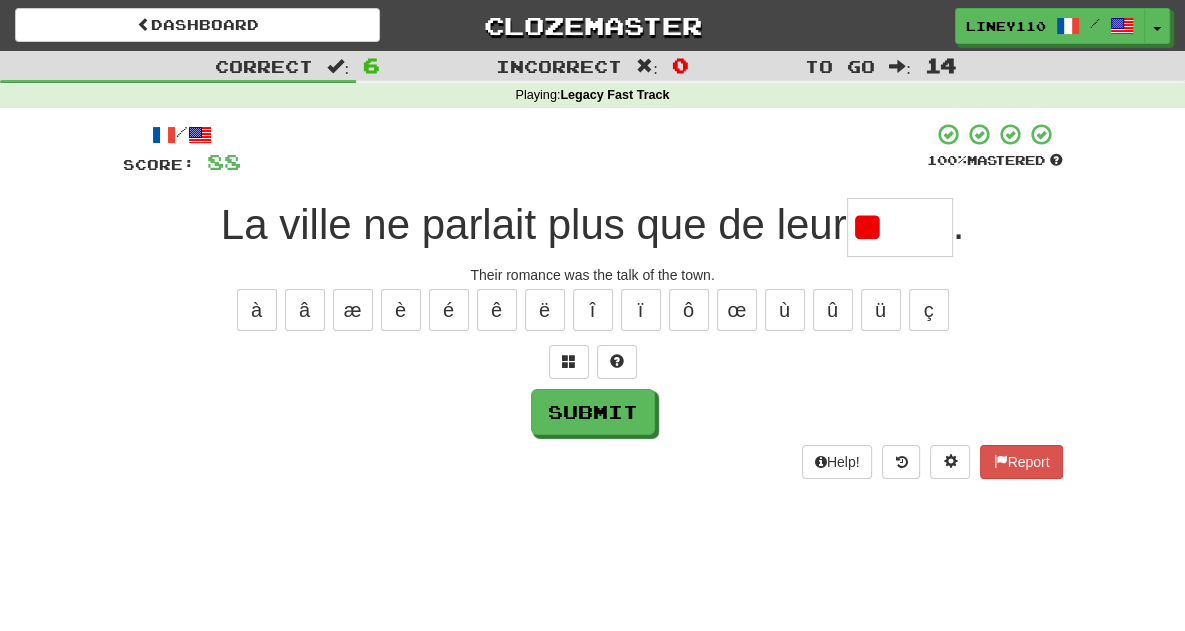 type on "*" 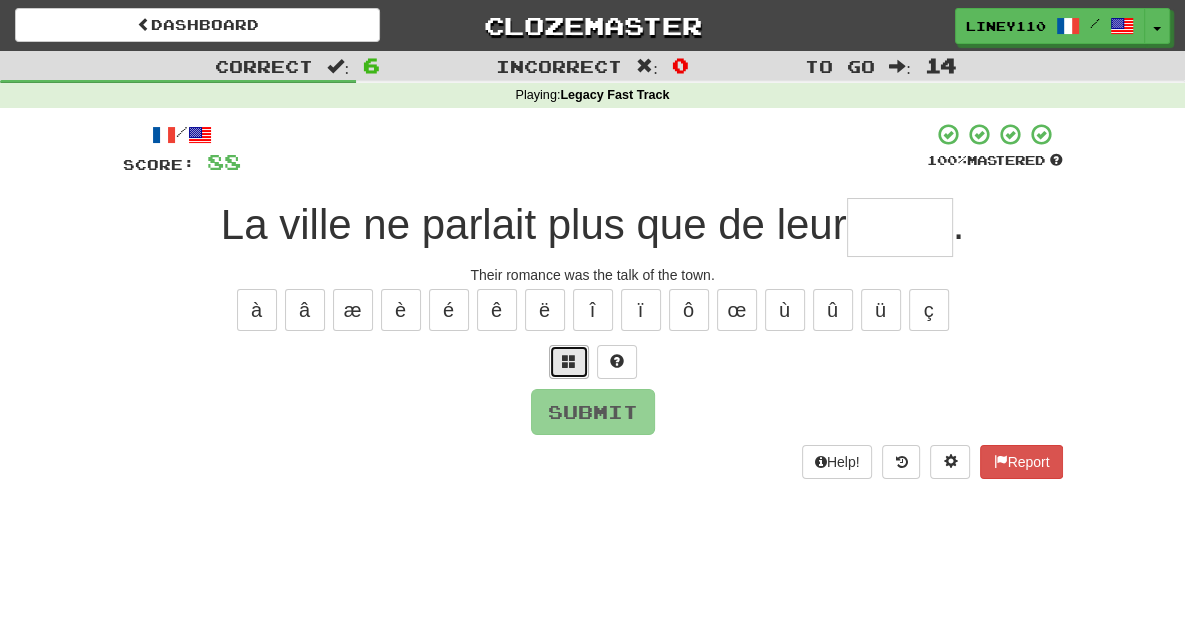 click at bounding box center [569, 361] 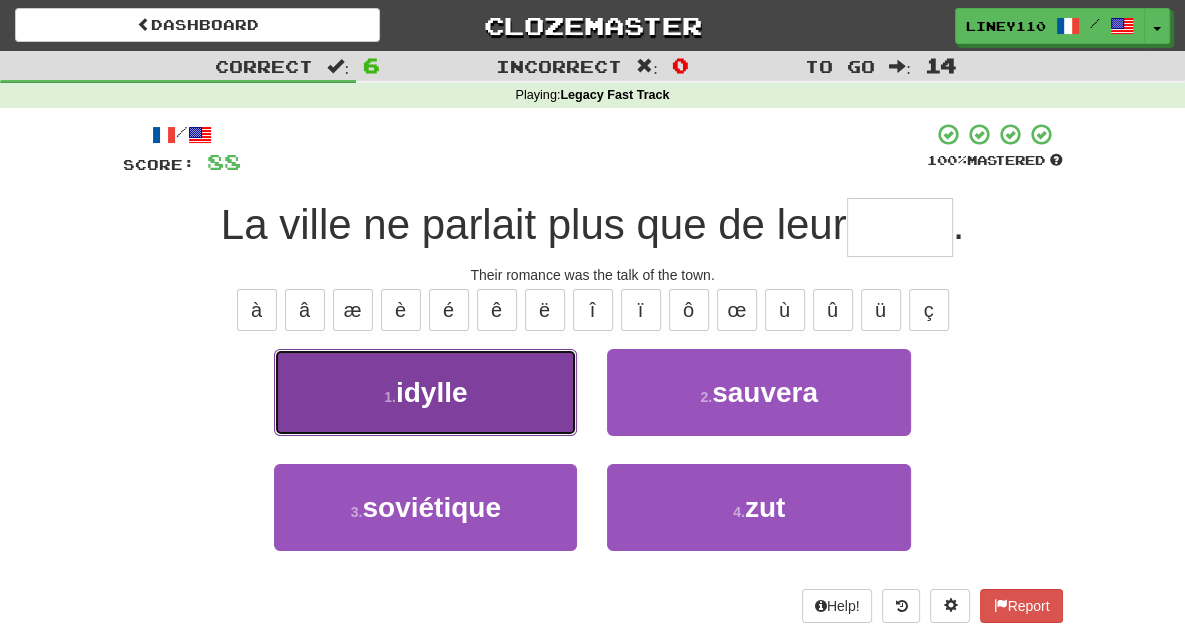 click on "1 .  idylle" at bounding box center (425, 392) 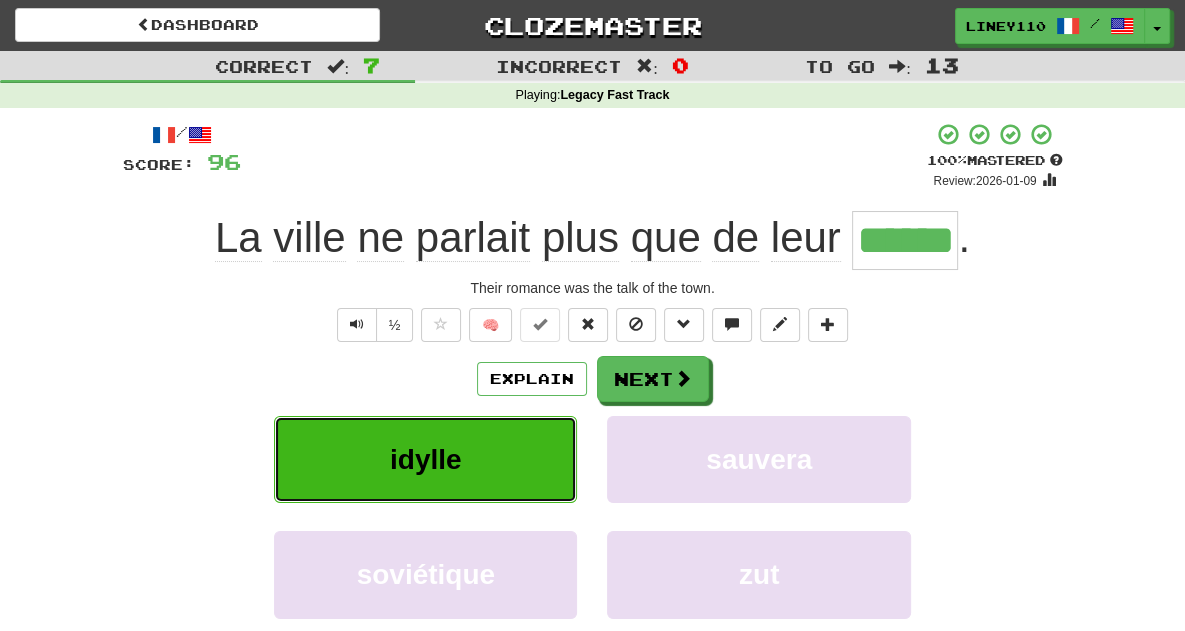 click on "idylle" at bounding box center [426, 459] 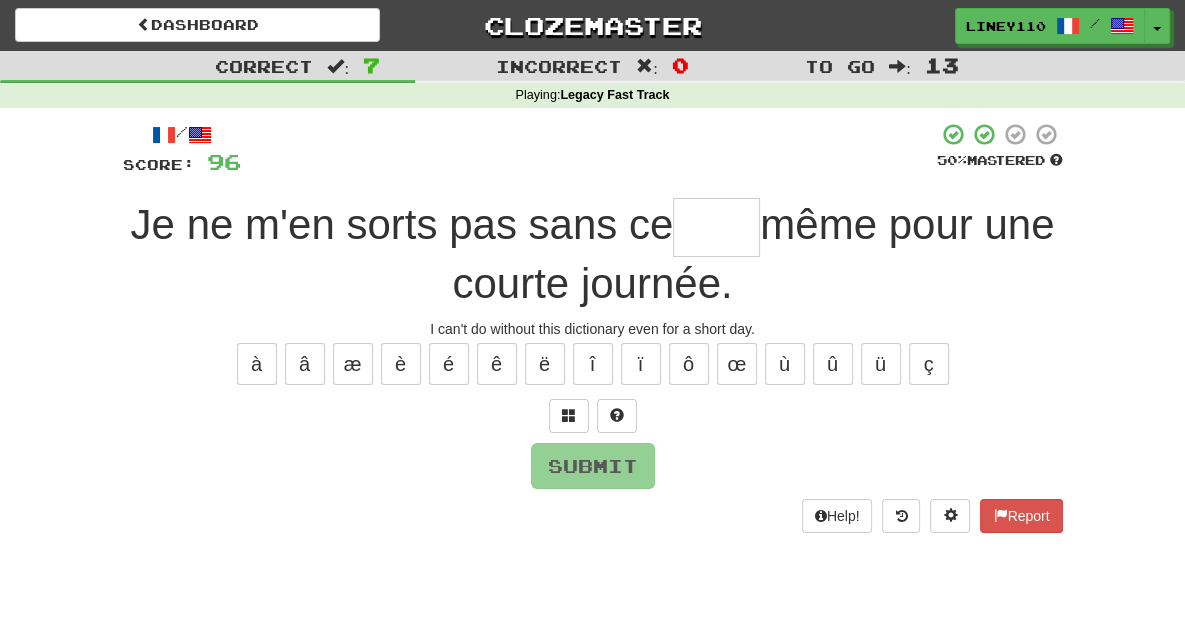 click at bounding box center [716, 227] 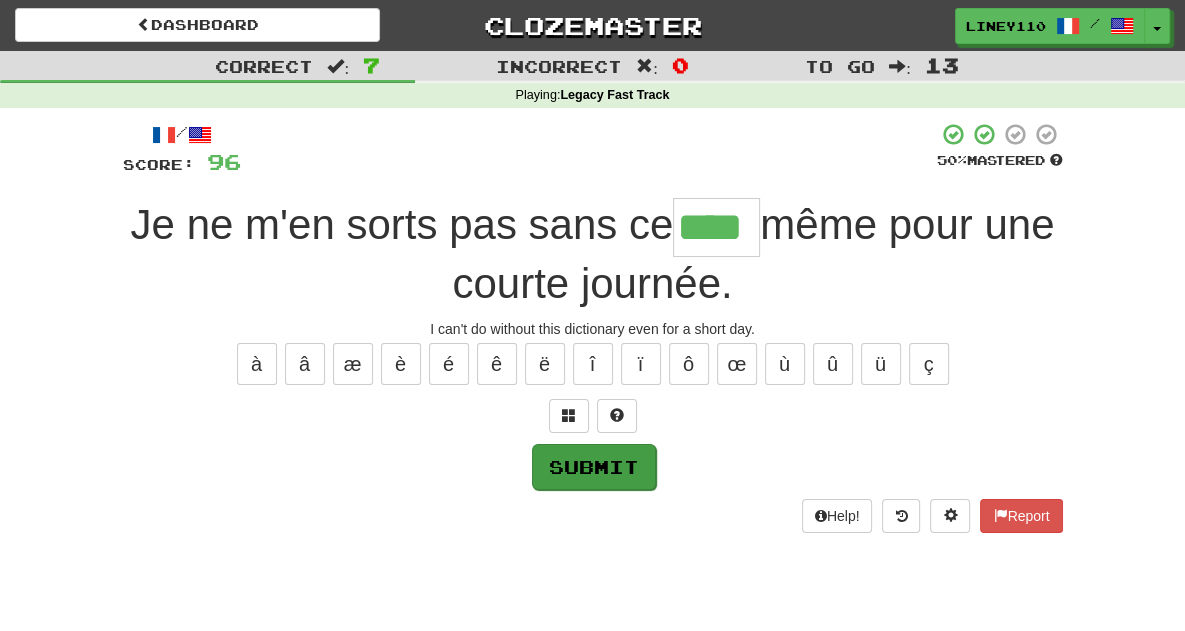 type on "****" 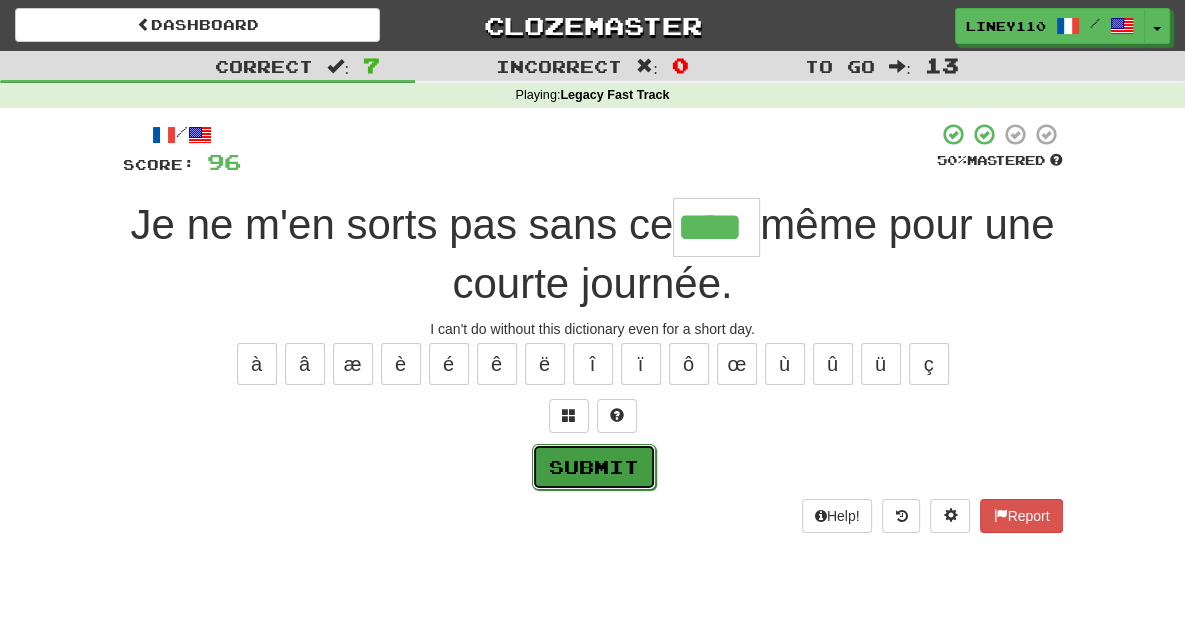 click on "Submit" at bounding box center [594, 467] 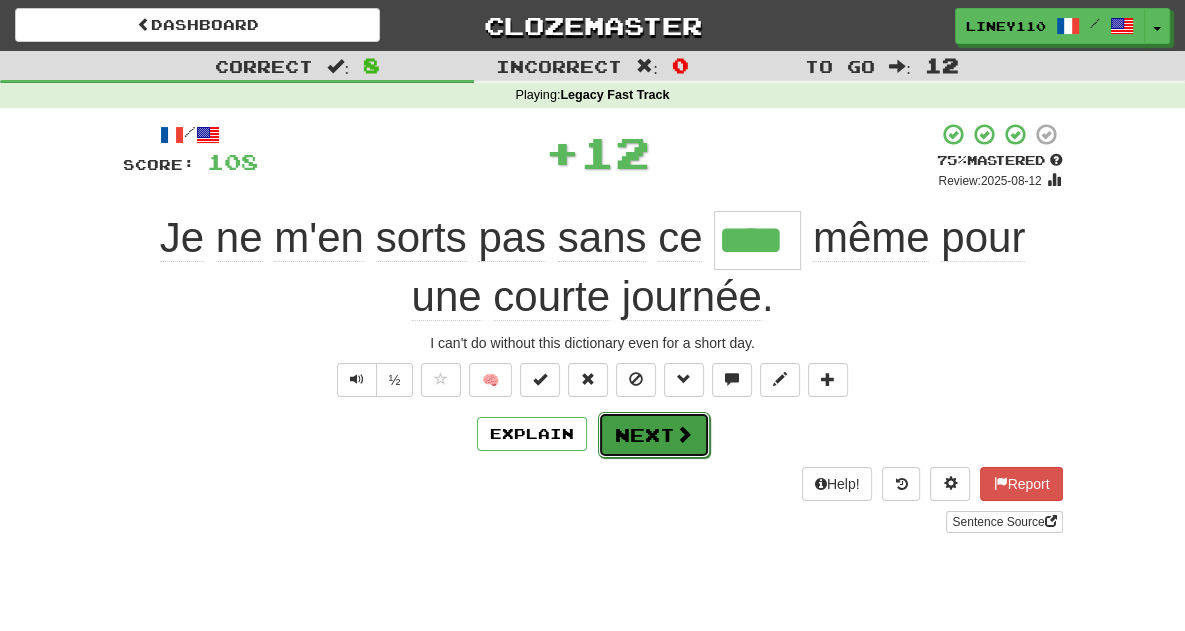 click on "Next" at bounding box center [654, 435] 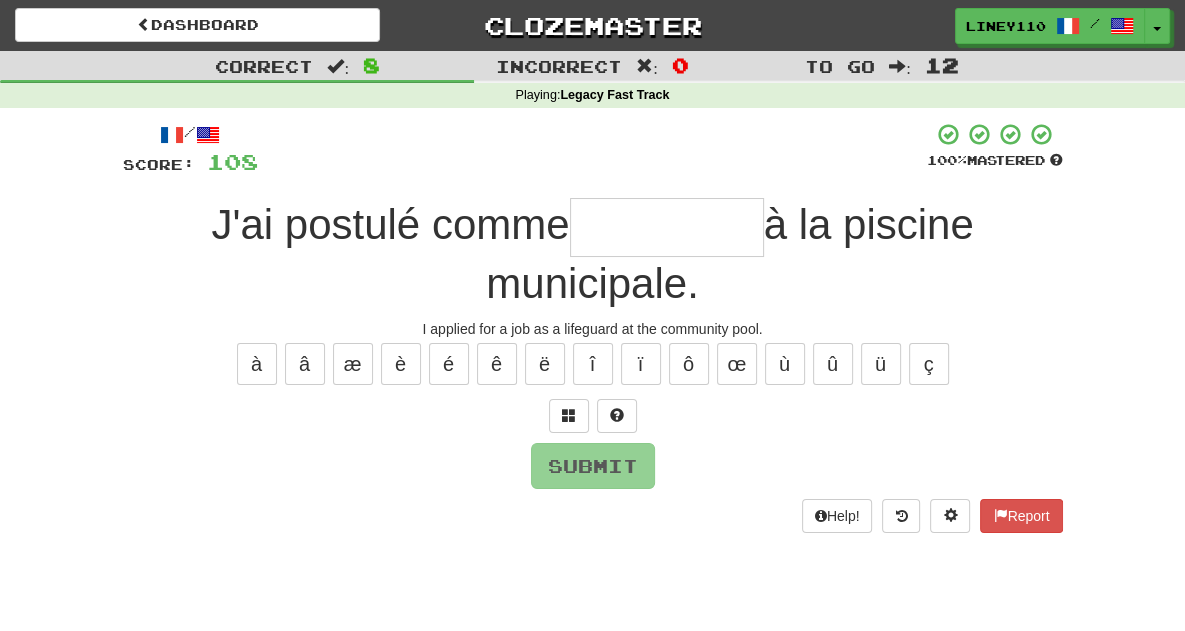 click at bounding box center (667, 227) 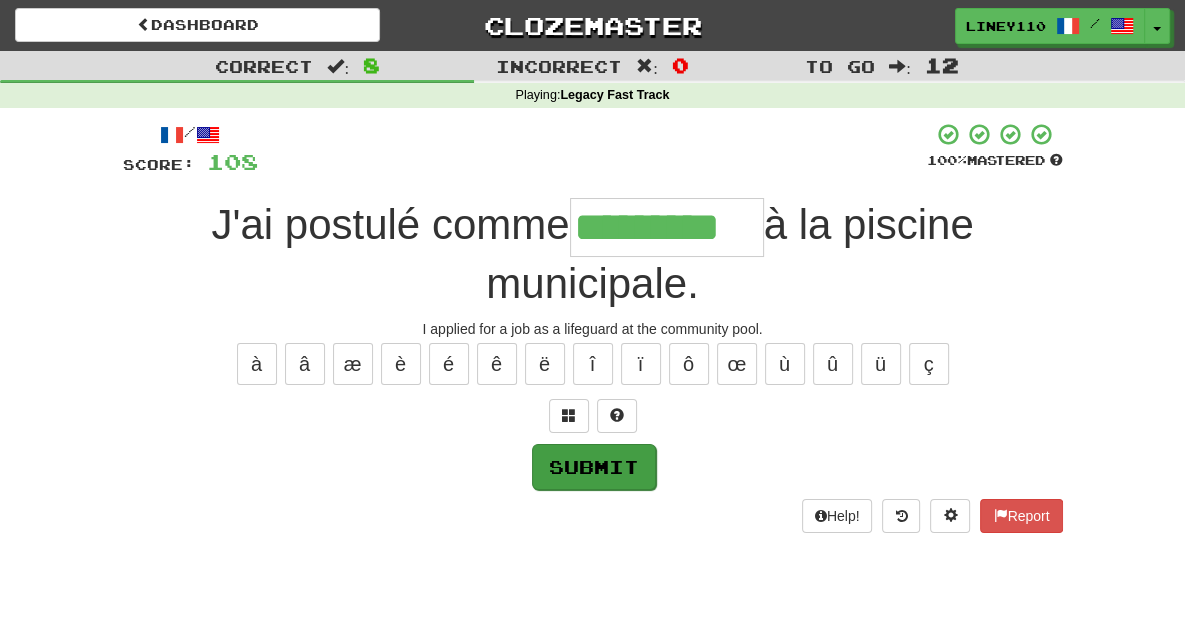 type on "*********" 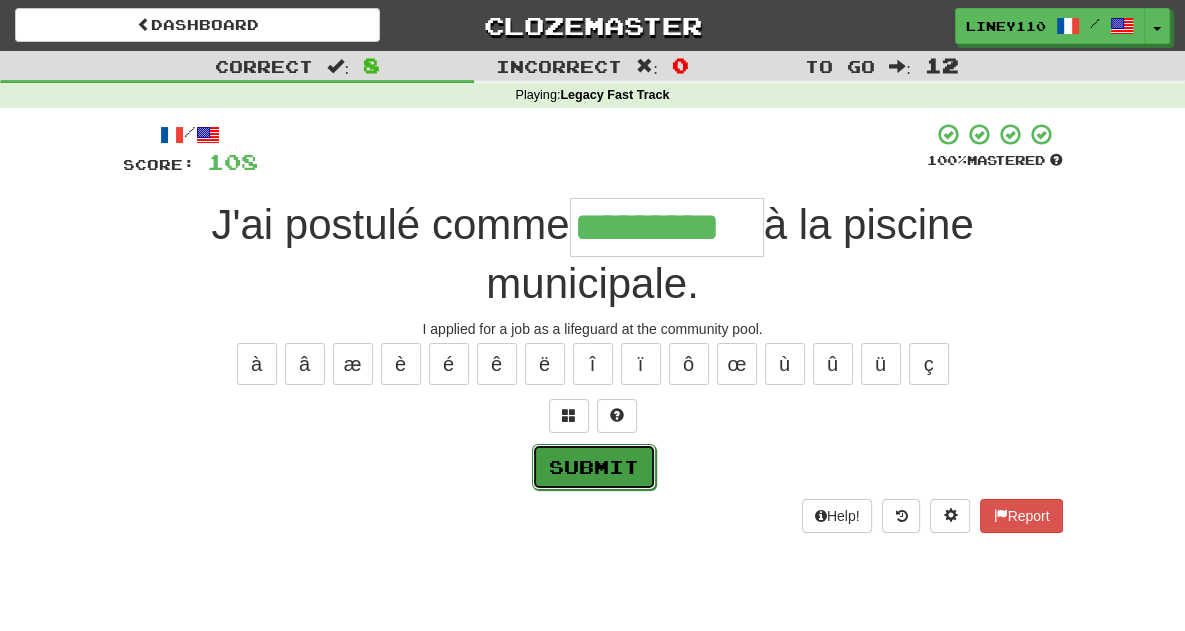 click on "Submit" at bounding box center (594, 467) 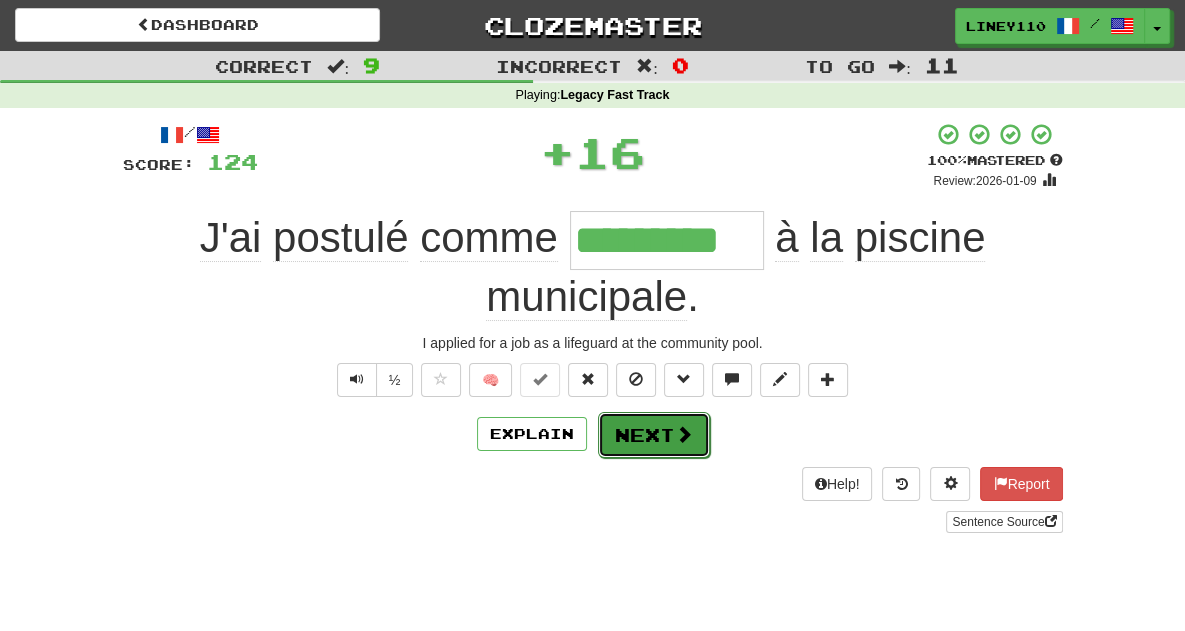 click on "Next" at bounding box center [654, 435] 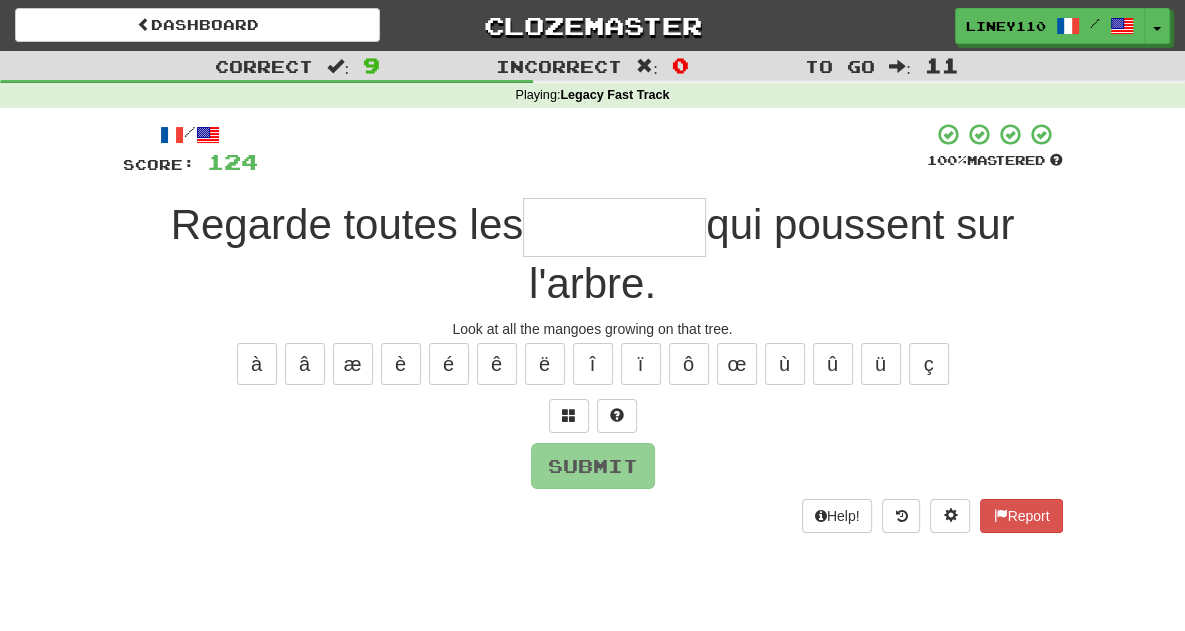 click at bounding box center [614, 227] 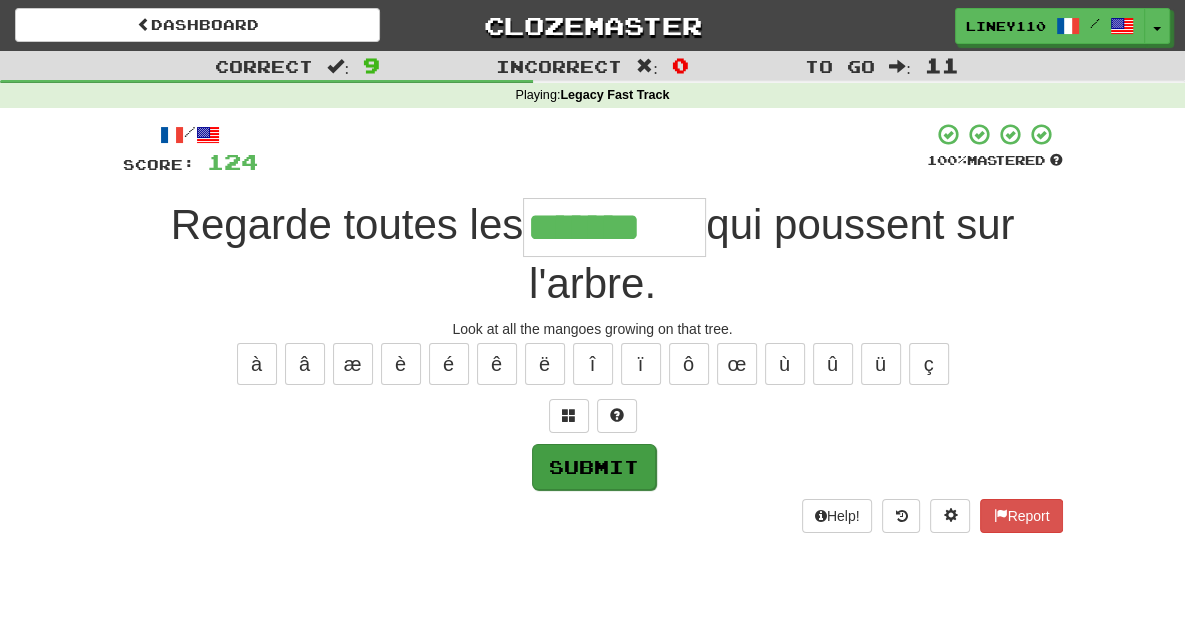 type on "*******" 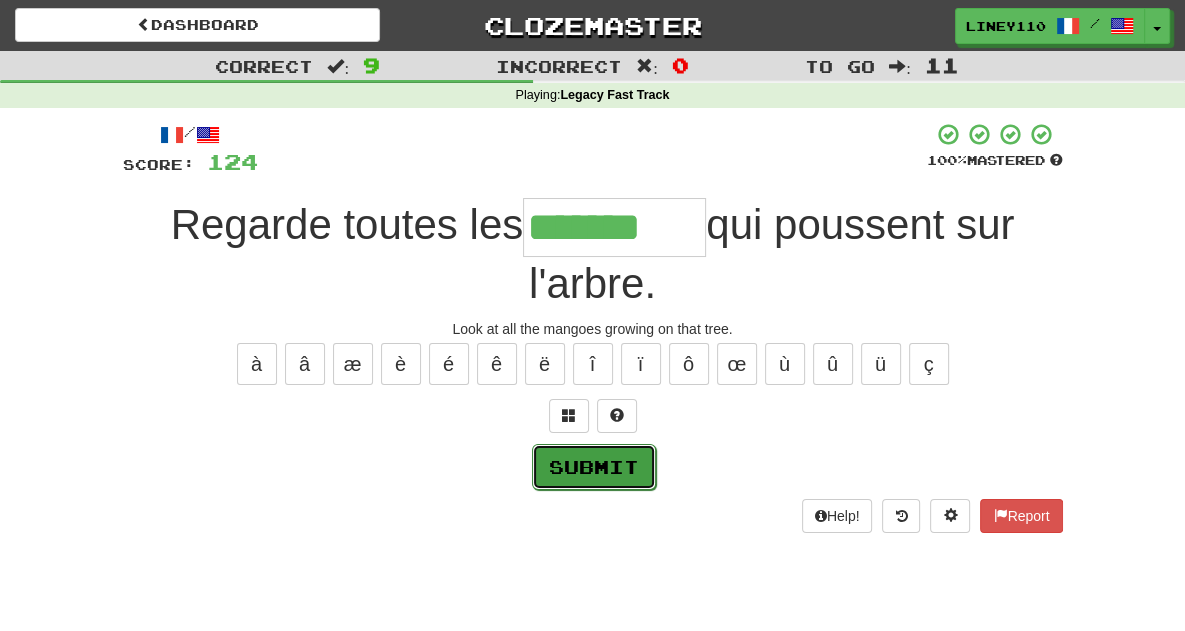 click on "Submit" at bounding box center [594, 467] 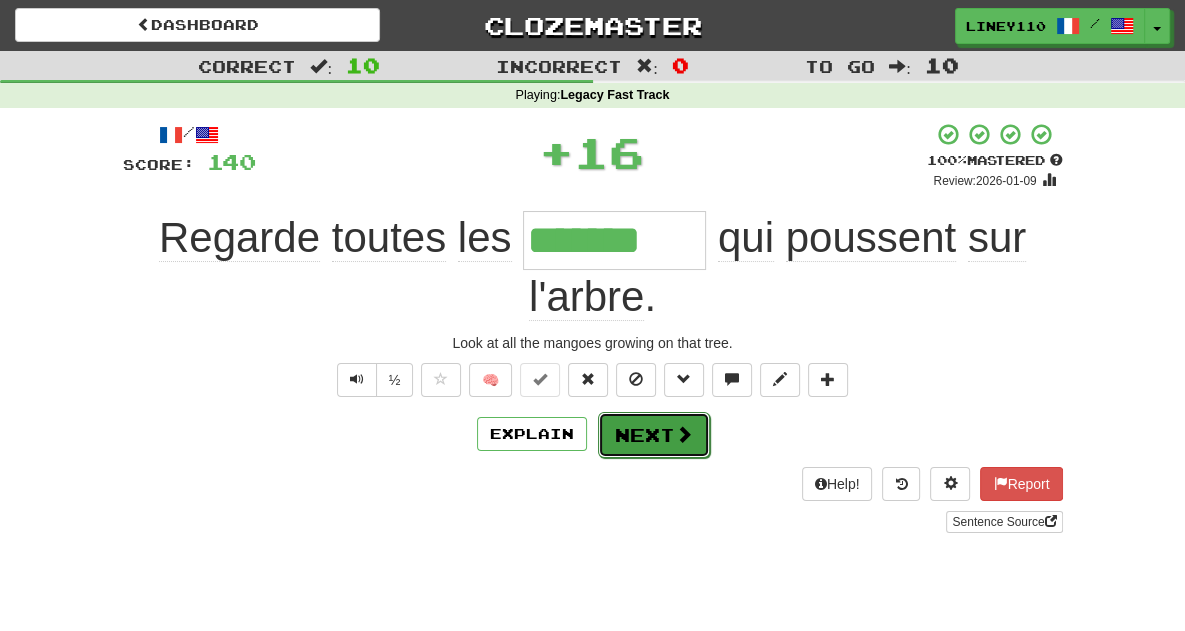 click on "Next" at bounding box center [654, 435] 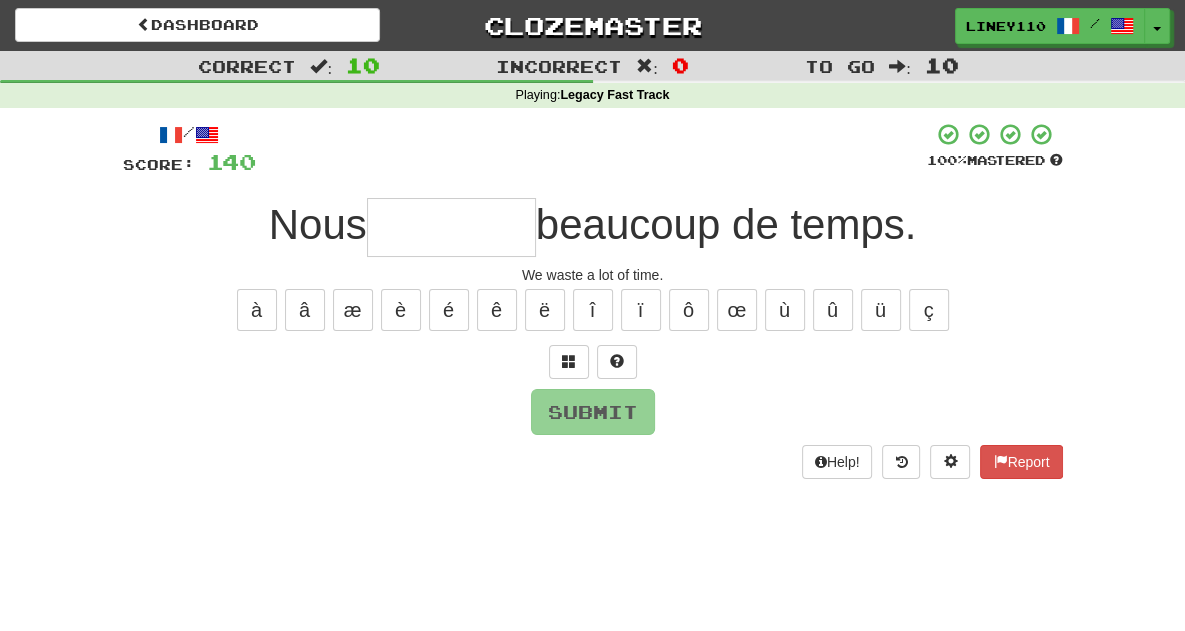 click at bounding box center [451, 227] 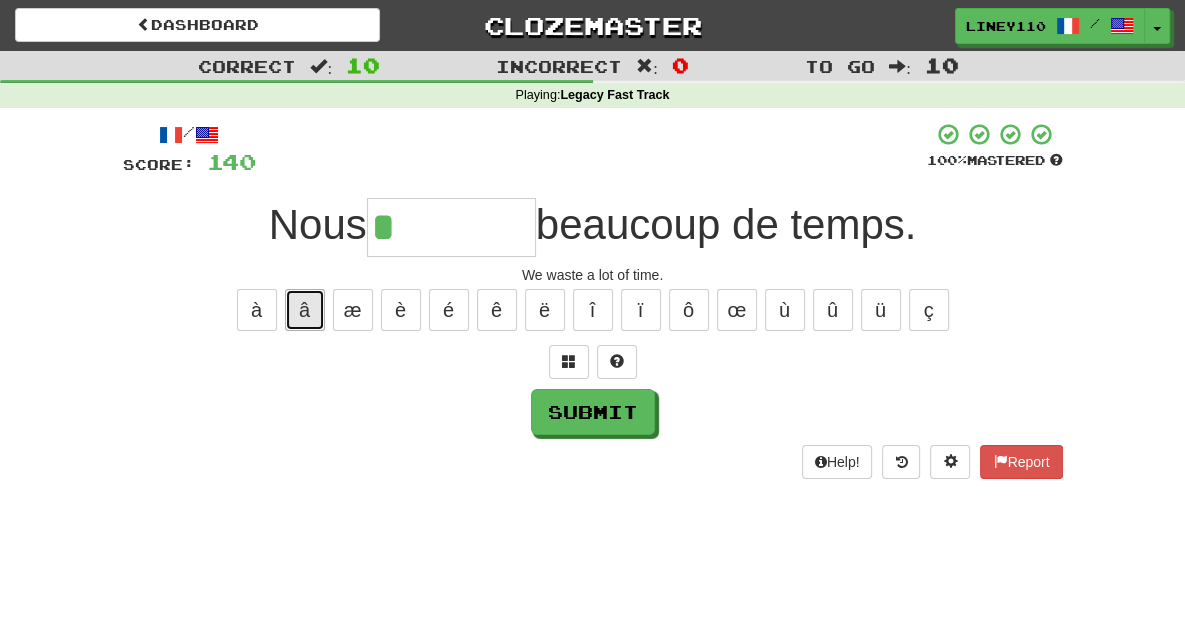 click on "â" at bounding box center [305, 310] 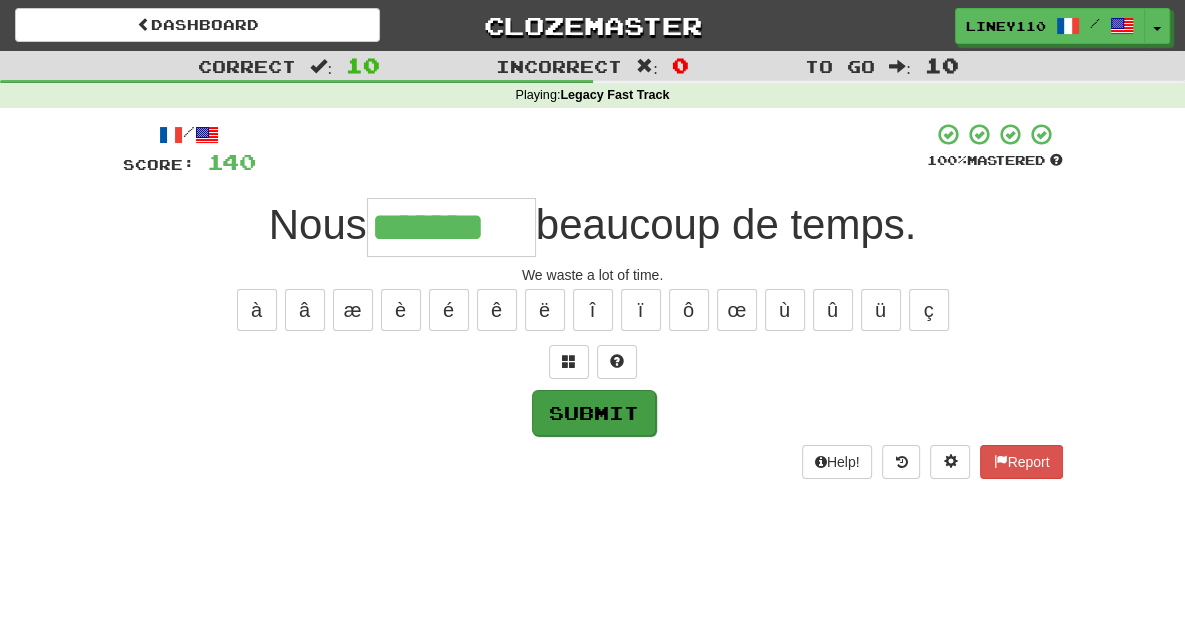 type on "*******" 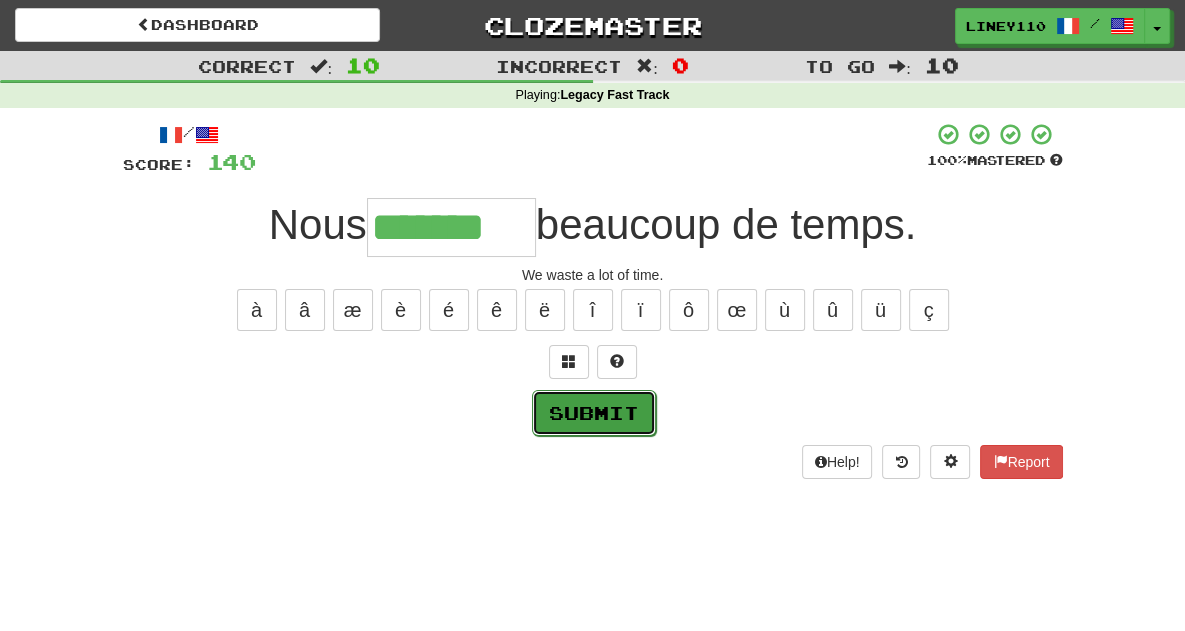 click on "Submit" at bounding box center (594, 413) 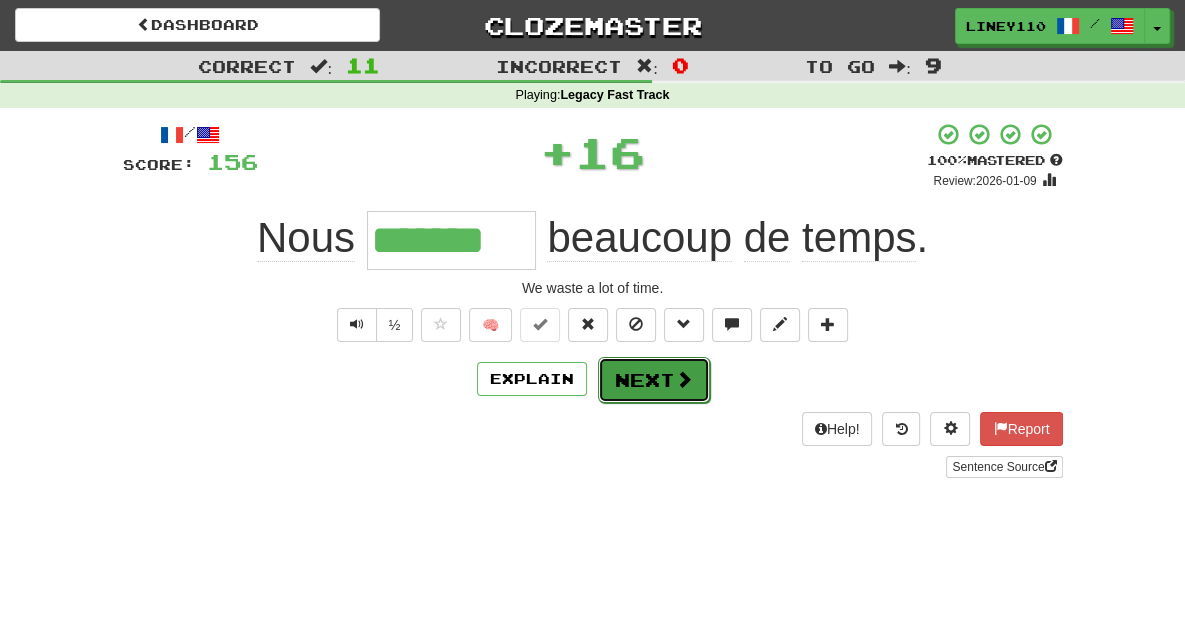 click at bounding box center [684, 379] 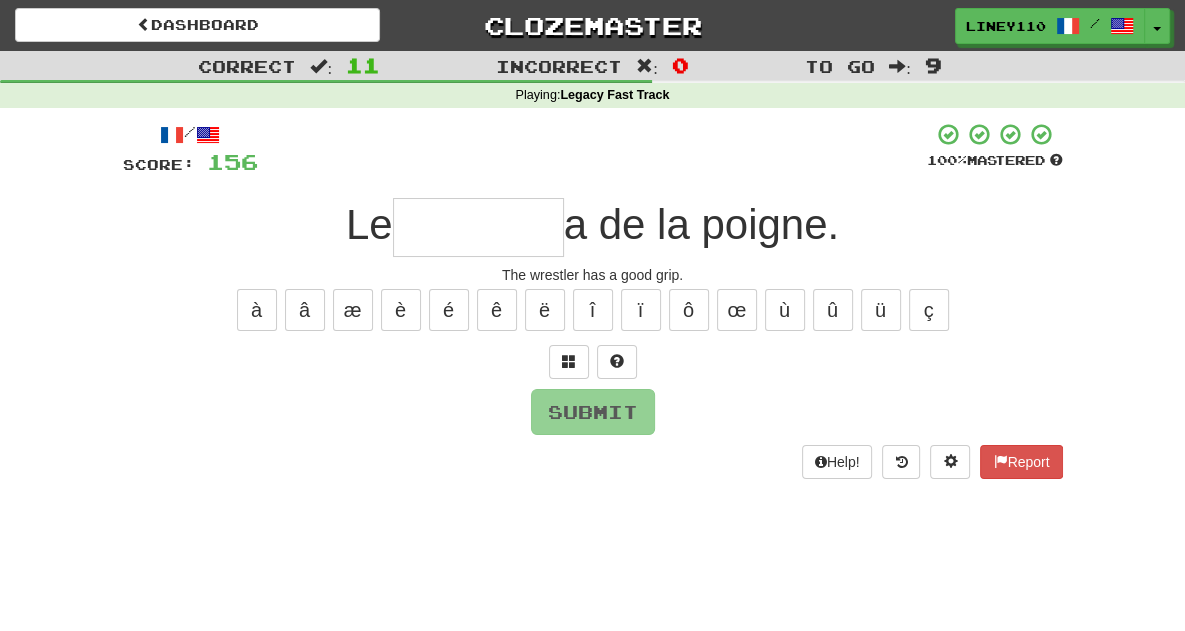 click at bounding box center [478, 227] 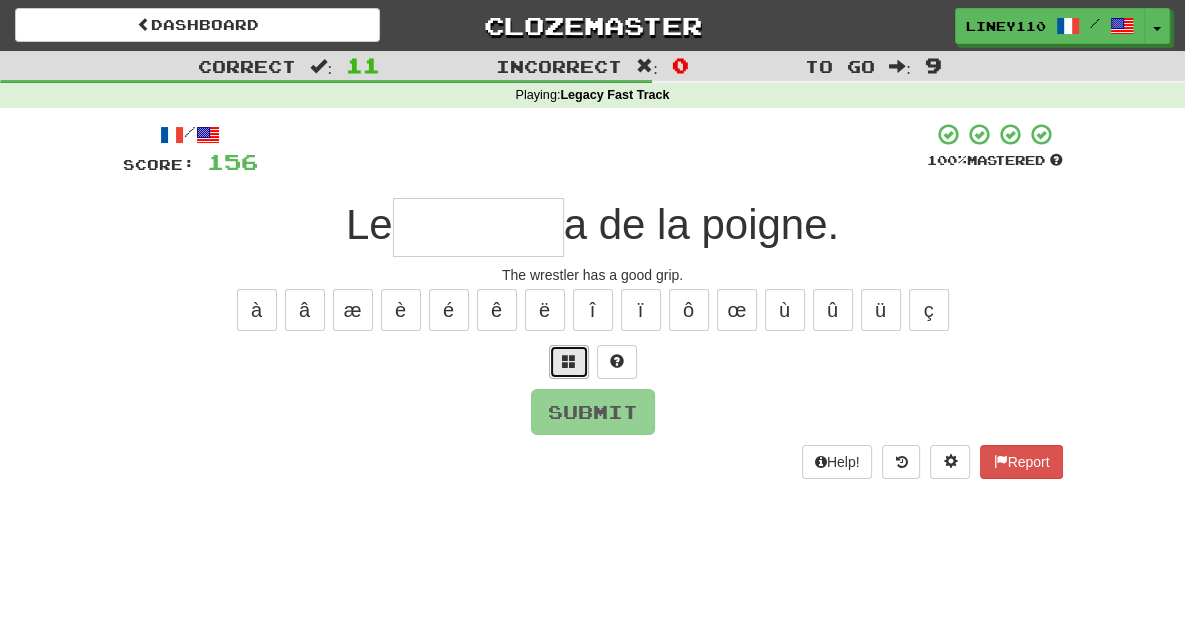 click at bounding box center [569, 361] 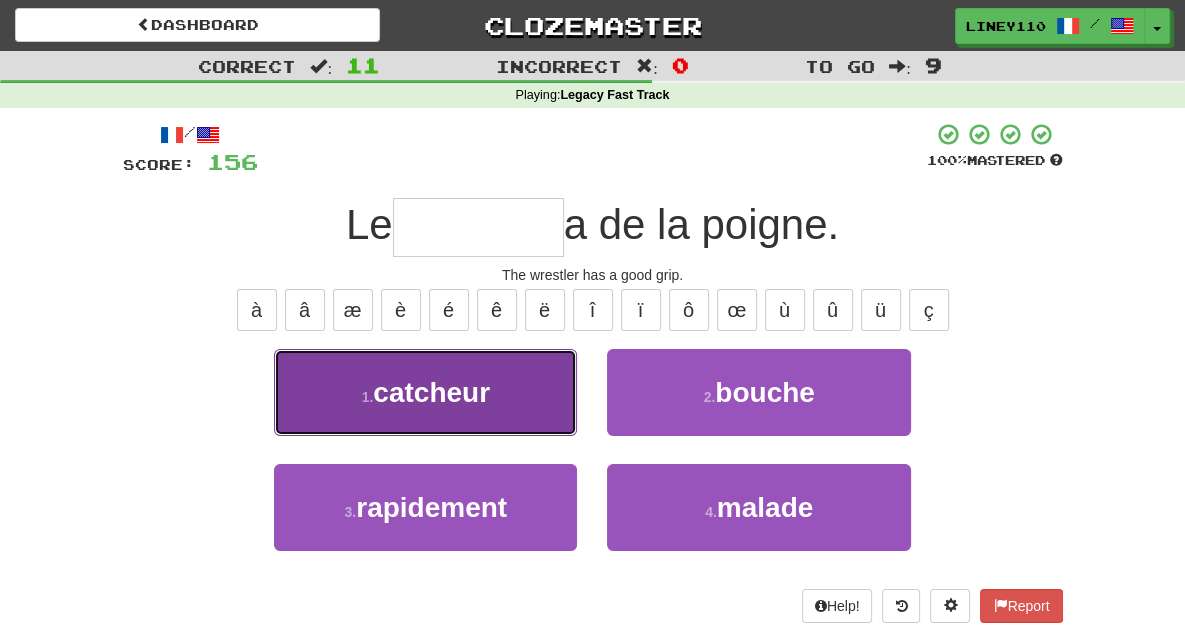 click on "1 .  catcheur" at bounding box center [425, 392] 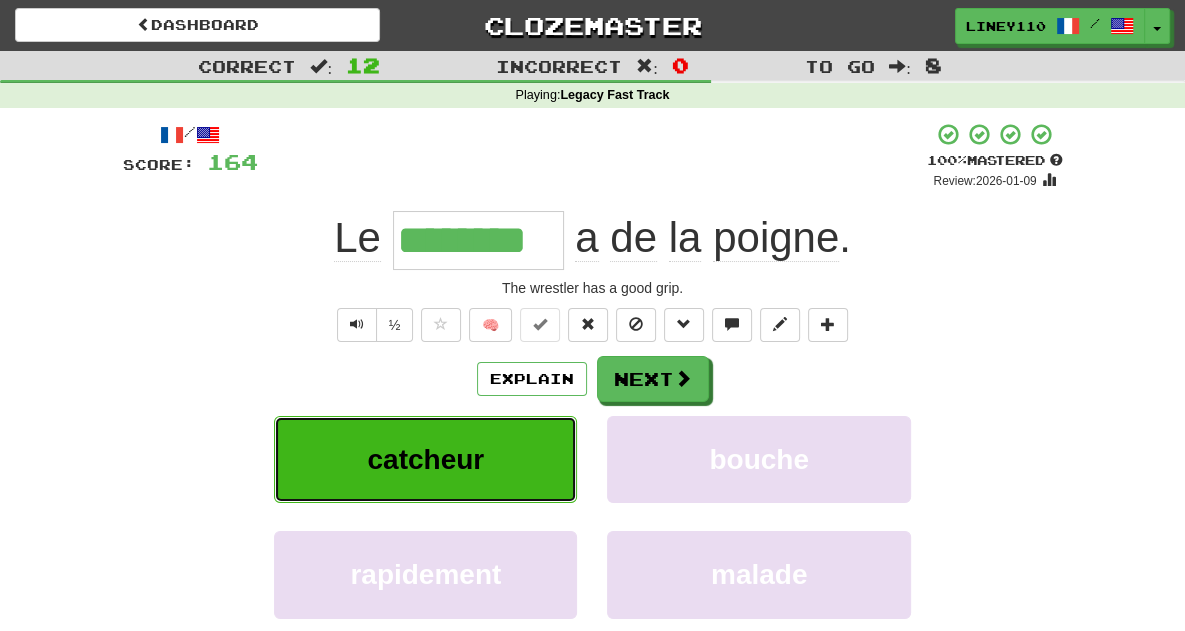 click on "catcheur" at bounding box center (425, 459) 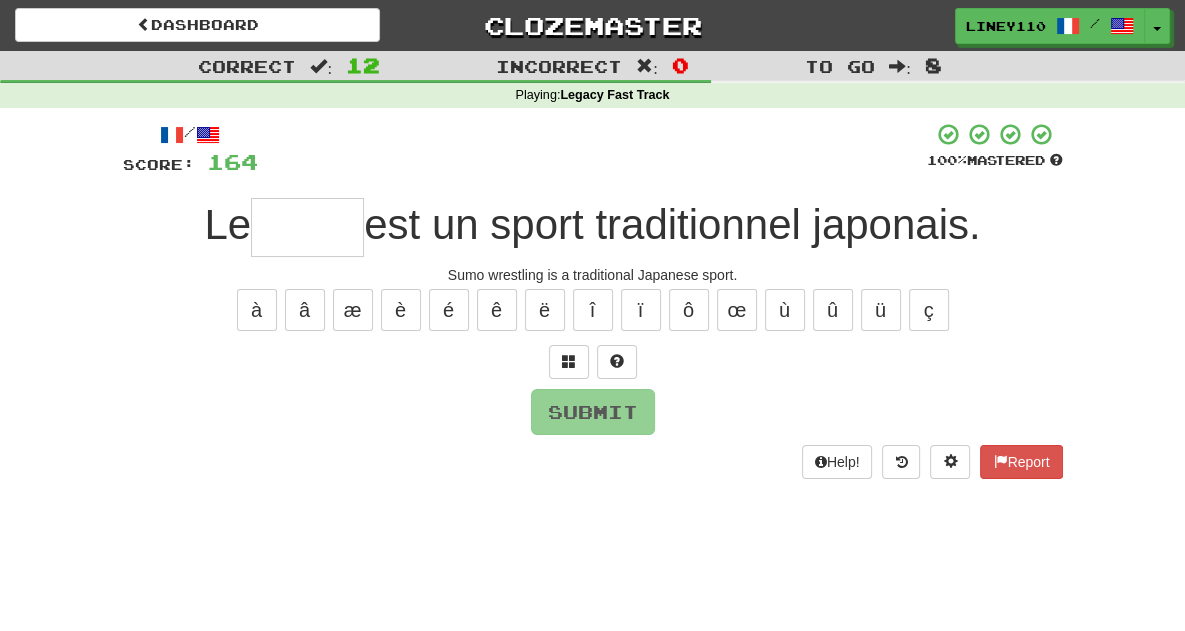 click at bounding box center (307, 227) 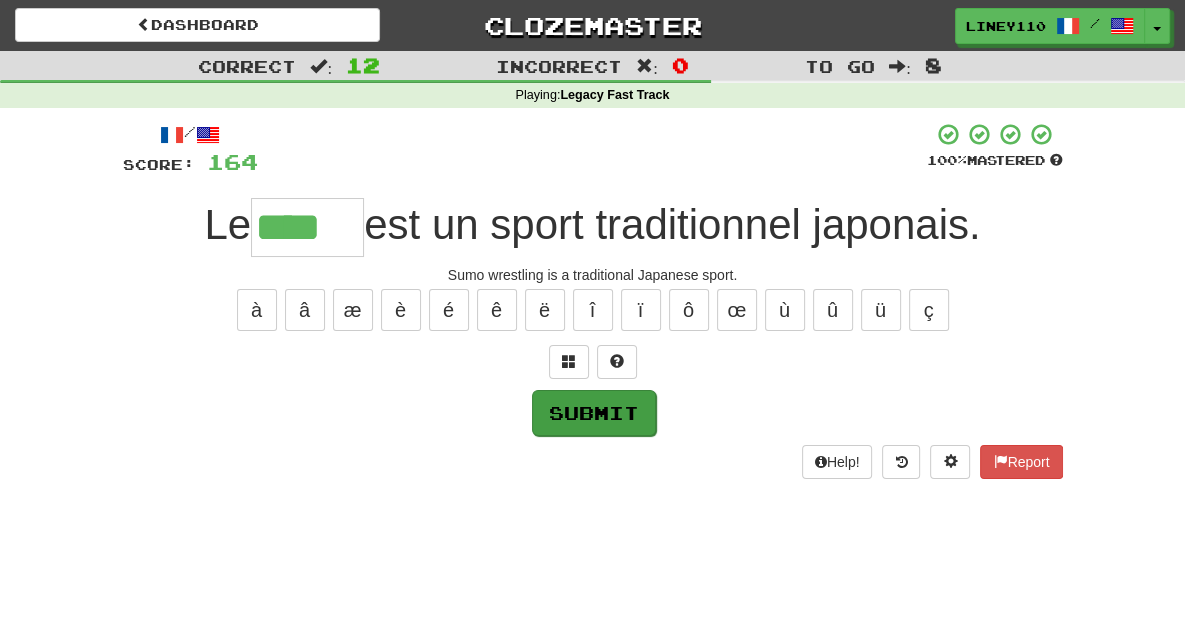 type on "****" 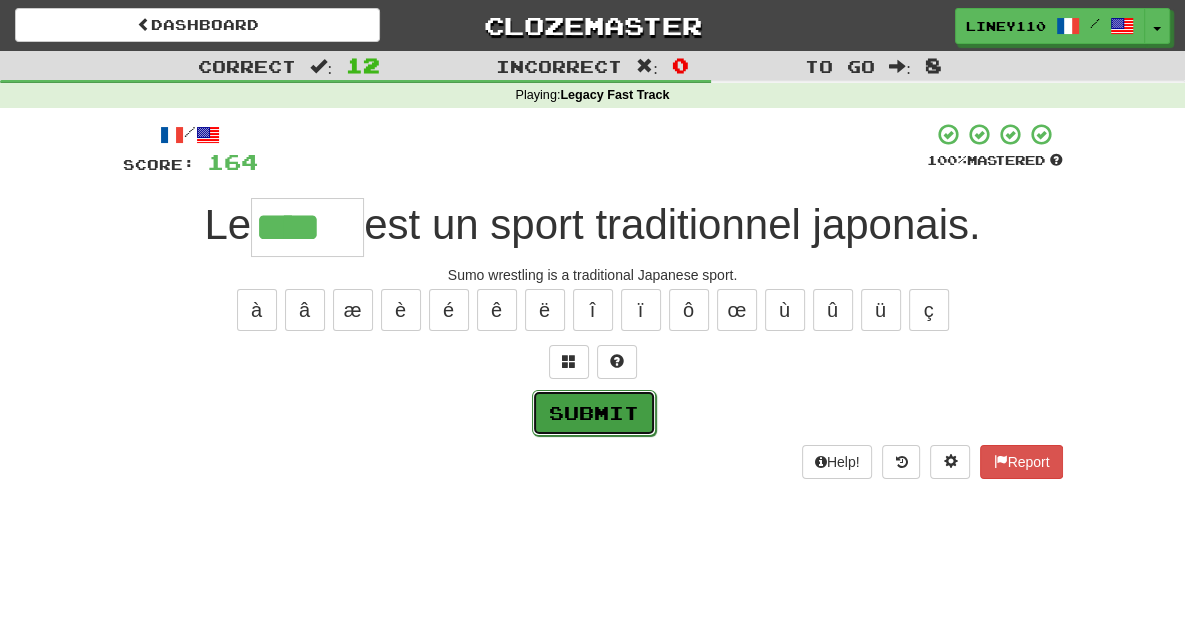 click on "Submit" at bounding box center [594, 413] 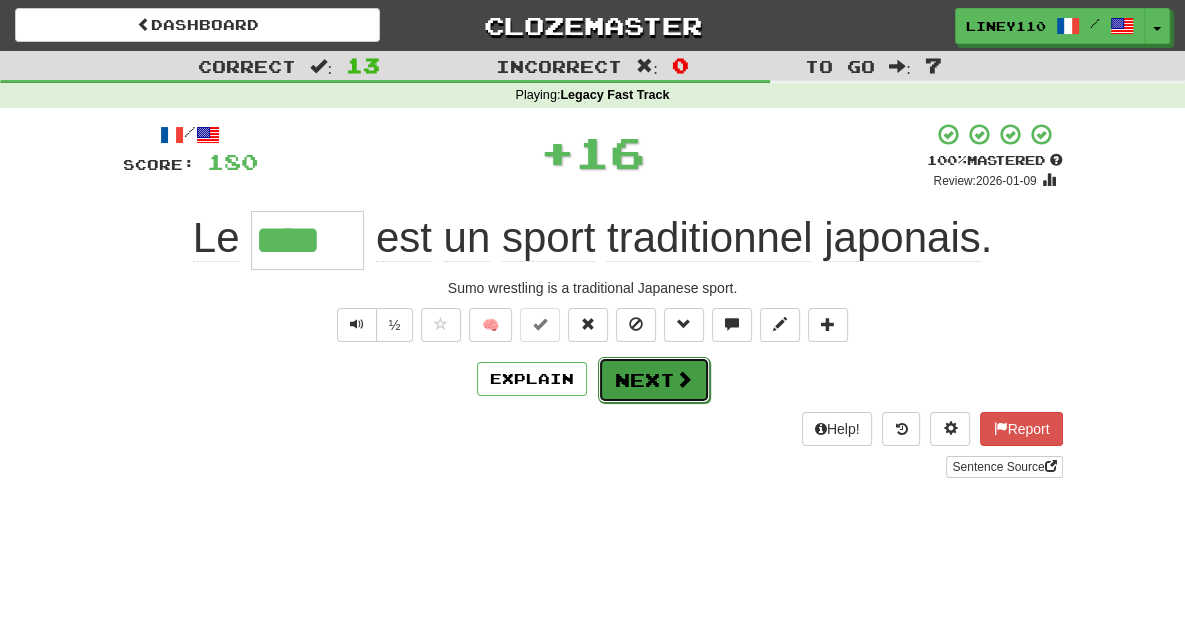 click on "Next" at bounding box center [654, 380] 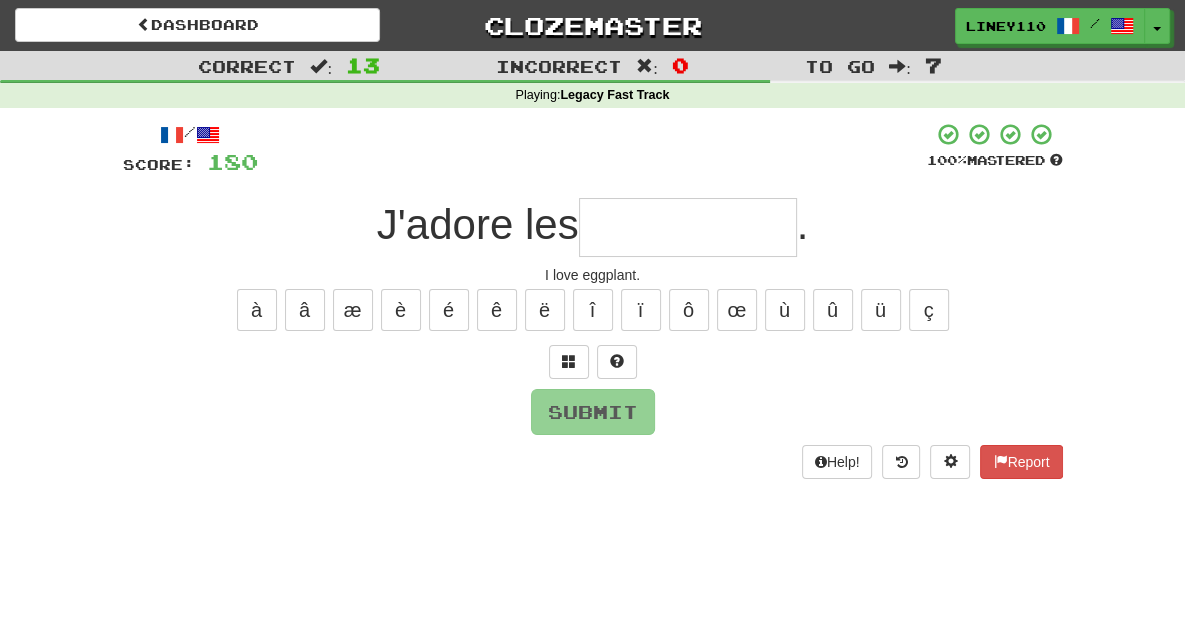 click at bounding box center [688, 227] 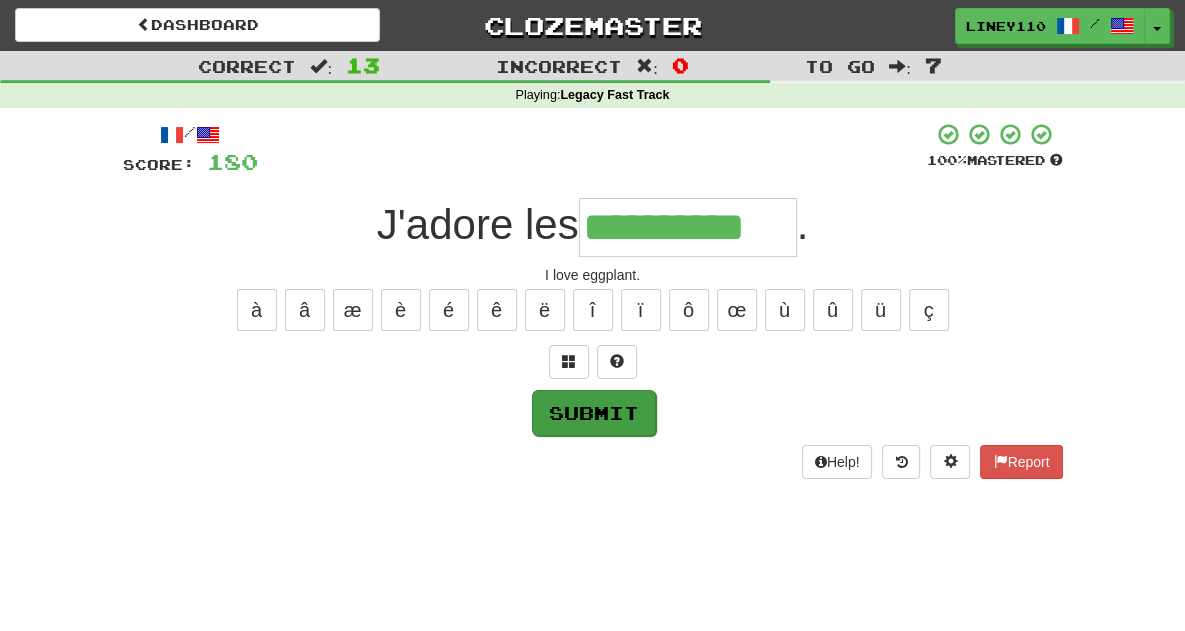 type on "**********" 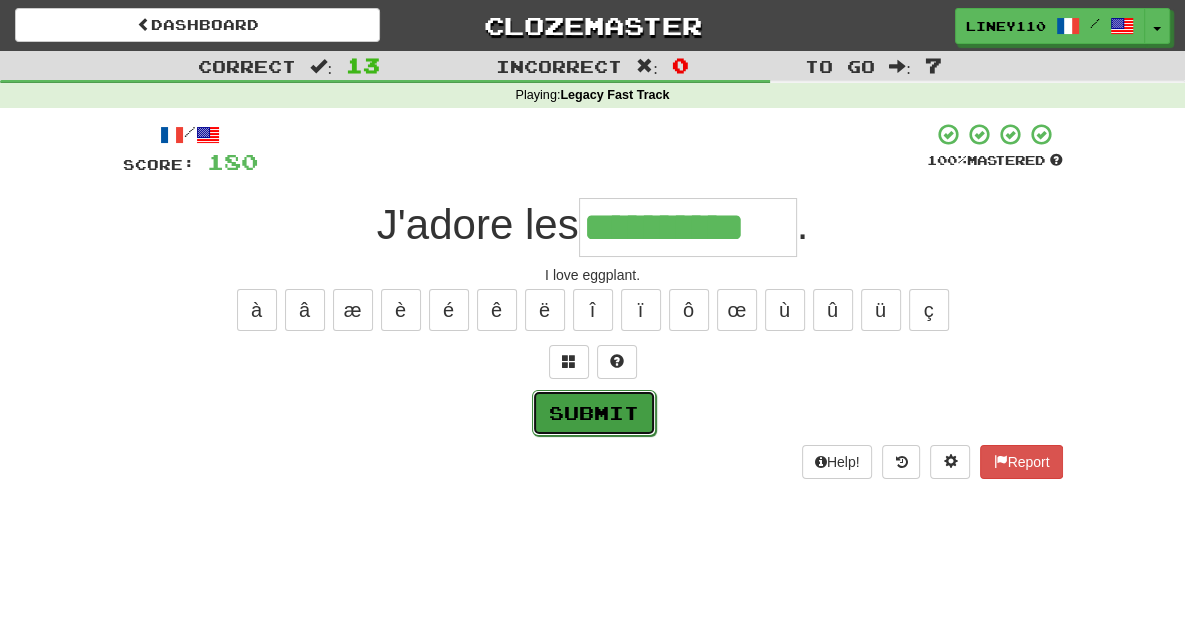 click on "Submit" at bounding box center (594, 413) 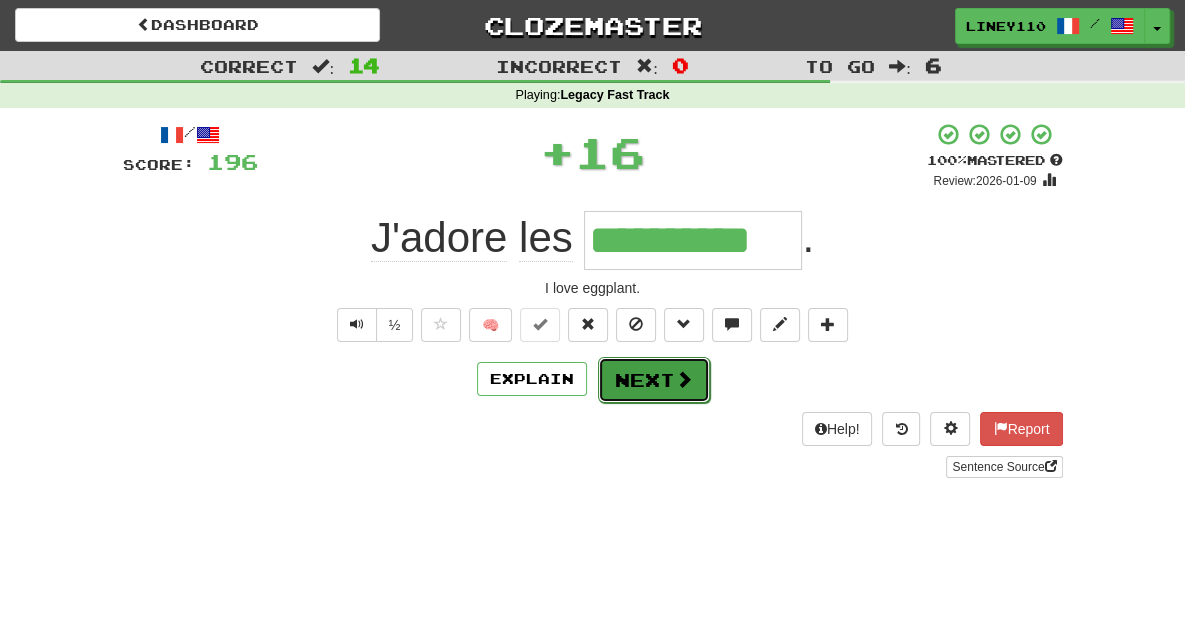 click on "Next" at bounding box center (654, 380) 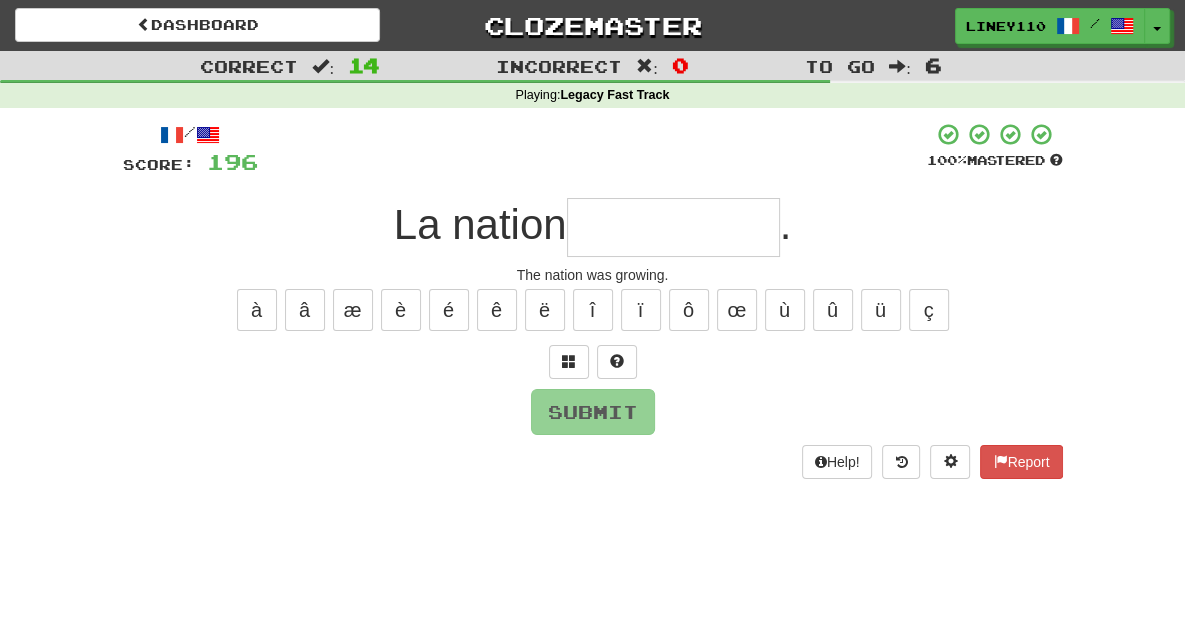 click at bounding box center [673, 227] 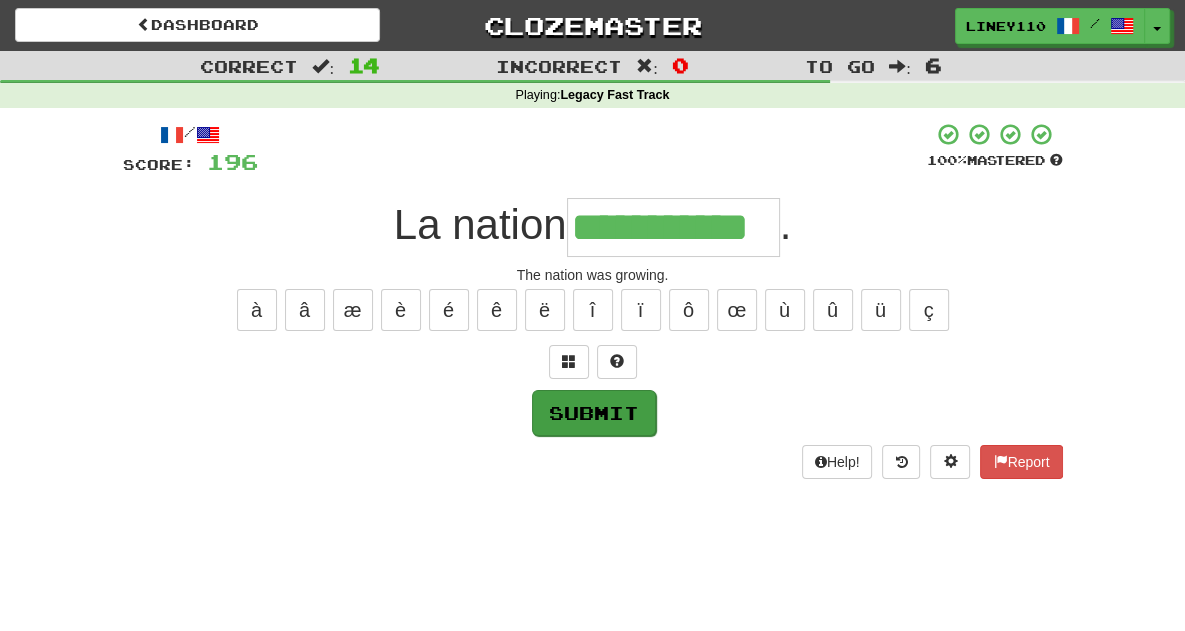 type on "**********" 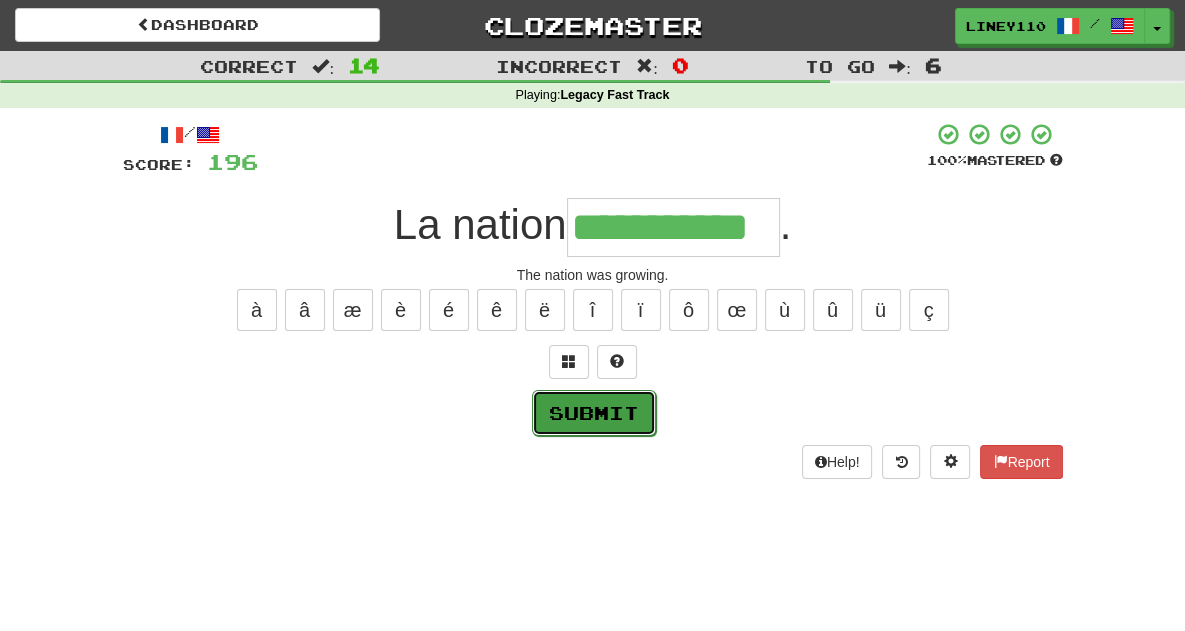 click on "Submit" at bounding box center [594, 413] 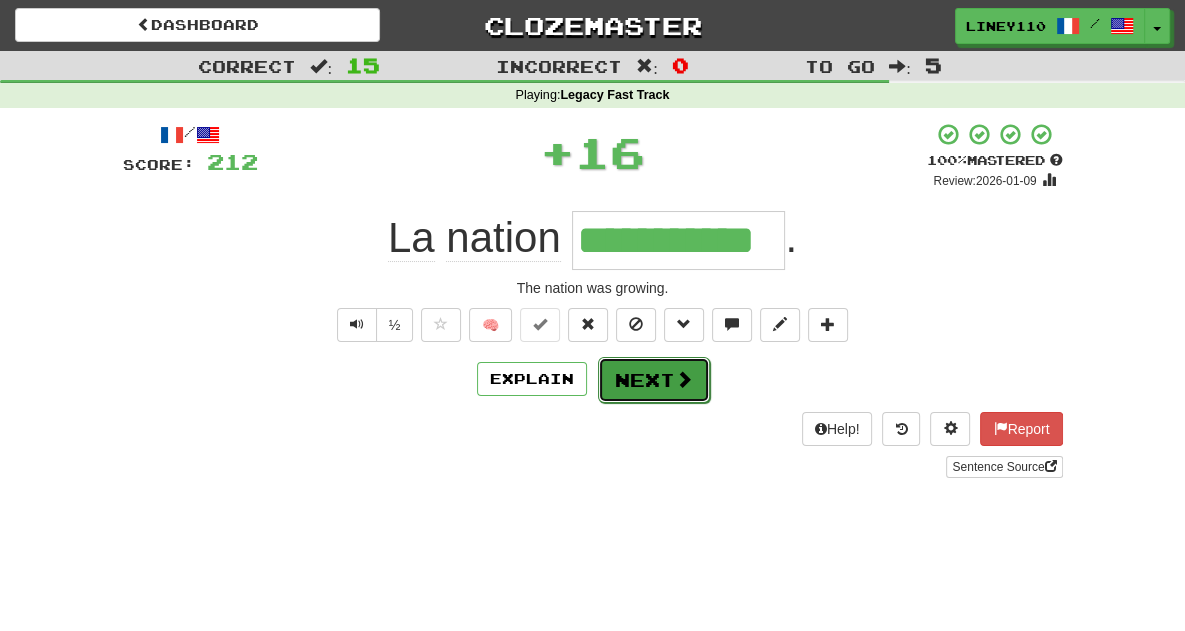 click on "Next" at bounding box center [654, 380] 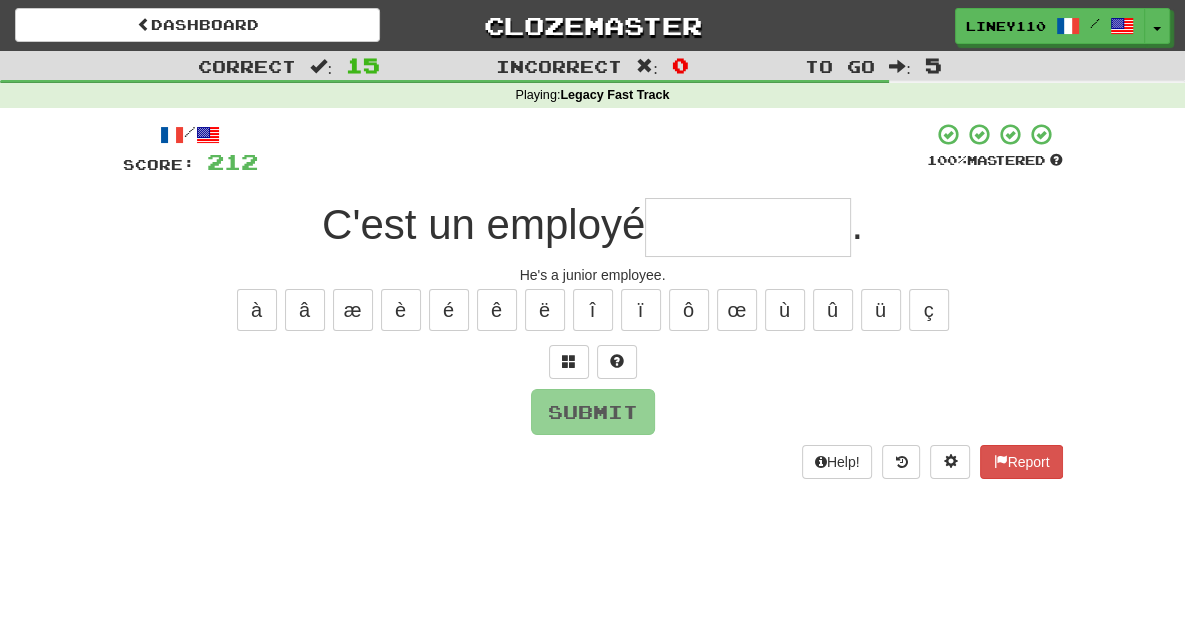 click at bounding box center [748, 227] 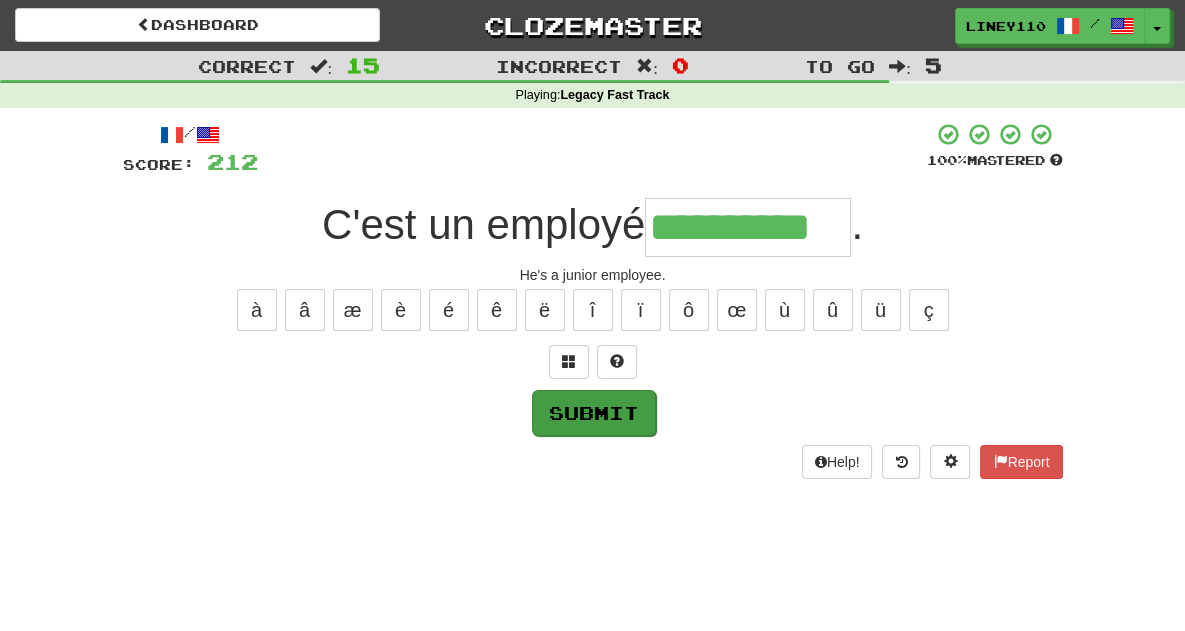 type on "**********" 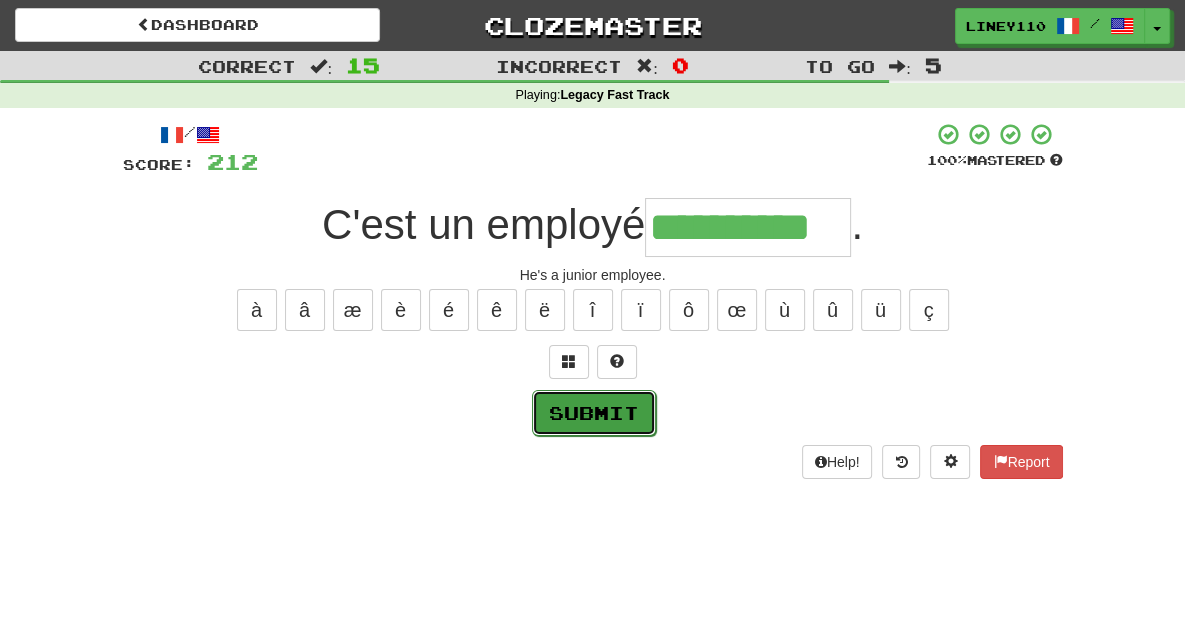 click on "Submit" at bounding box center [594, 413] 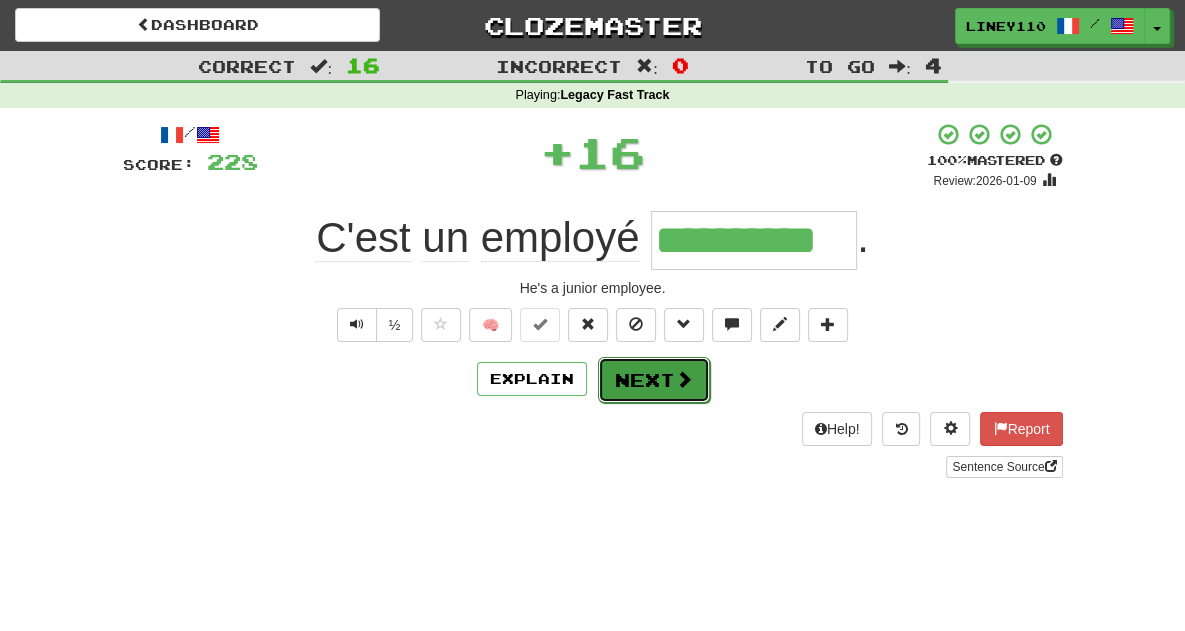 click on "Next" at bounding box center (654, 380) 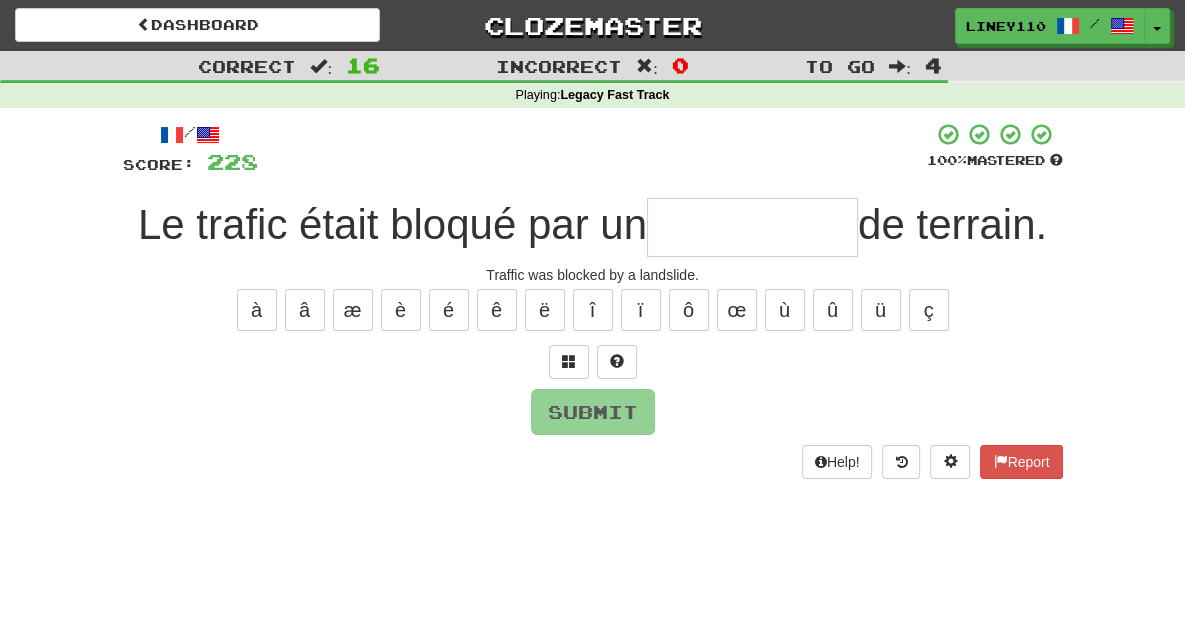 click at bounding box center [752, 227] 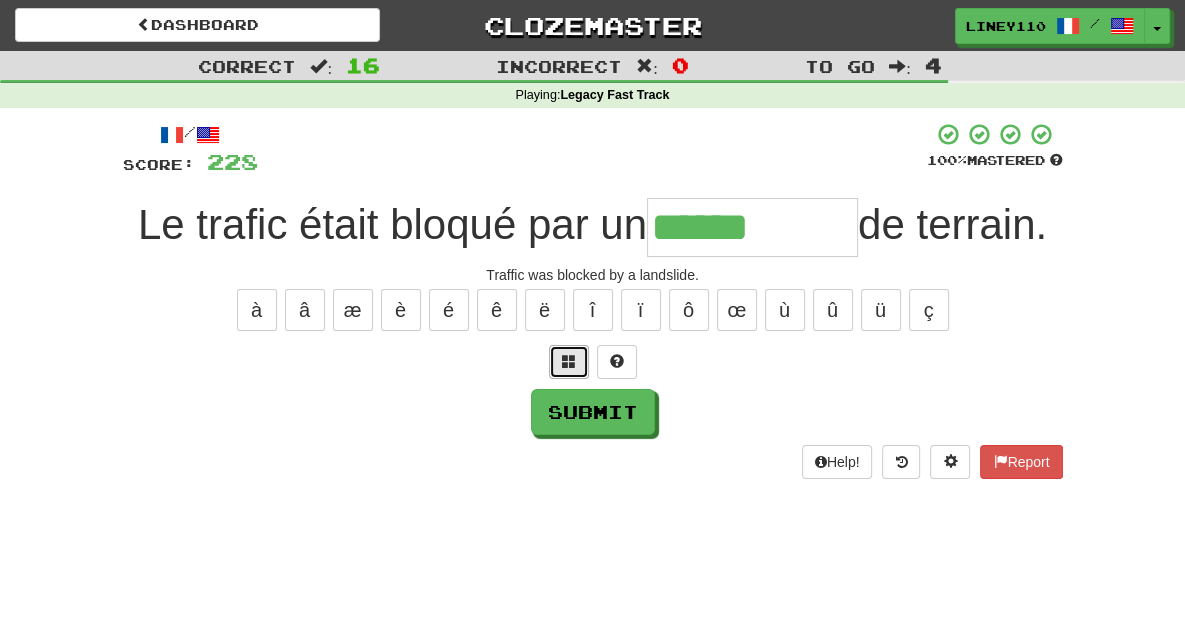 click at bounding box center [569, 361] 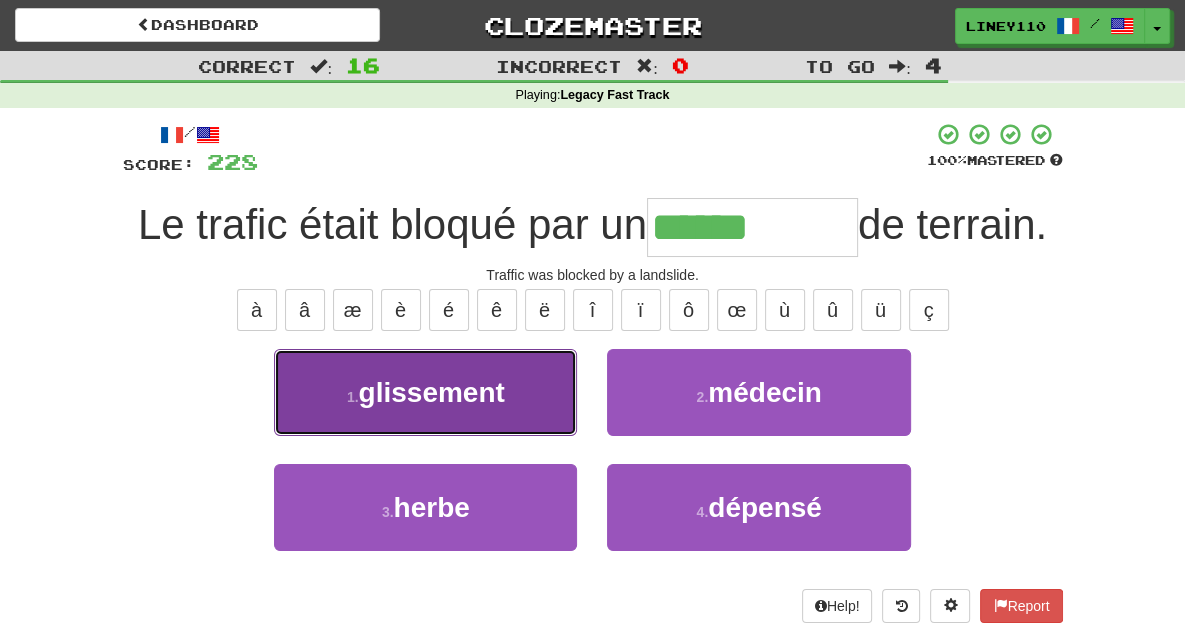 click on "1 .  glissement" at bounding box center [425, 392] 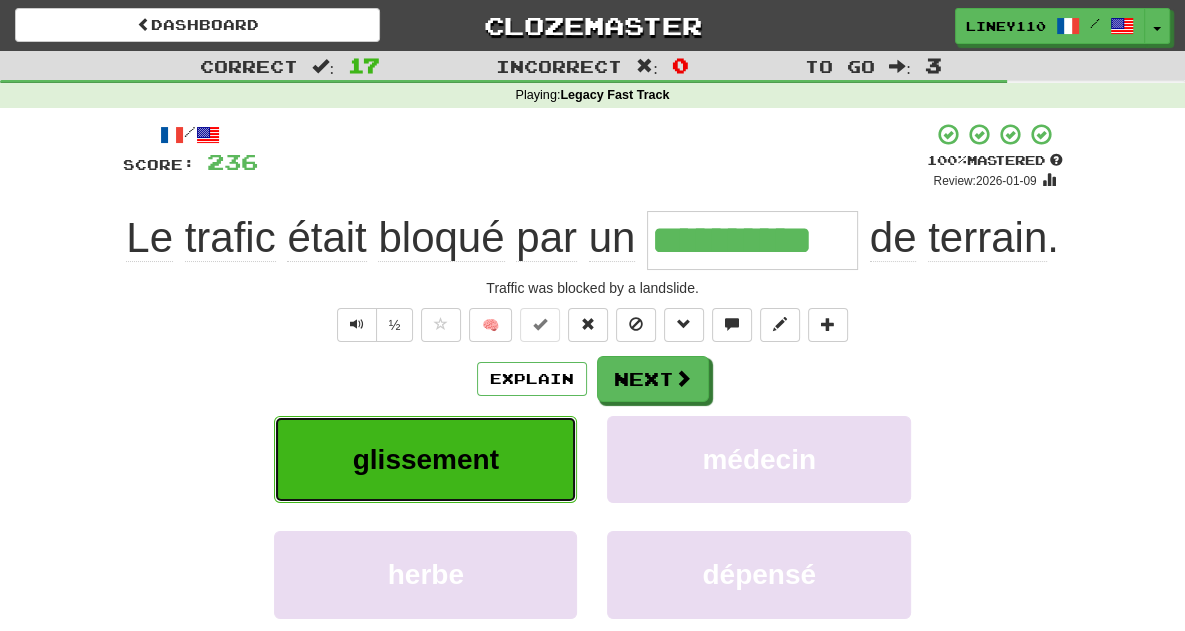 click on "glissement" at bounding box center (425, 459) 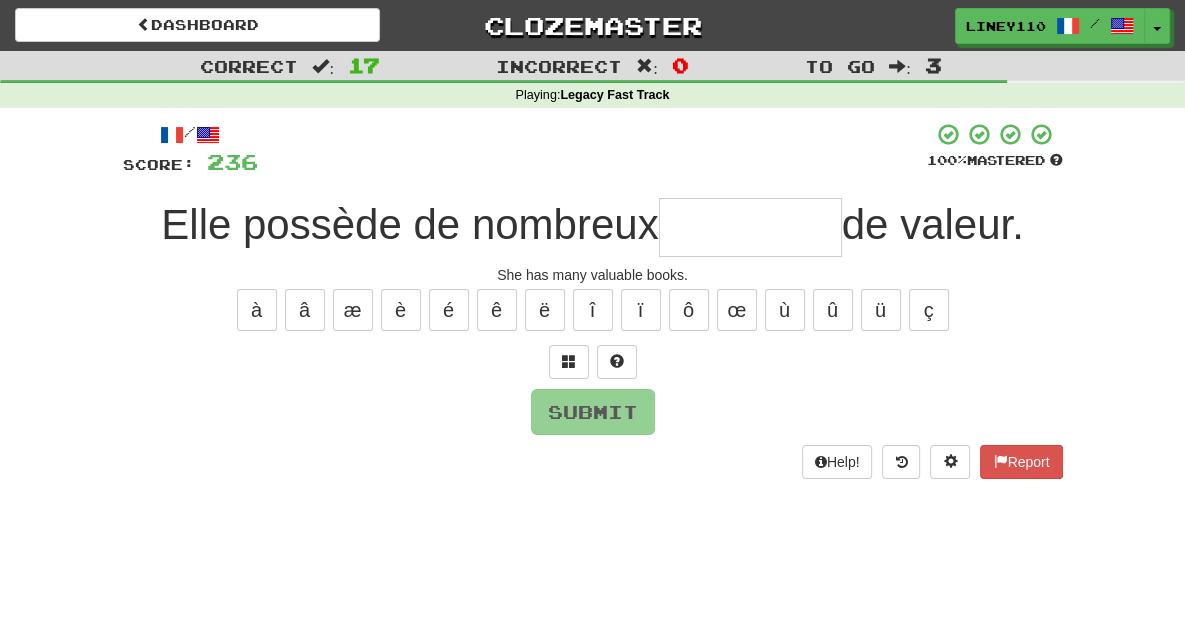 click at bounding box center (750, 227) 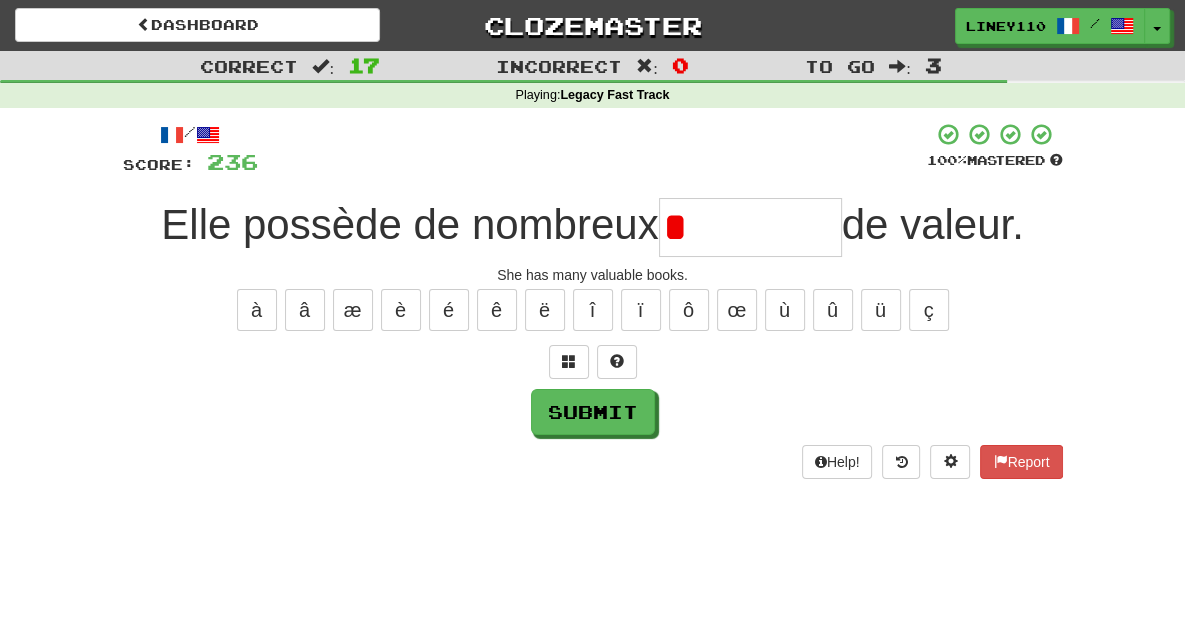 click on "*" at bounding box center [750, 227] 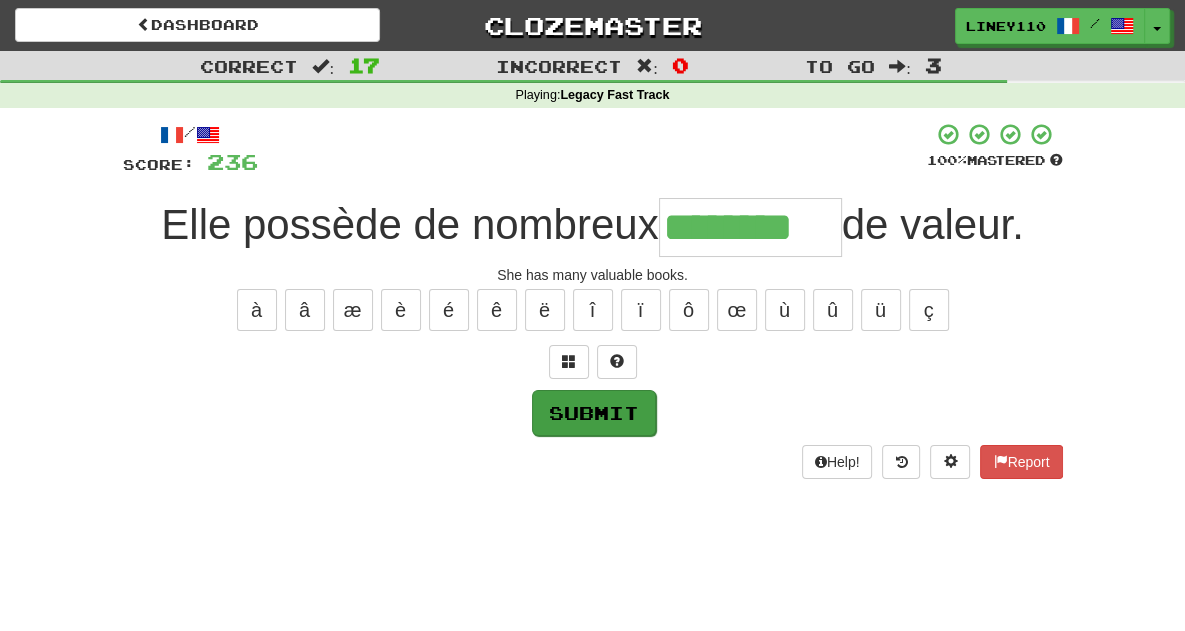 type on "********" 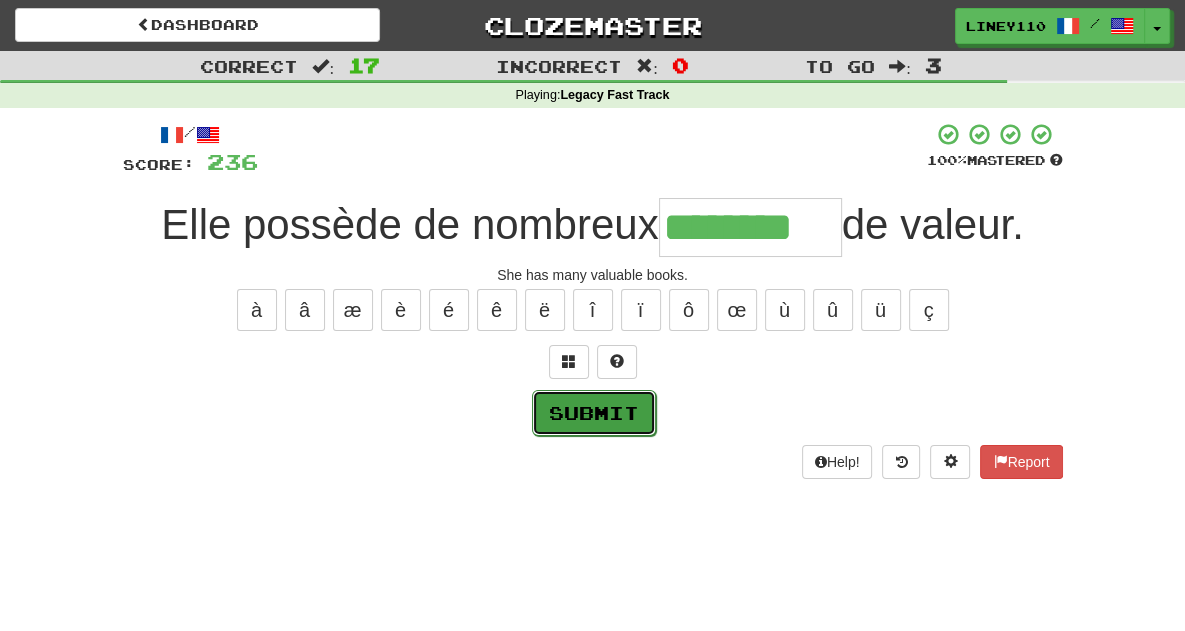 click on "Submit" at bounding box center (594, 413) 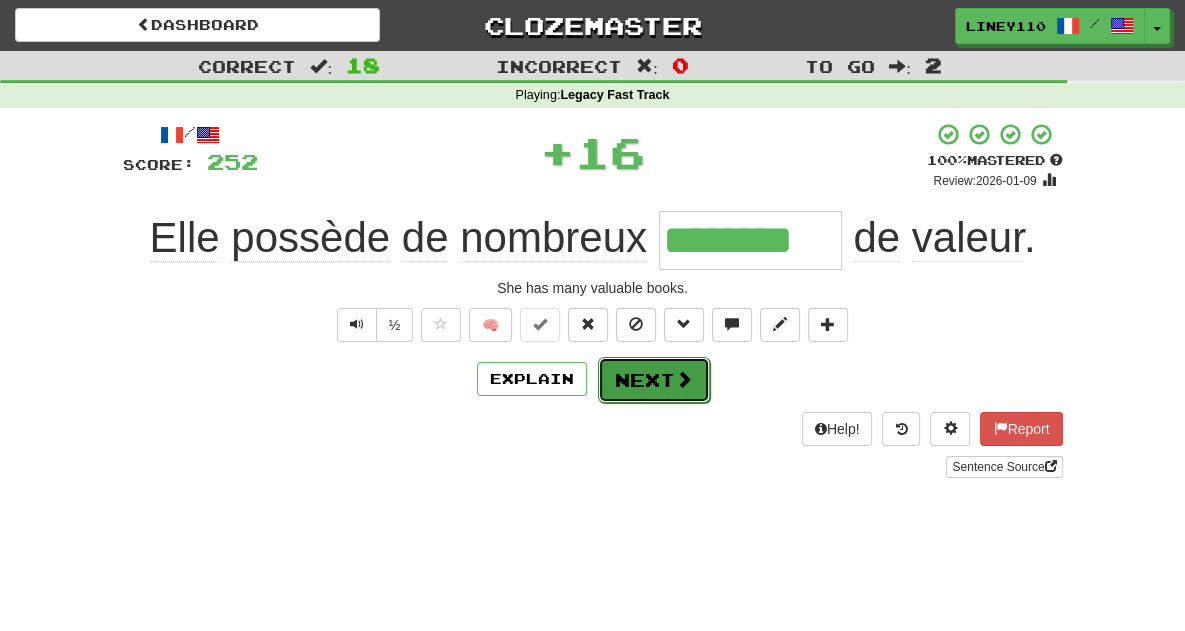 click on "Next" at bounding box center [654, 380] 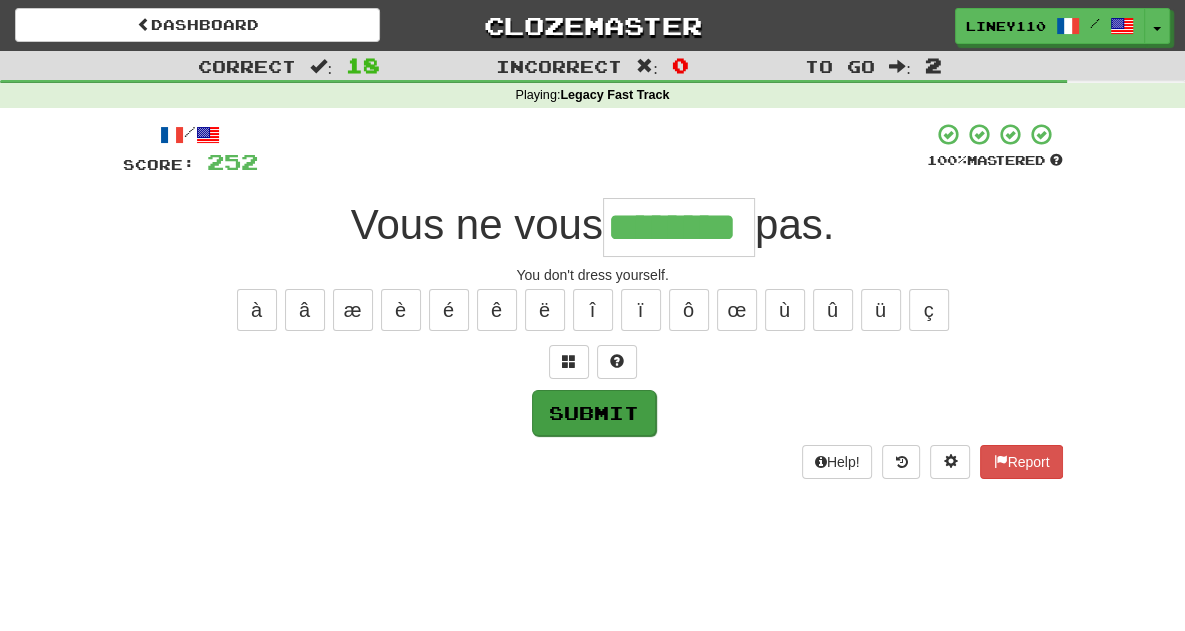 type on "********" 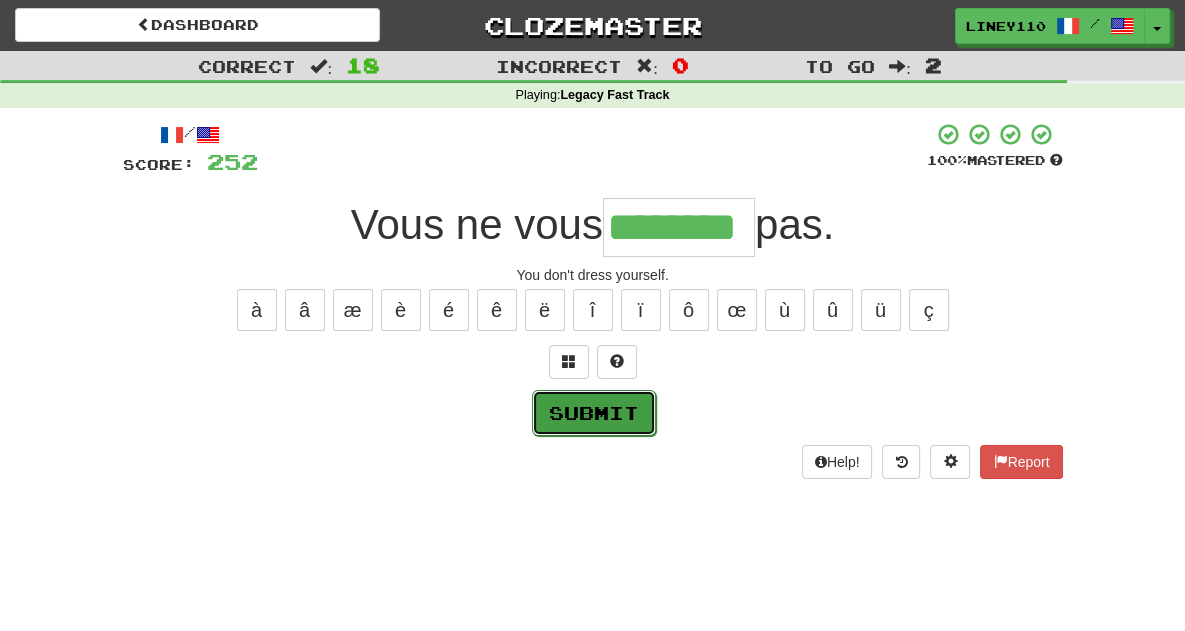 click on "Submit" at bounding box center (594, 413) 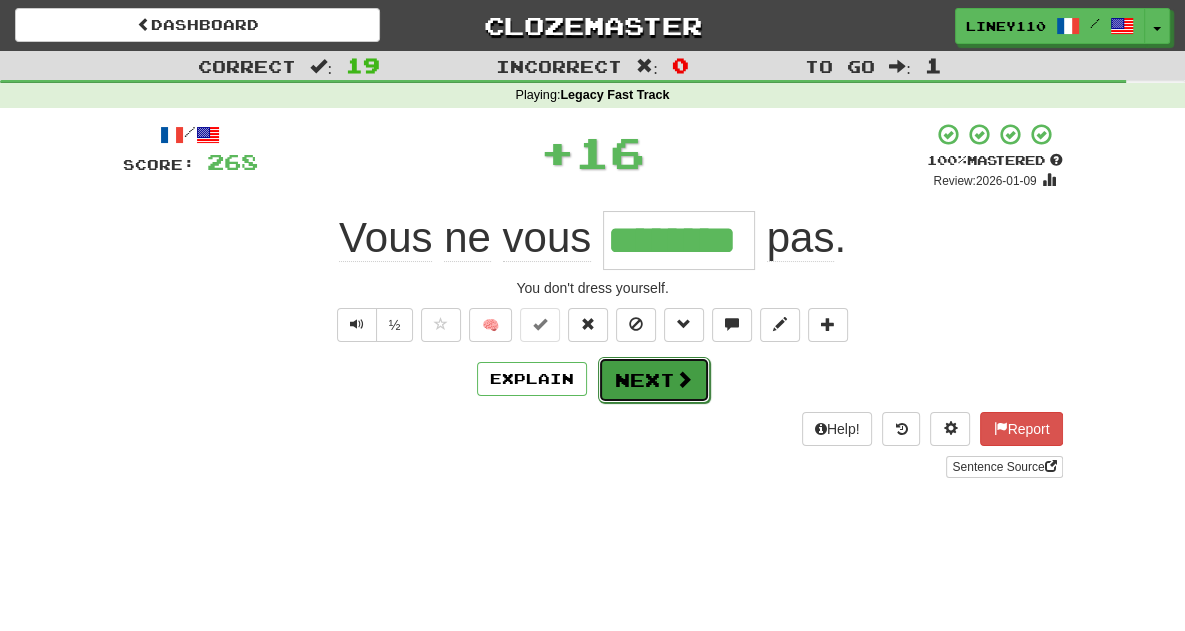 click on "Next" at bounding box center [654, 380] 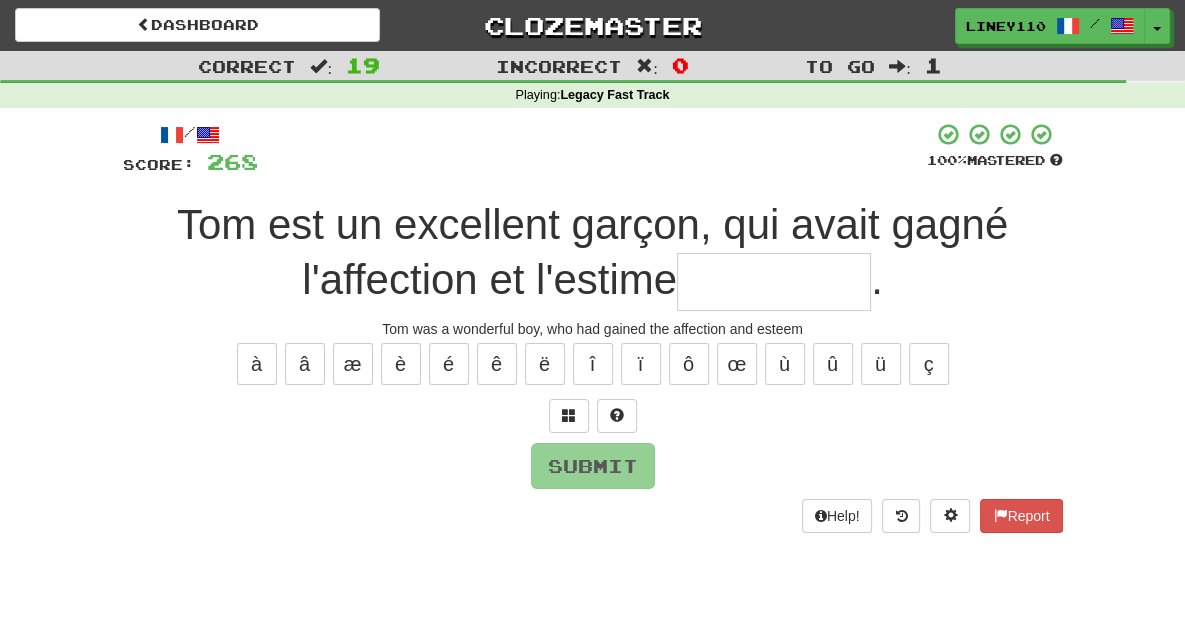 click at bounding box center [774, 282] 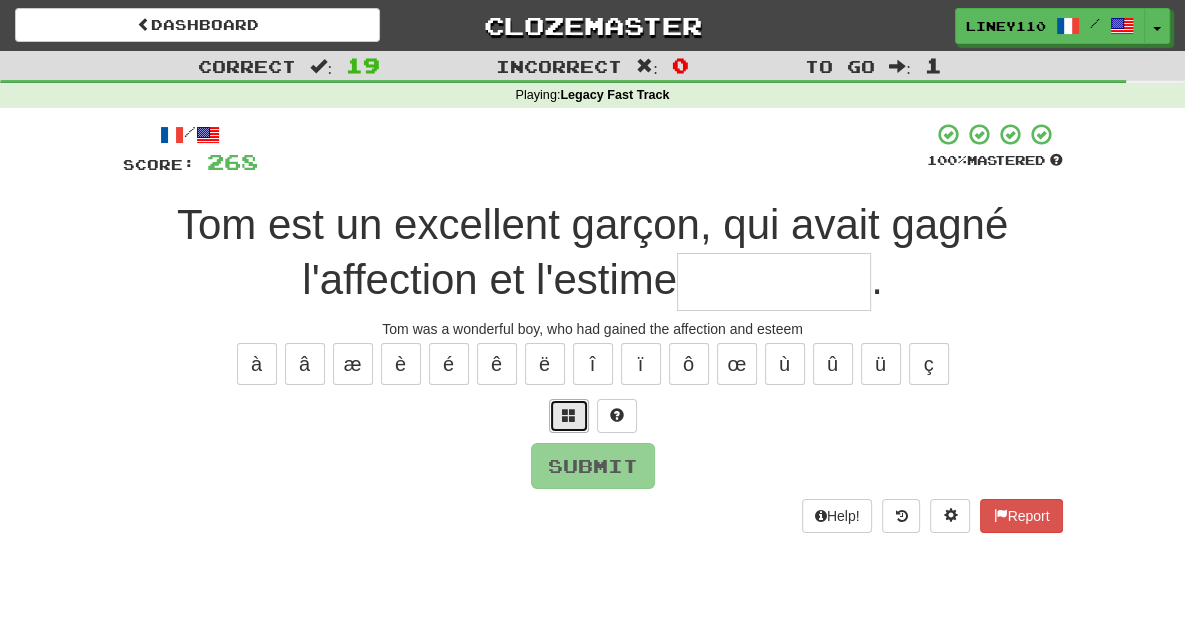 click at bounding box center [569, 416] 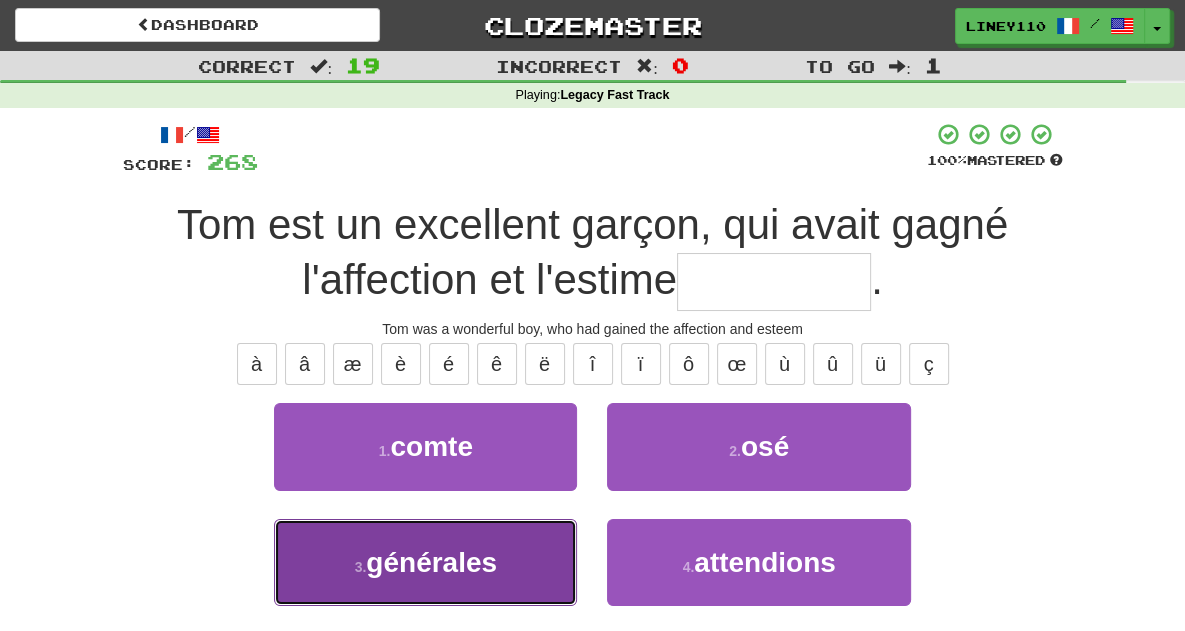 click on "3 .  générales" at bounding box center [425, 562] 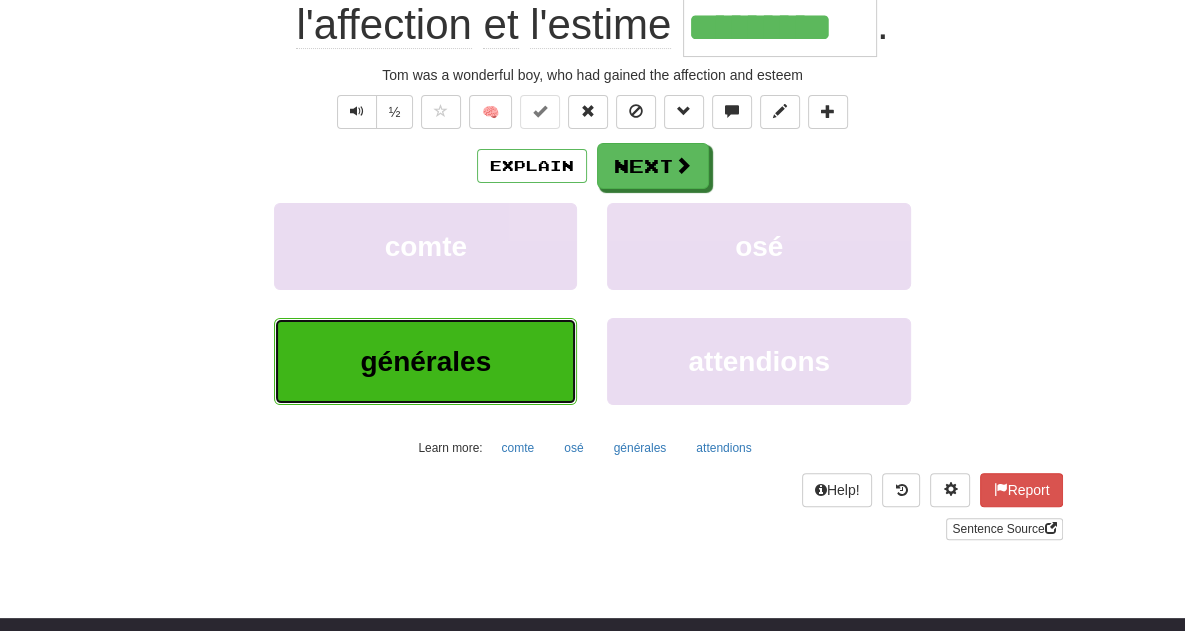 scroll, scrollTop: 268, scrollLeft: 0, axis: vertical 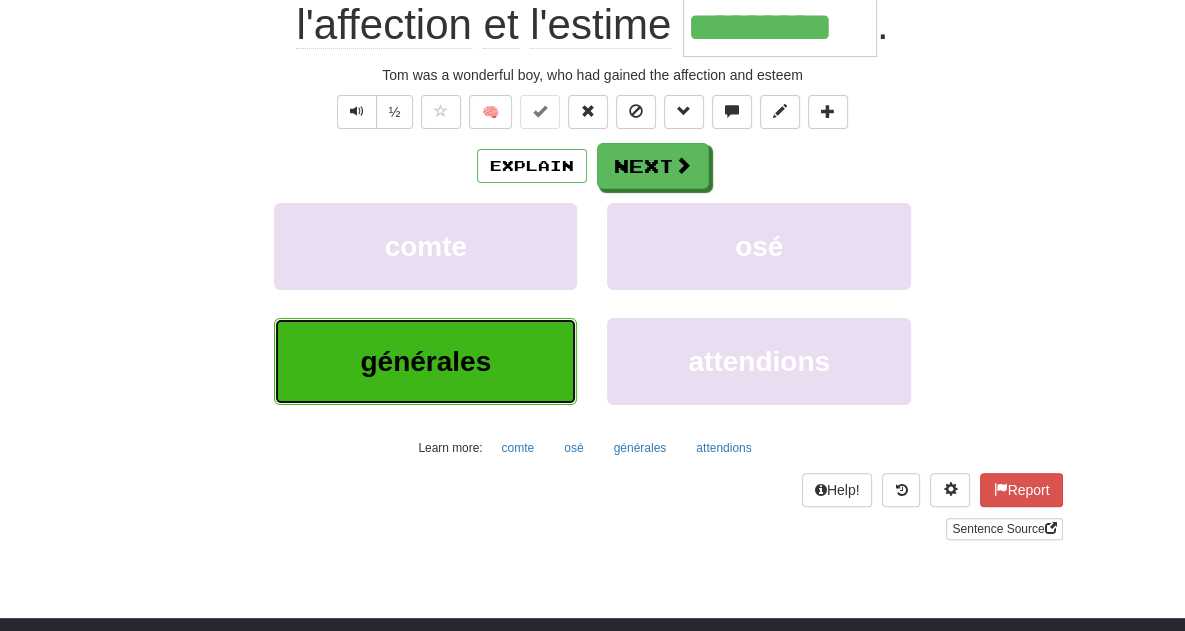 click on "générales" at bounding box center (425, 361) 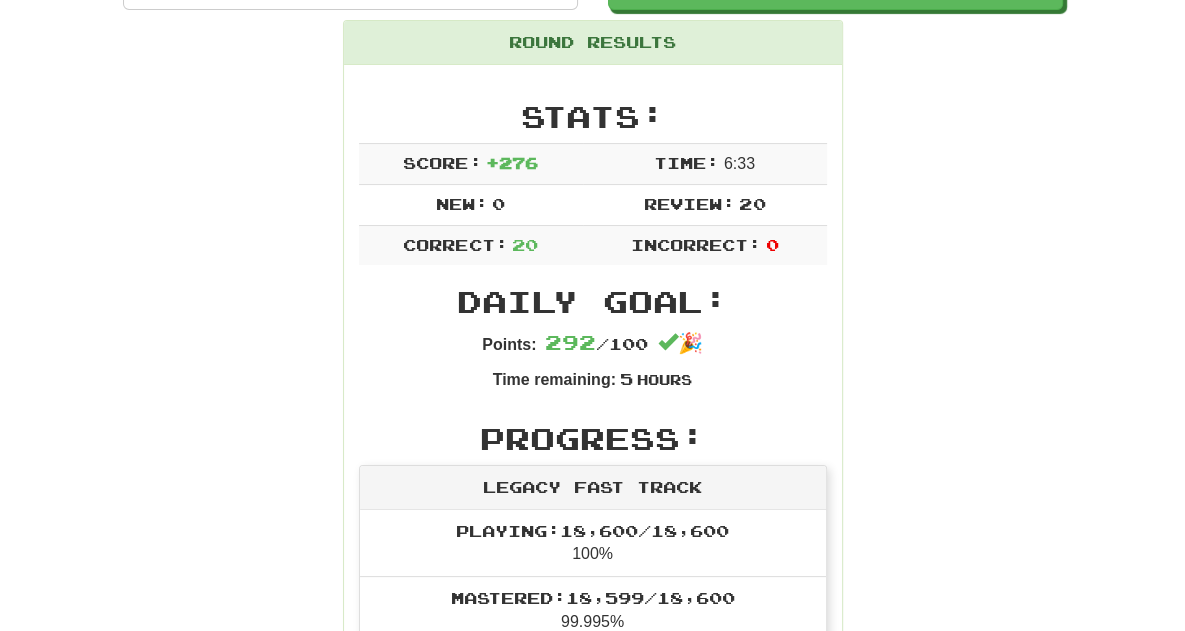 scroll, scrollTop: 0, scrollLeft: 0, axis: both 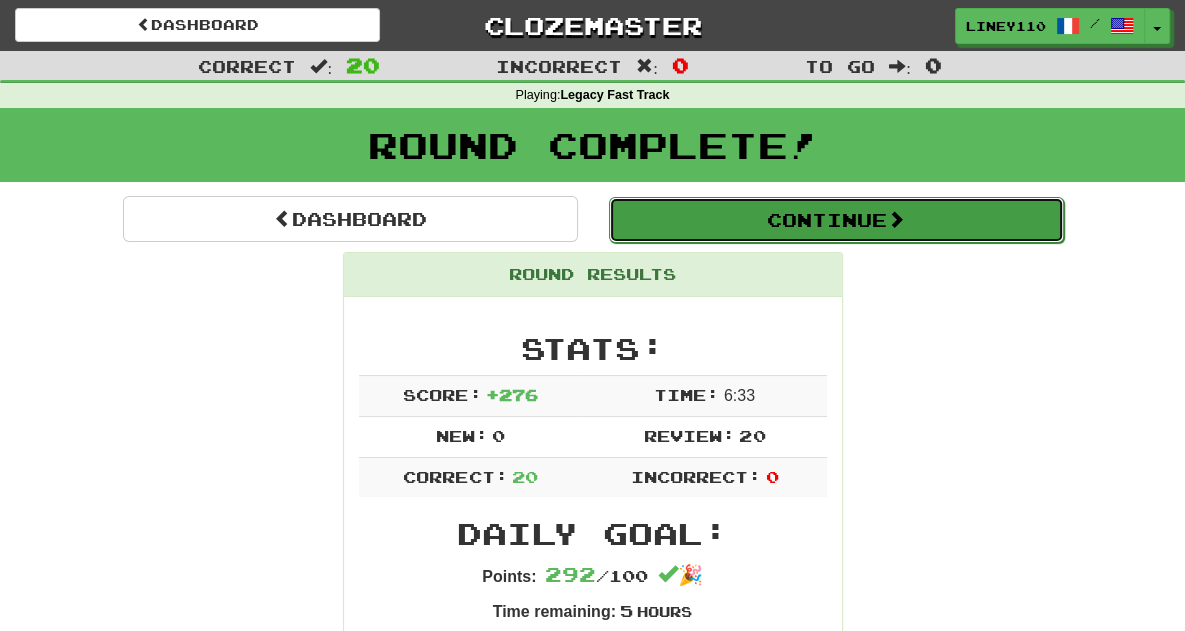 click on "Continue" at bounding box center (836, 220) 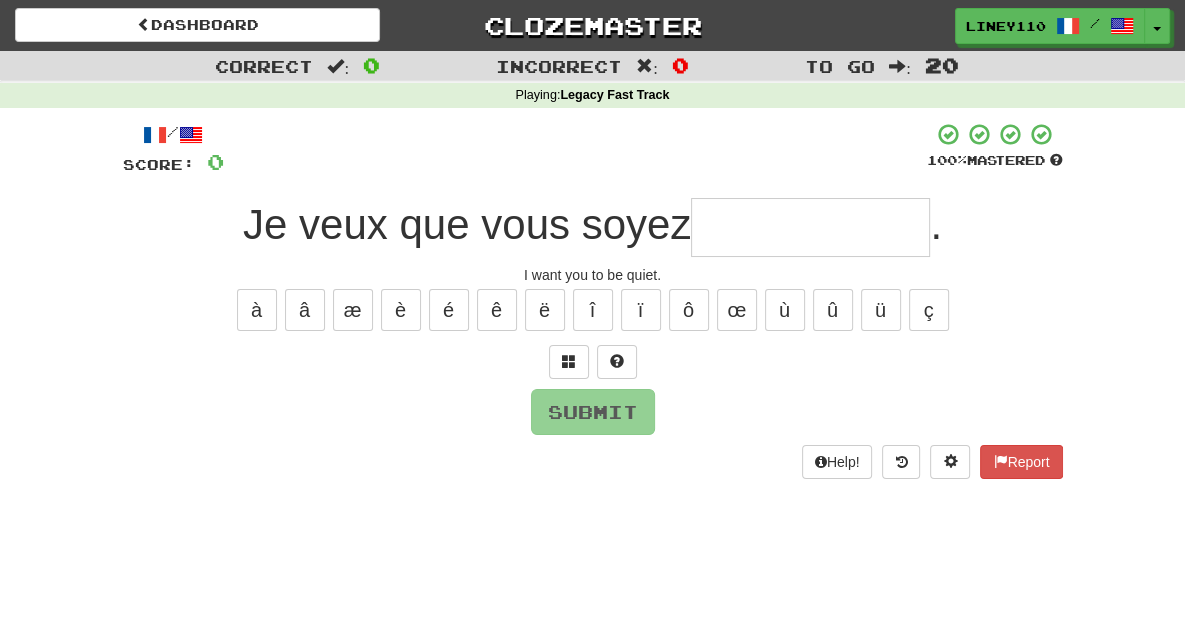 click at bounding box center (810, 227) 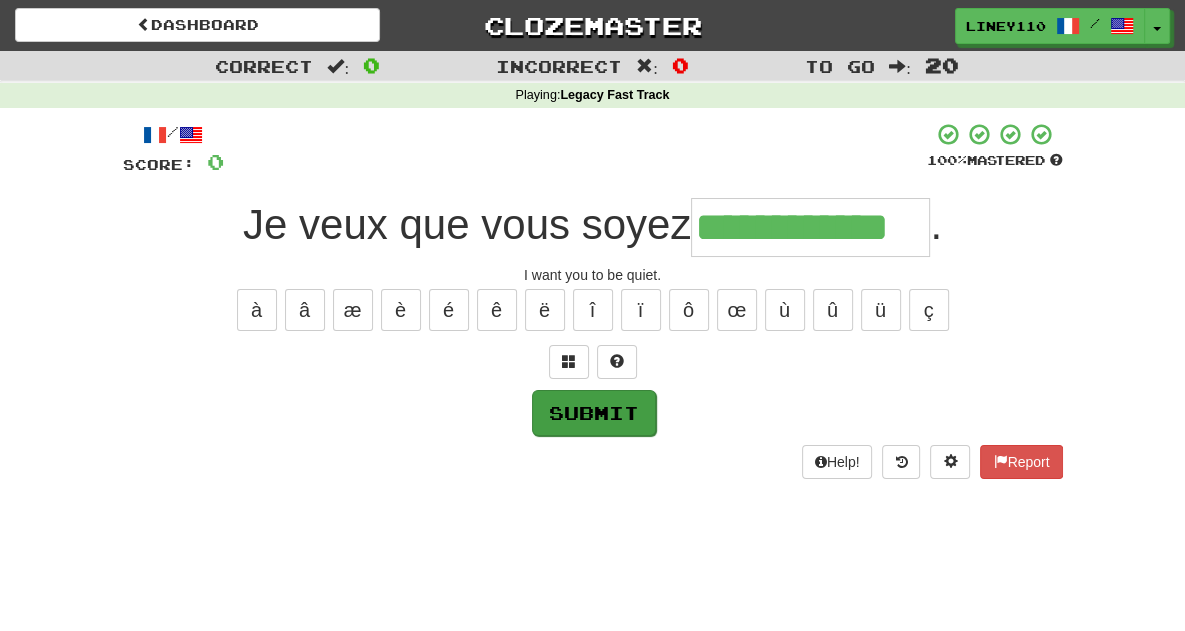 type on "**********" 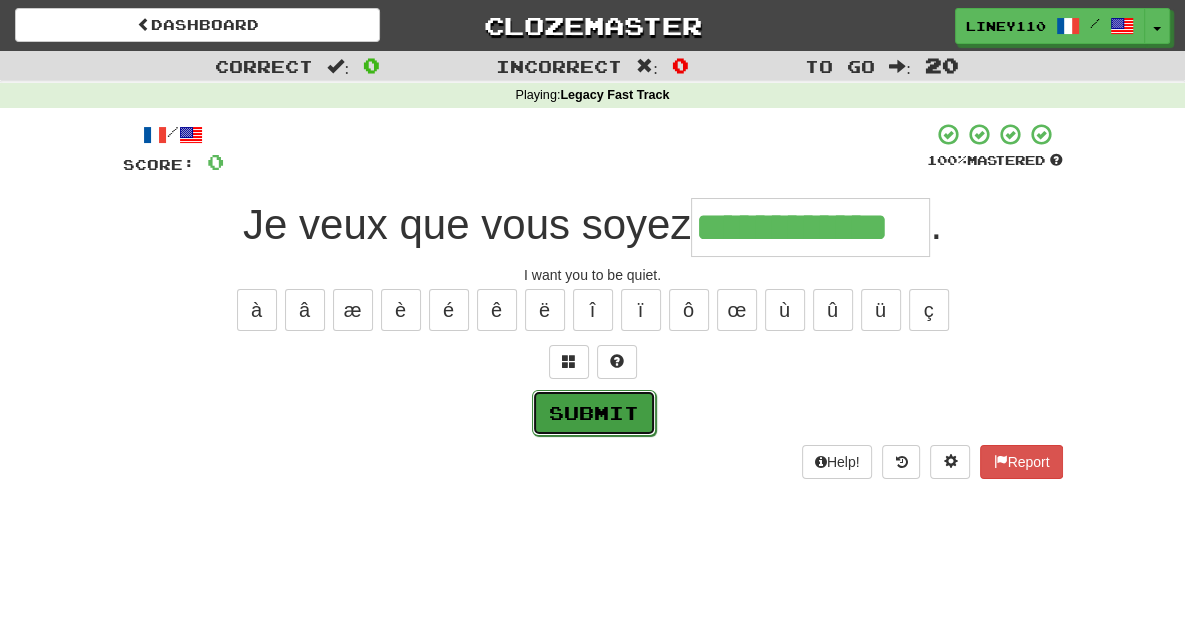 click on "Submit" at bounding box center [594, 413] 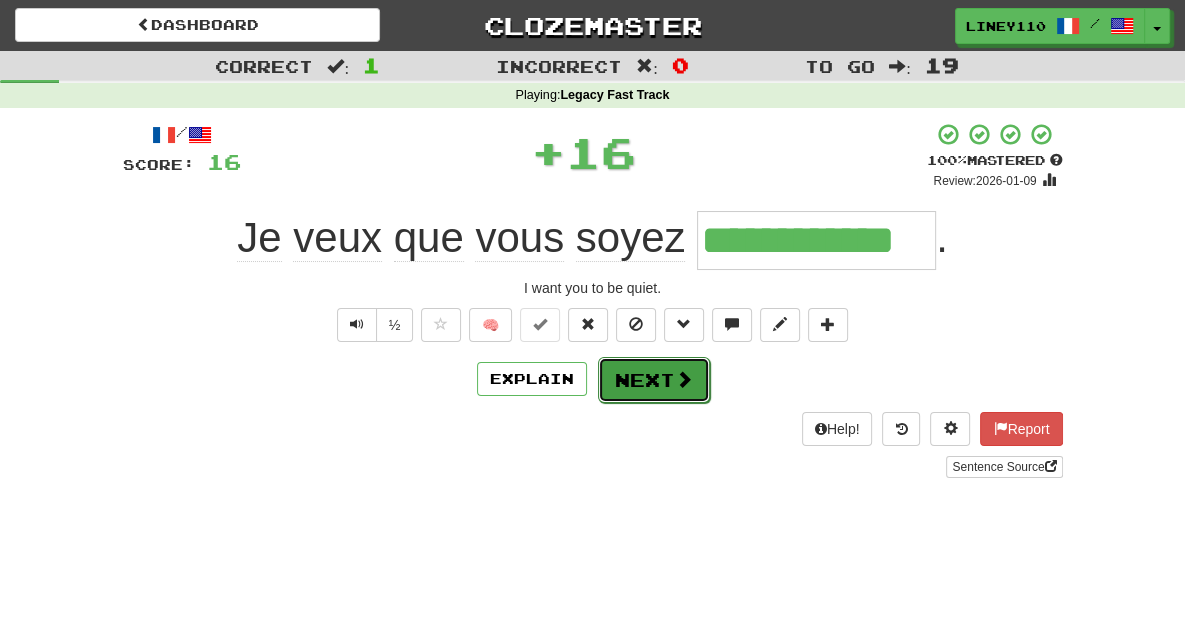 click at bounding box center [684, 379] 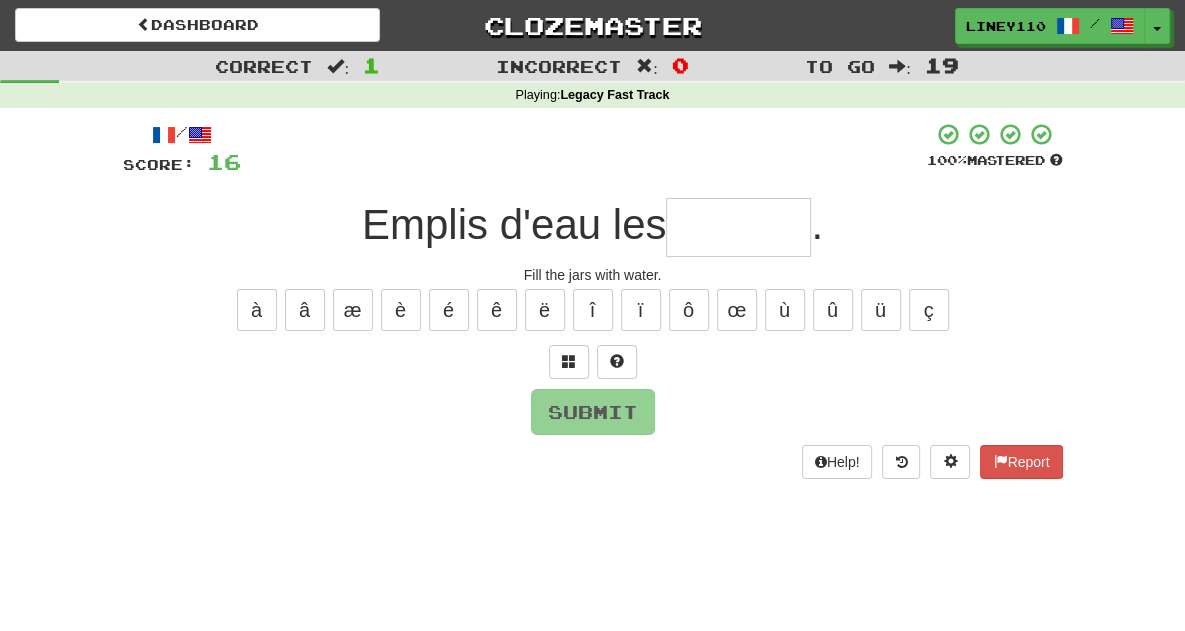 click at bounding box center (738, 227) 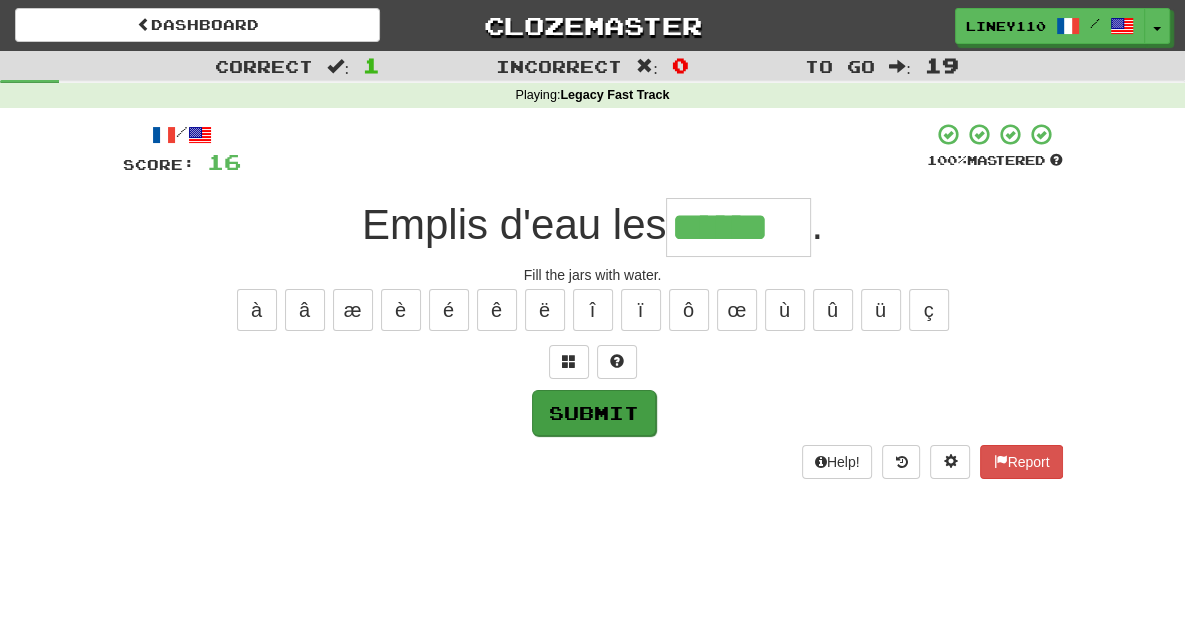 type on "******" 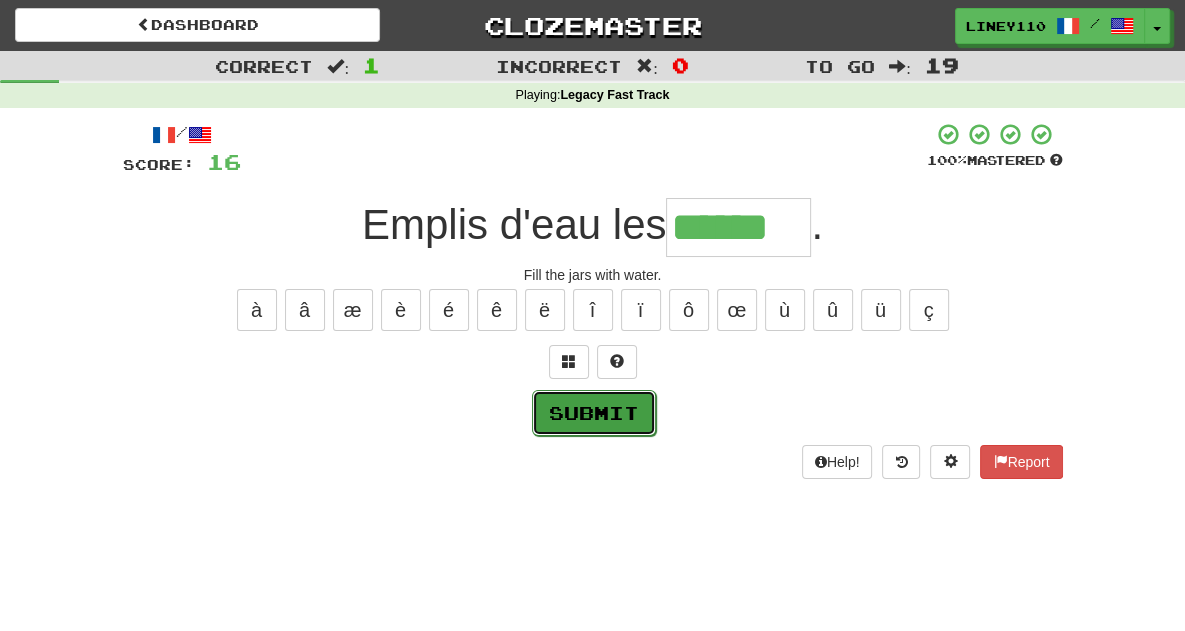 click on "Submit" at bounding box center [594, 413] 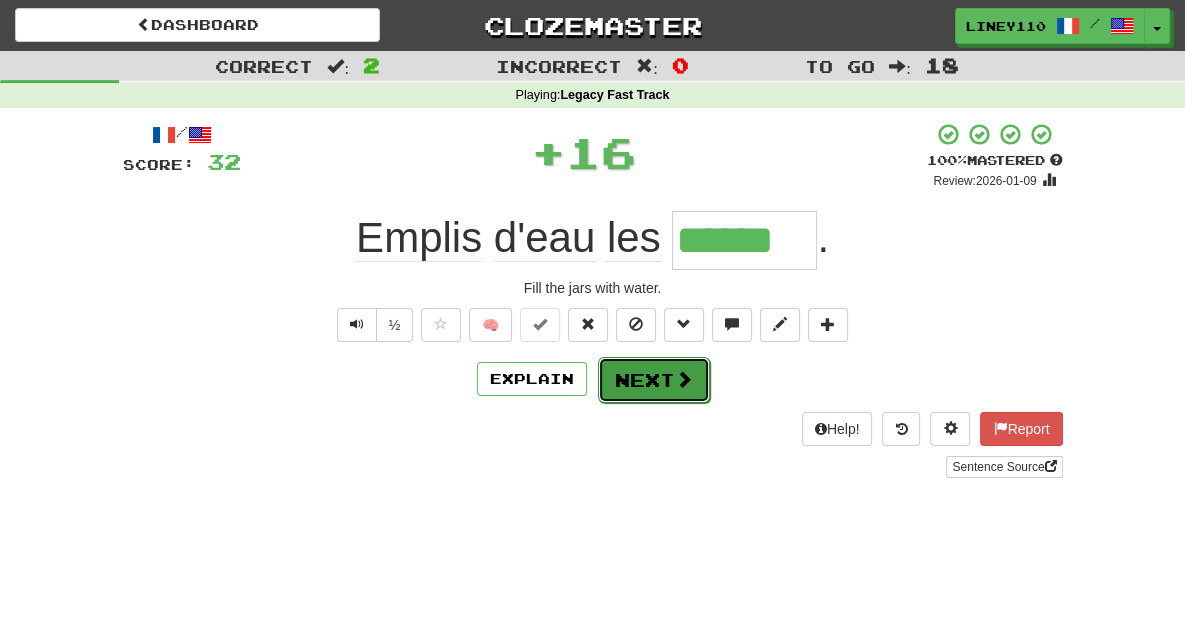 click on "Next" at bounding box center (654, 380) 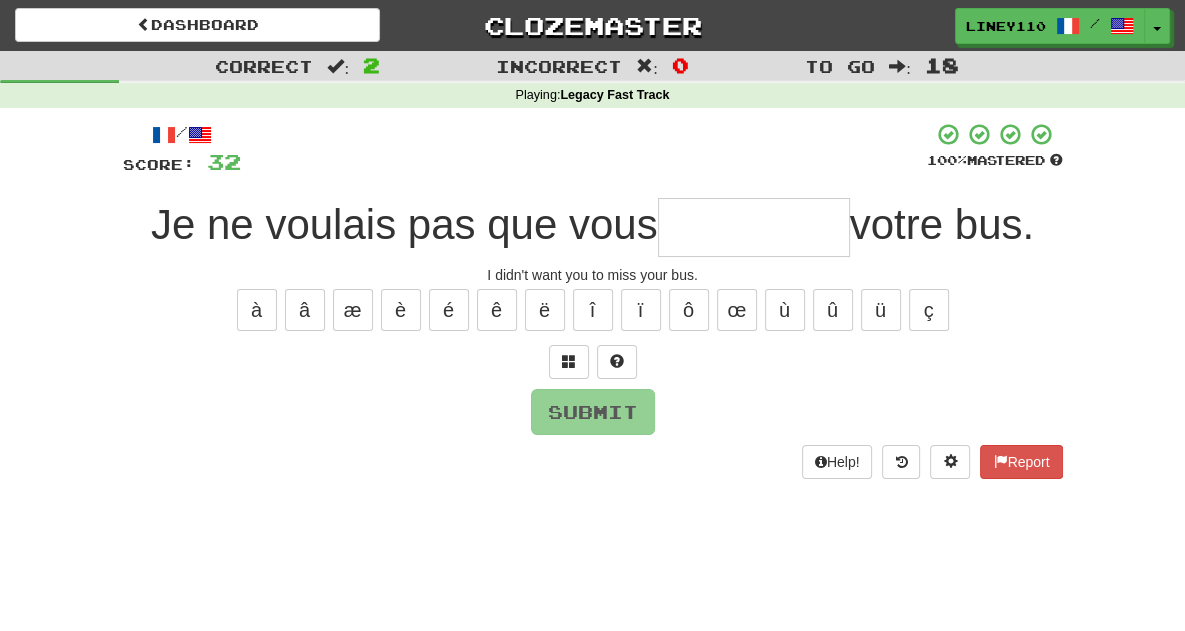 click at bounding box center [754, 227] 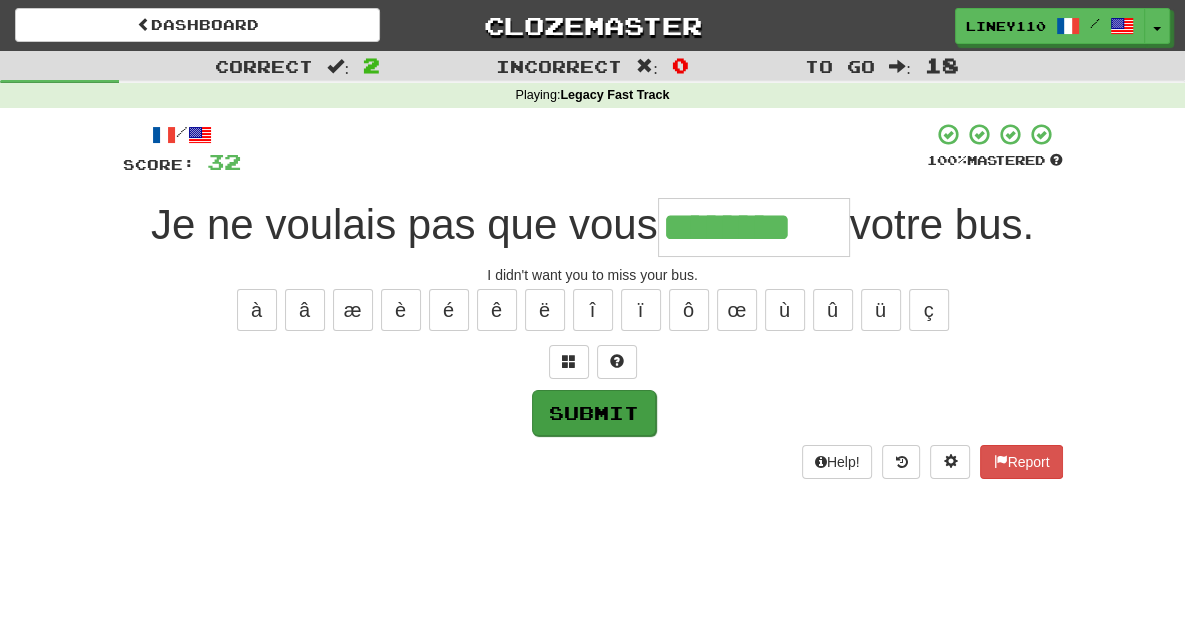 type on "********" 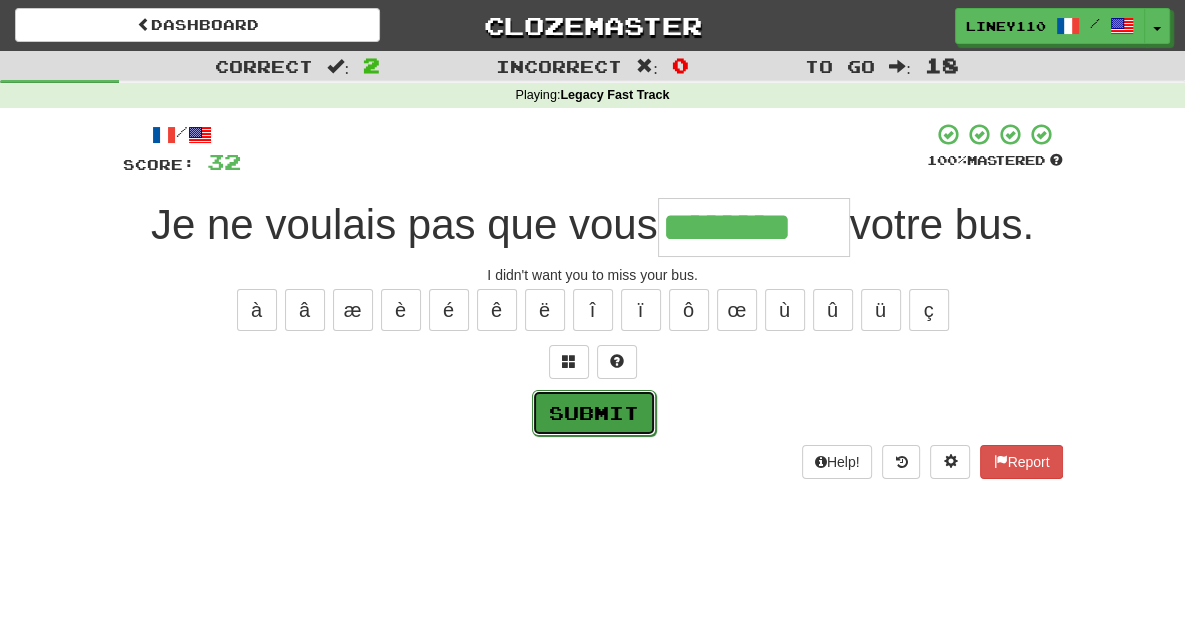 click on "Submit" at bounding box center (594, 413) 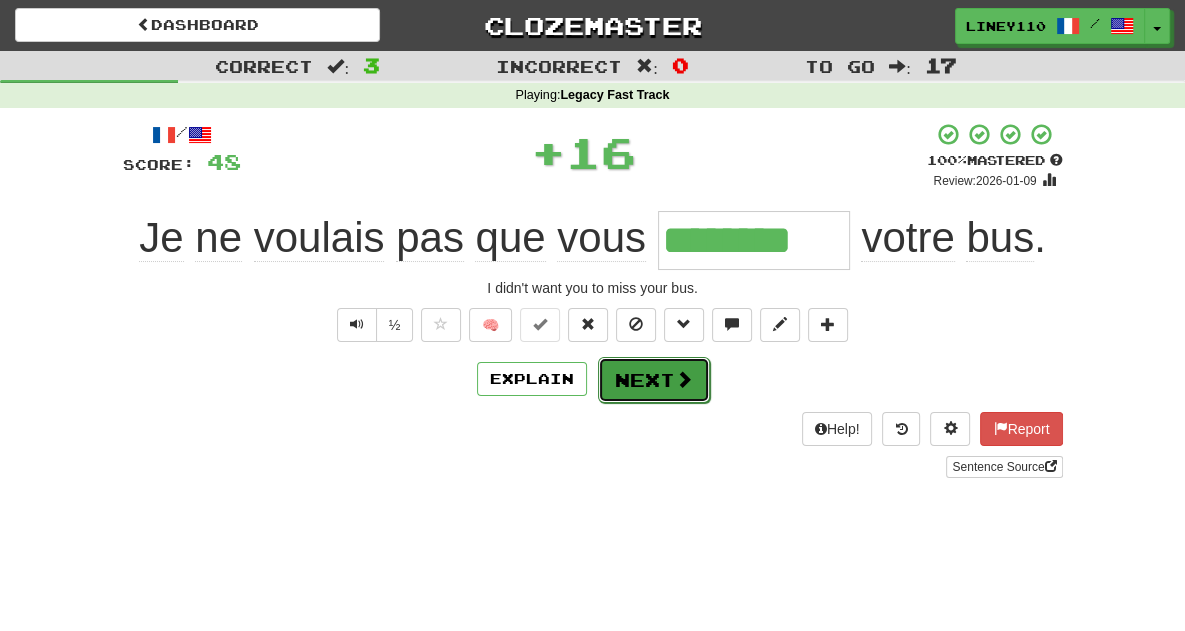 click on "Next" at bounding box center (654, 380) 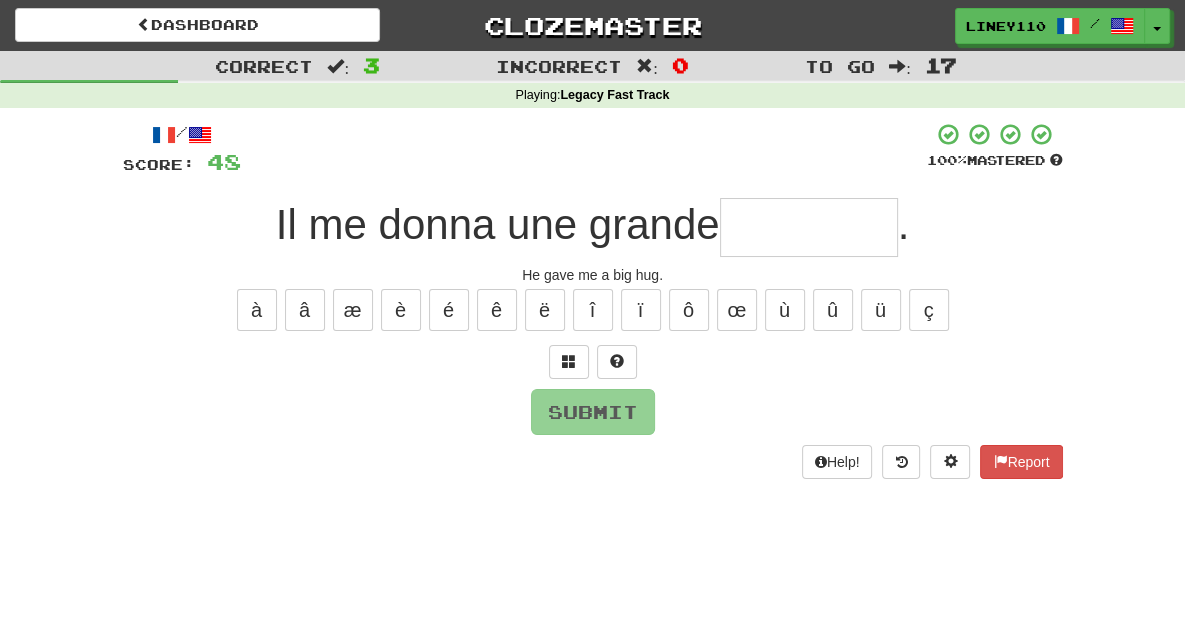 click at bounding box center (809, 227) 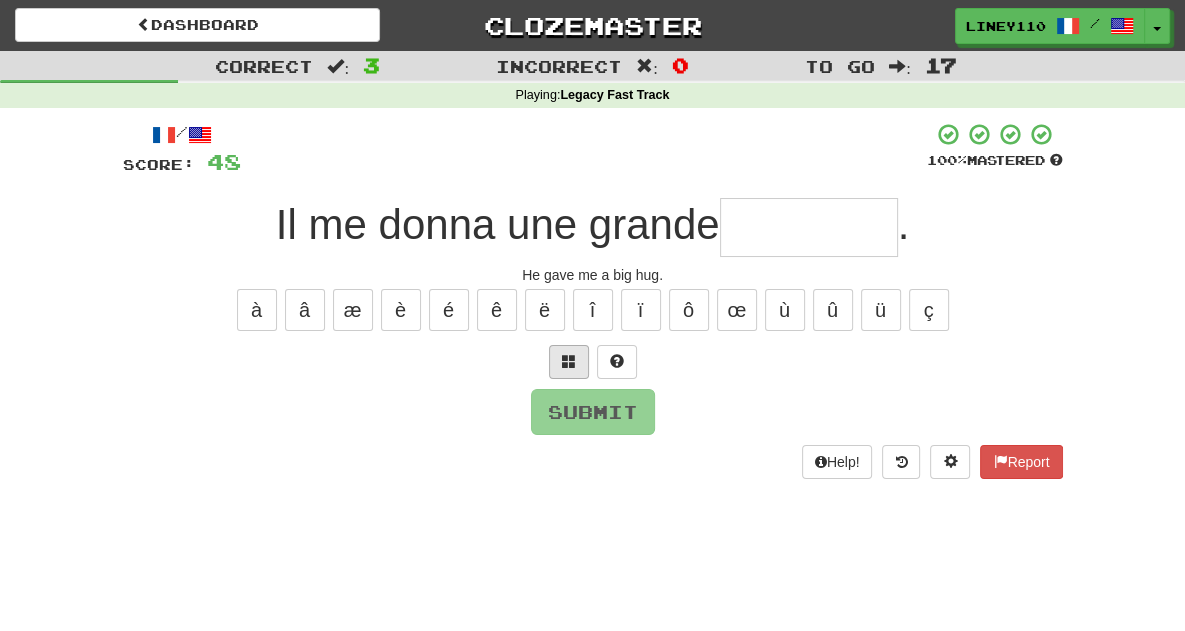 type on "*" 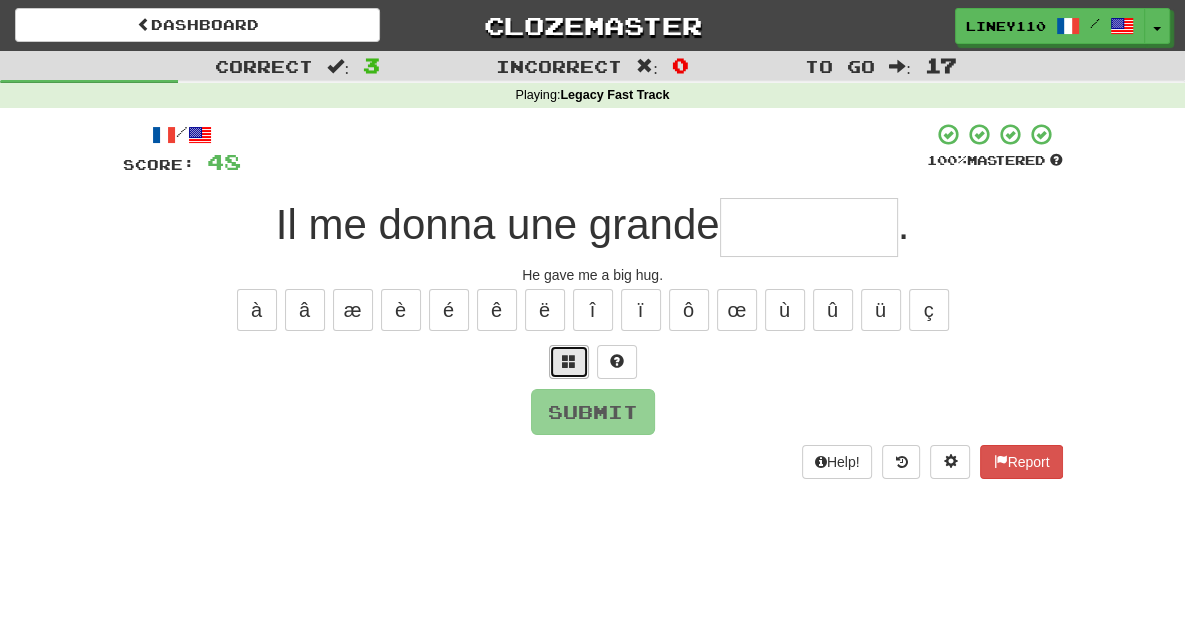 click at bounding box center (569, 361) 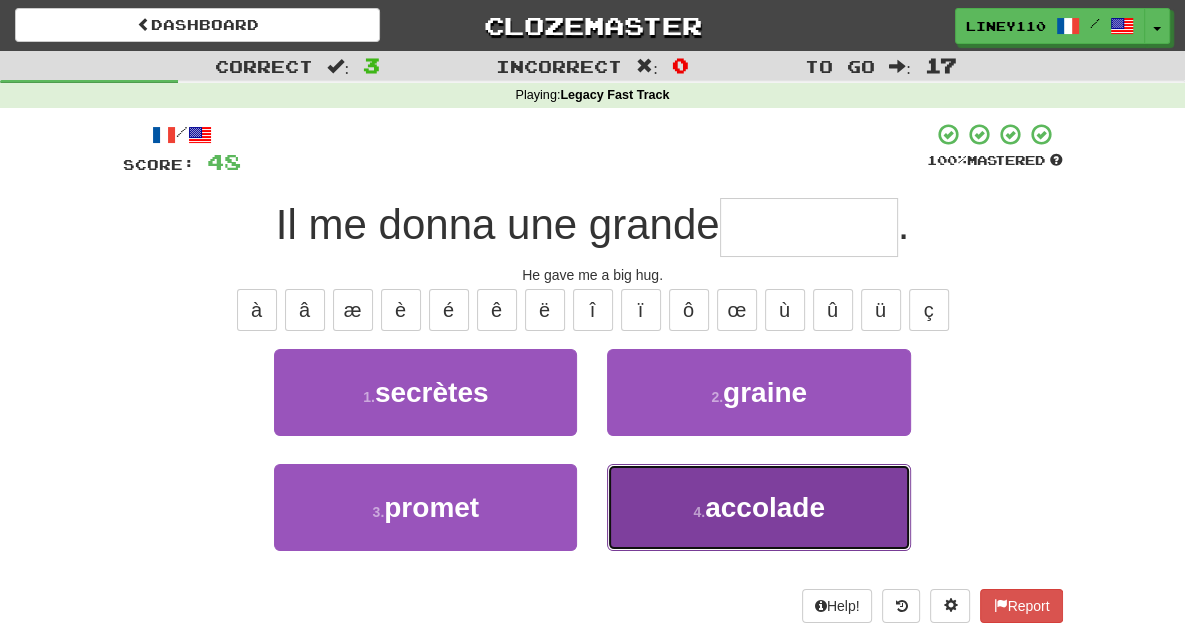 click on "accolade" at bounding box center [765, 507] 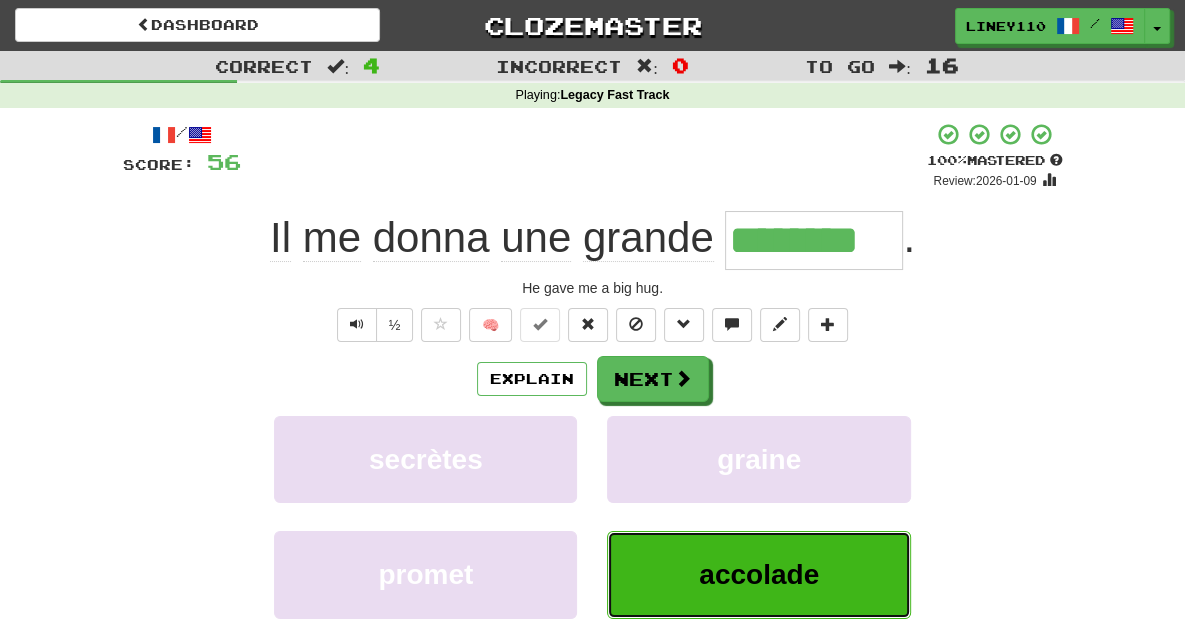 click on "accolade" at bounding box center [758, 574] 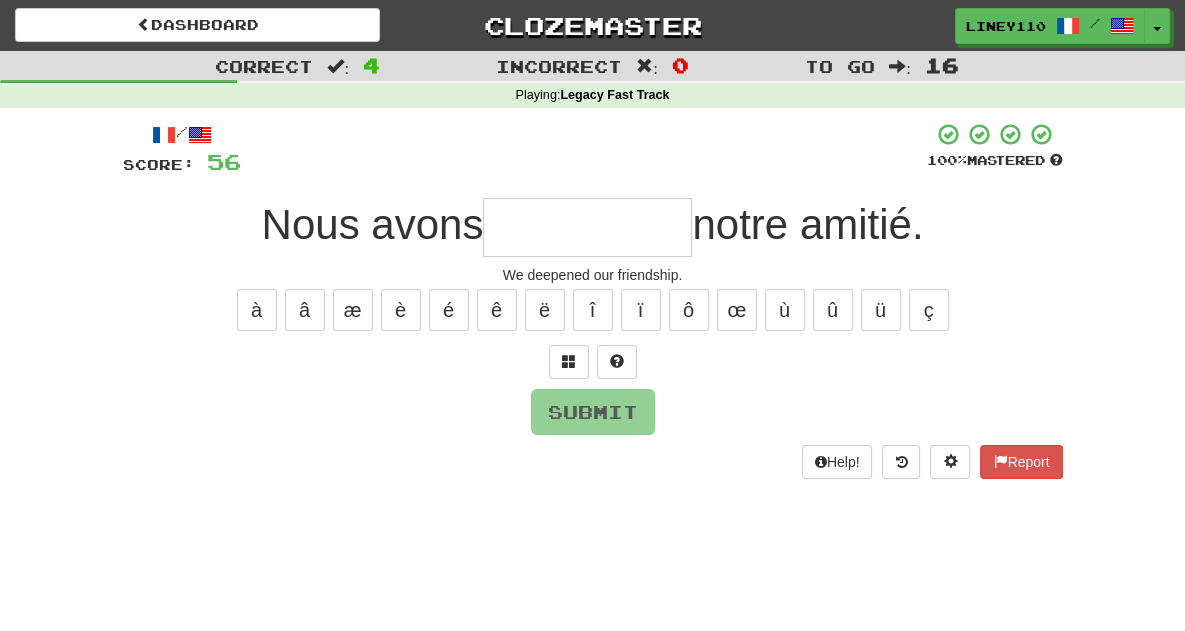 click at bounding box center (587, 227) 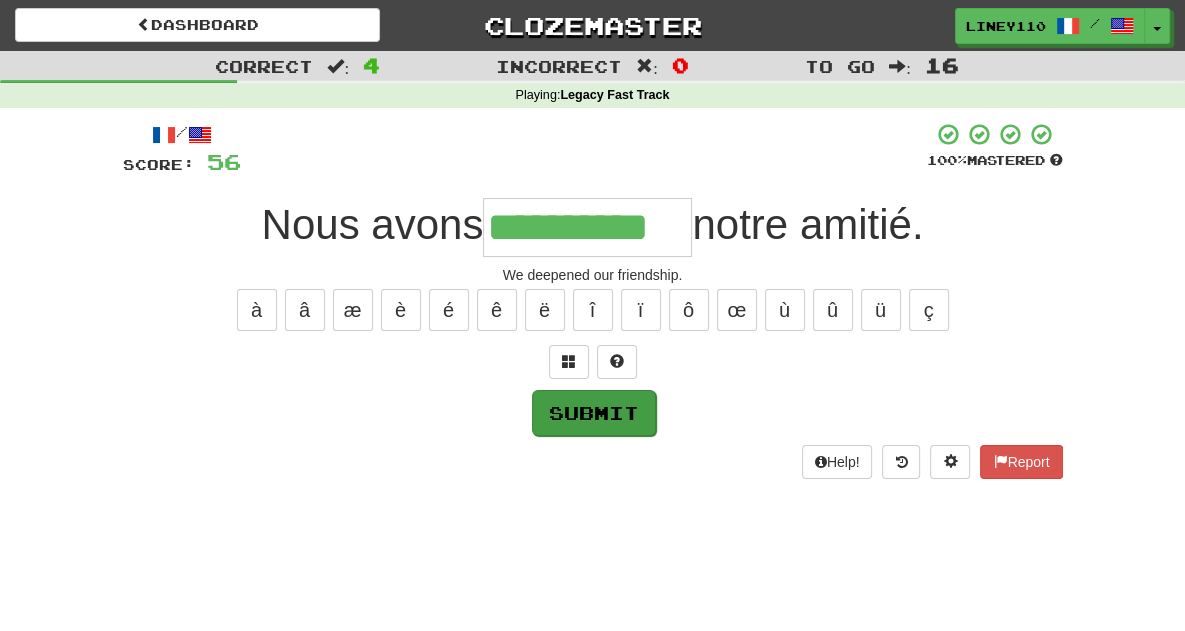 type on "**********" 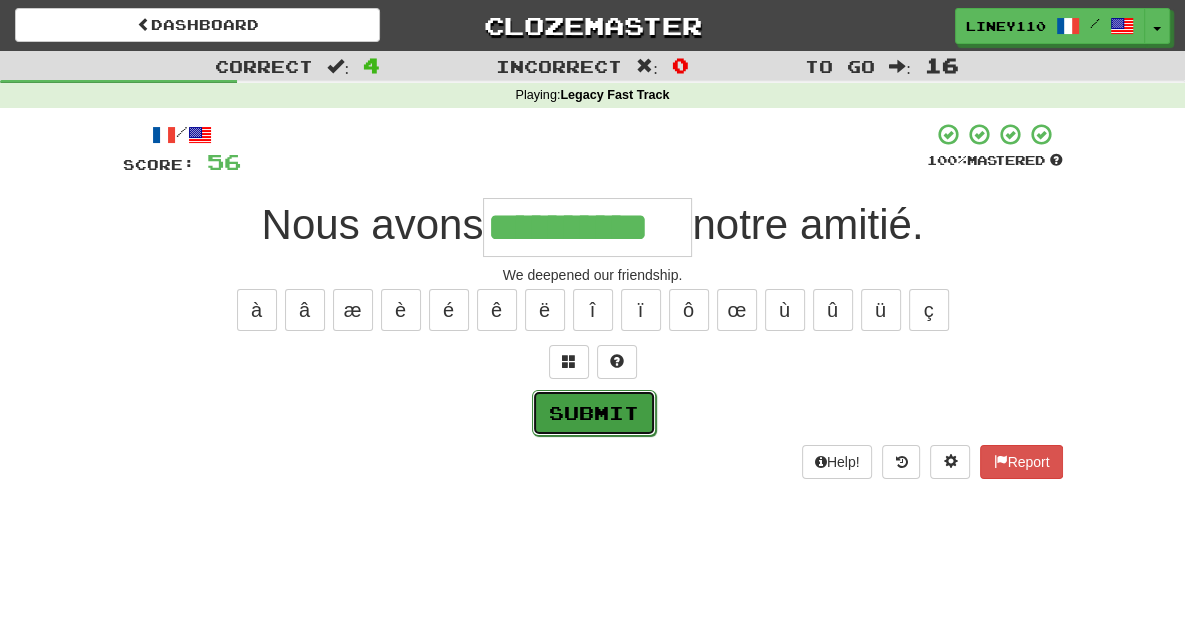 click on "Submit" at bounding box center [594, 413] 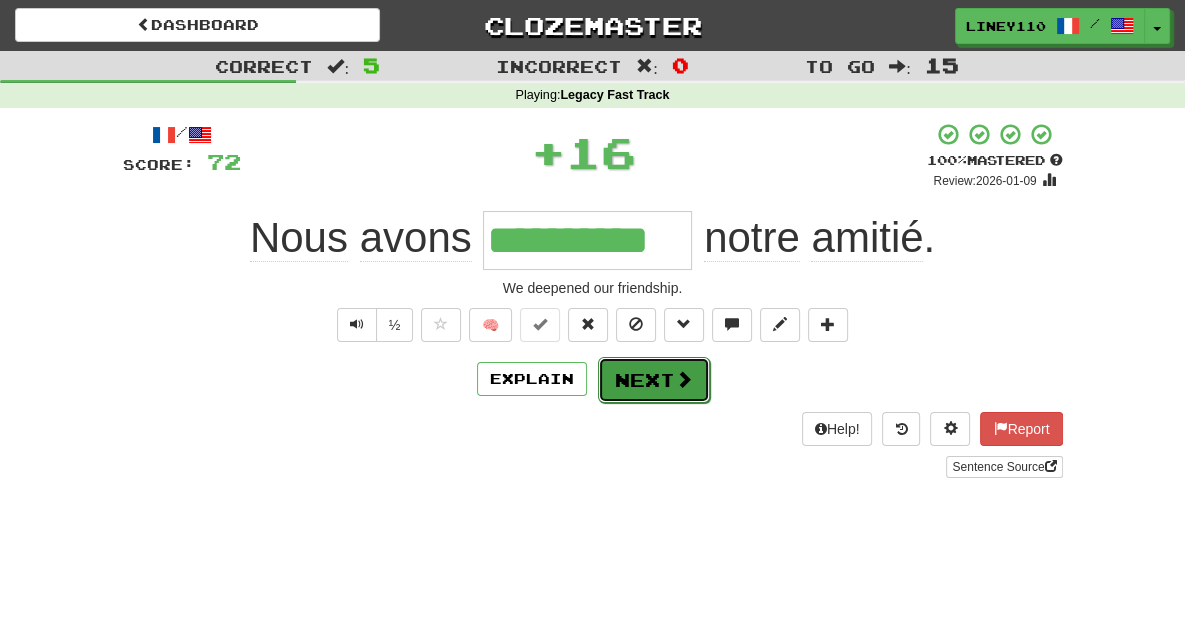 click on "Next" at bounding box center [654, 380] 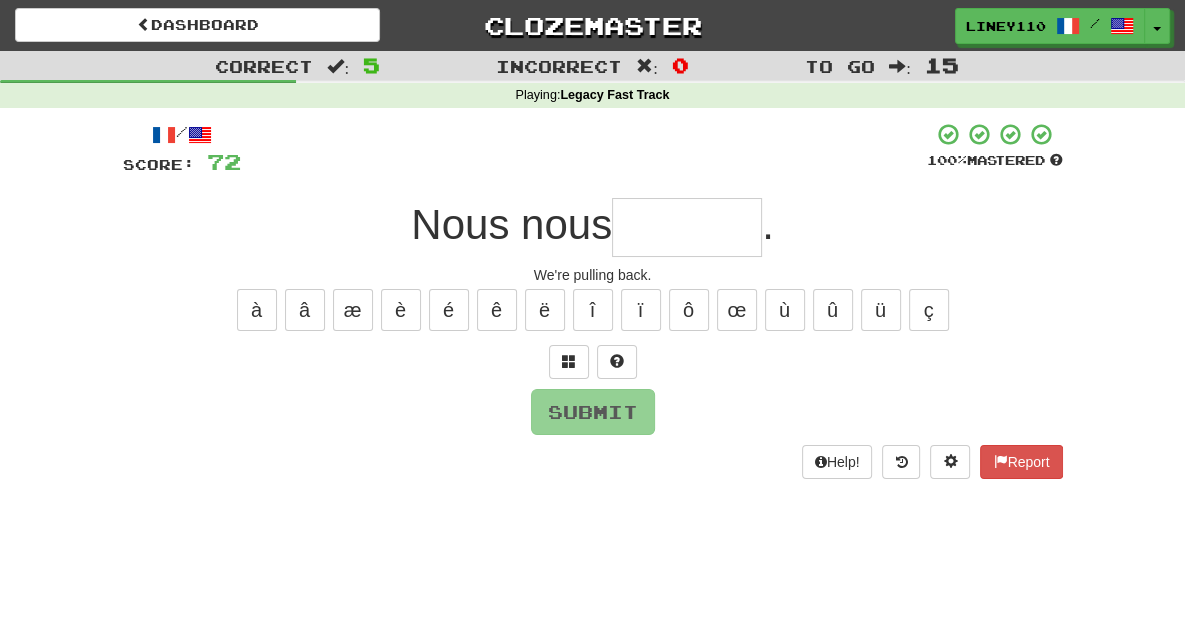 click at bounding box center (687, 227) 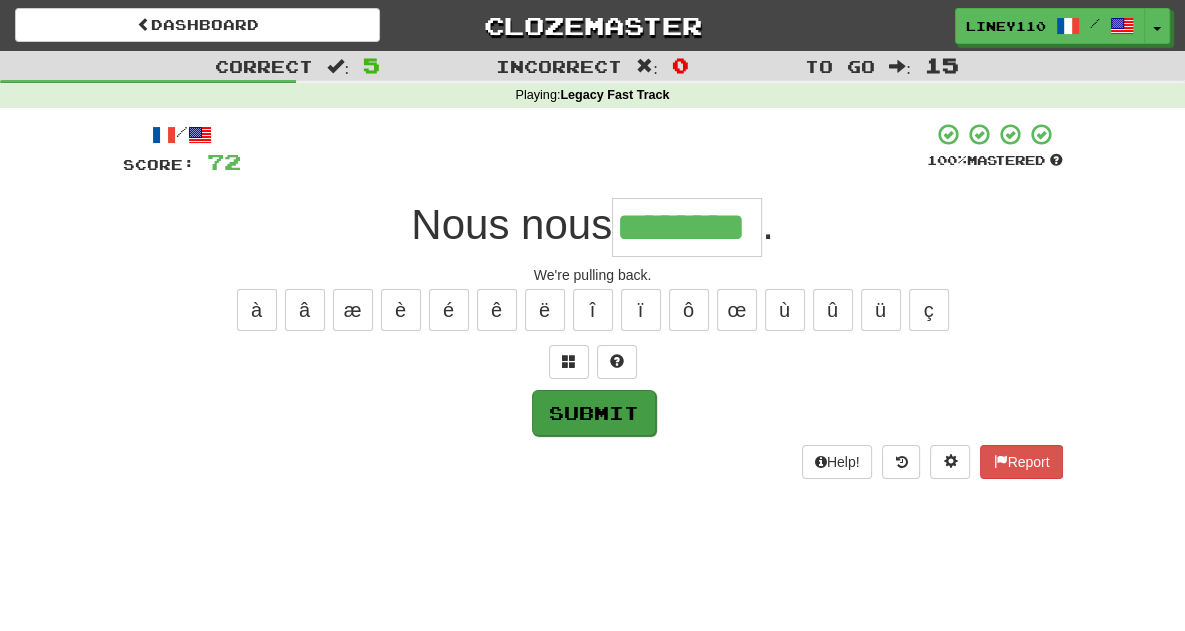 type on "********" 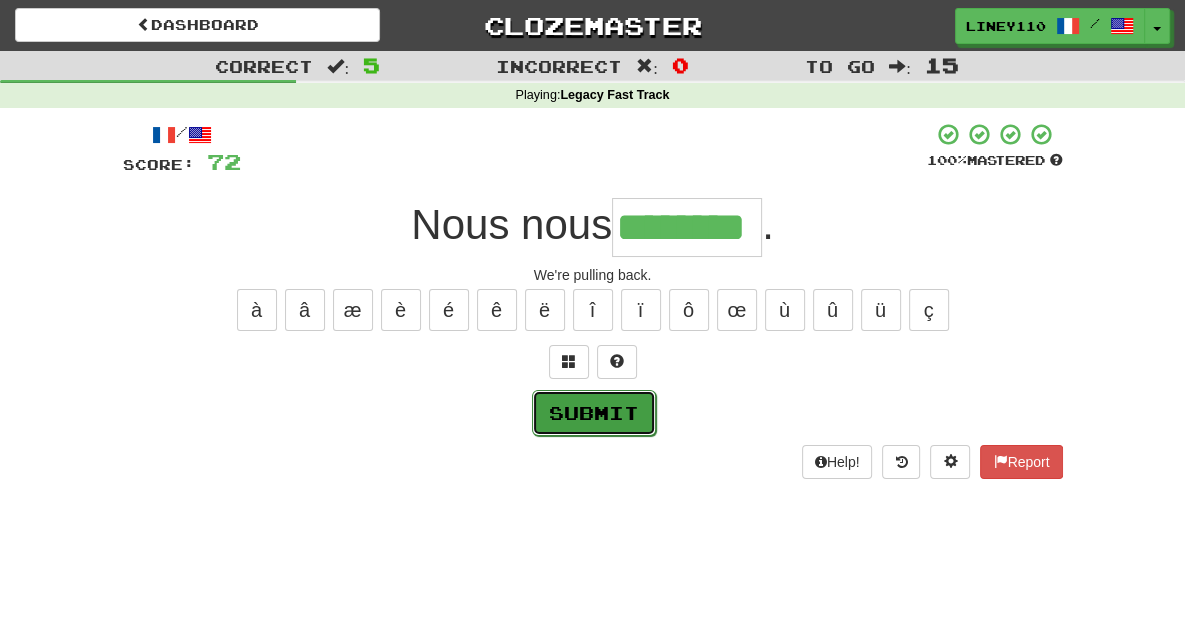 click on "Submit" at bounding box center [594, 413] 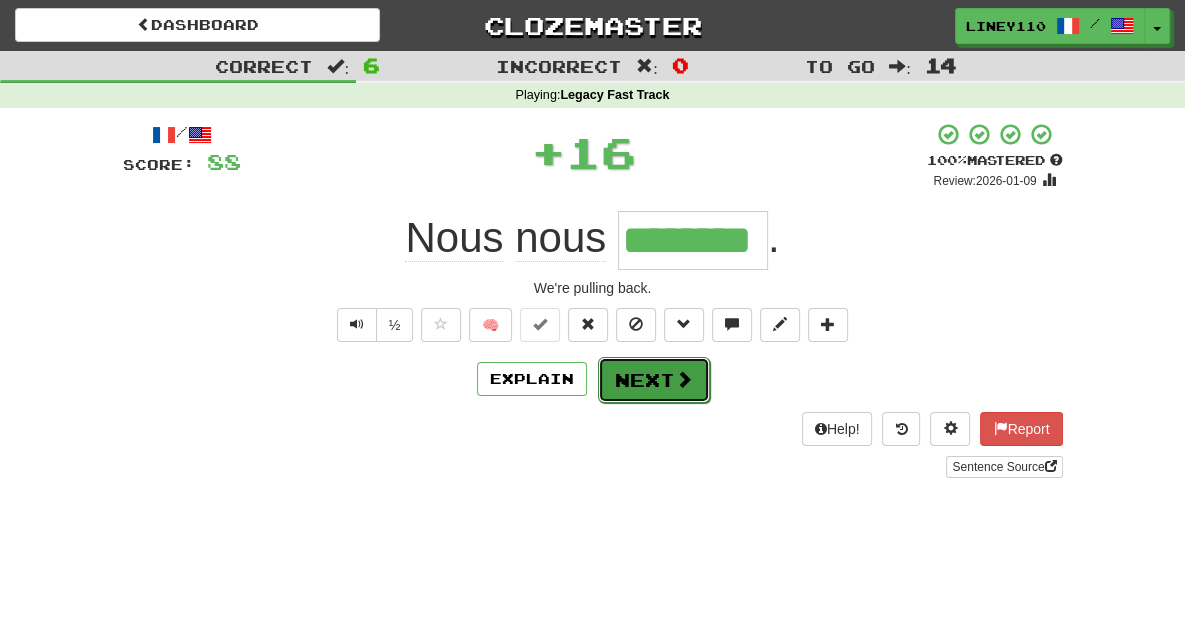 click on "Next" at bounding box center (654, 380) 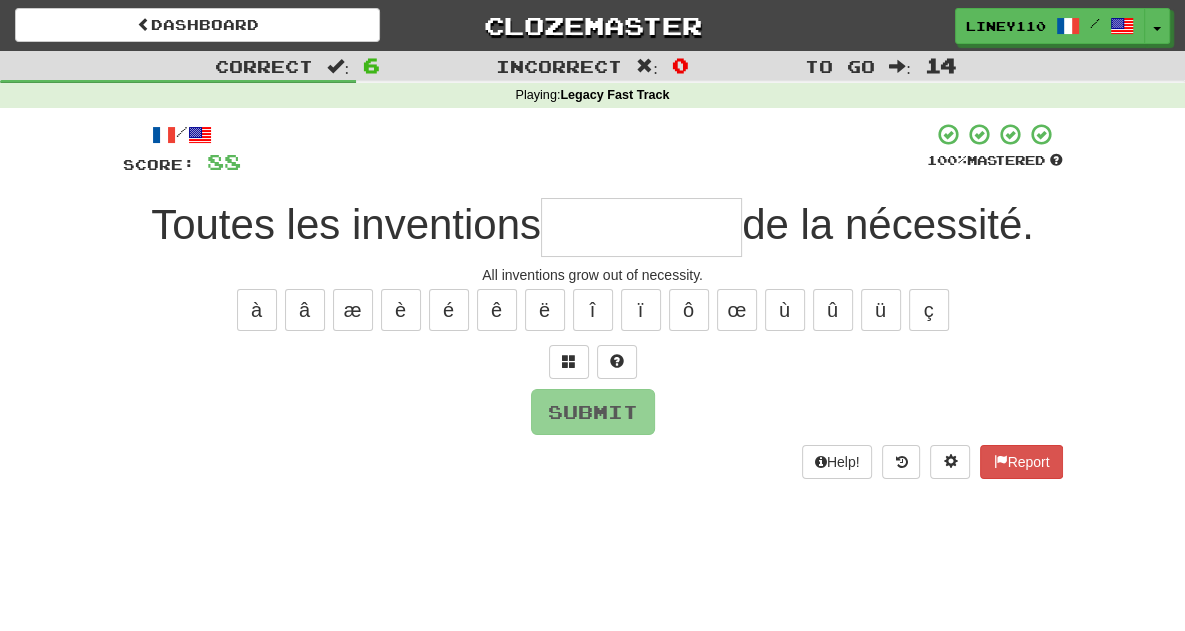 click at bounding box center [641, 227] 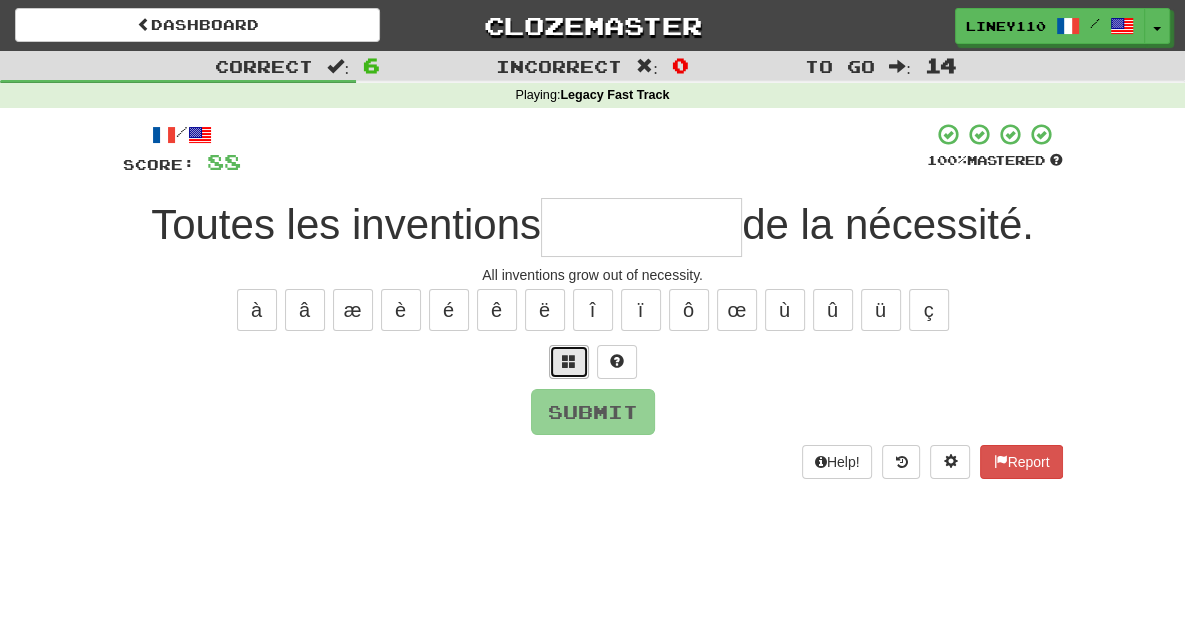 click at bounding box center [569, 361] 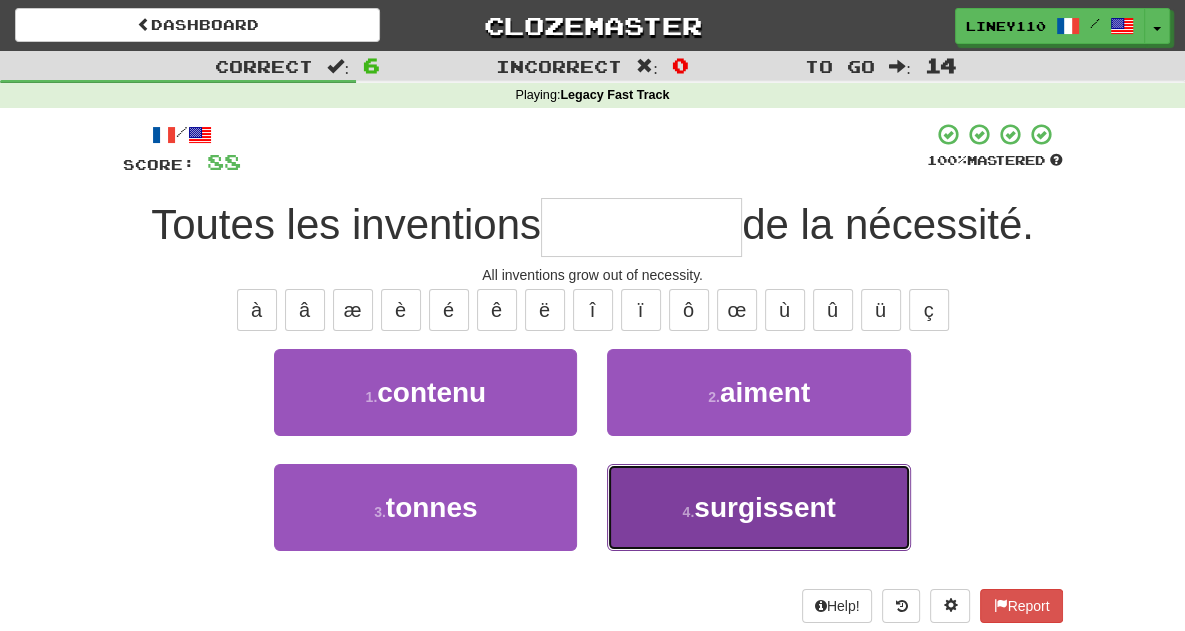 click on "surgissent" at bounding box center [765, 507] 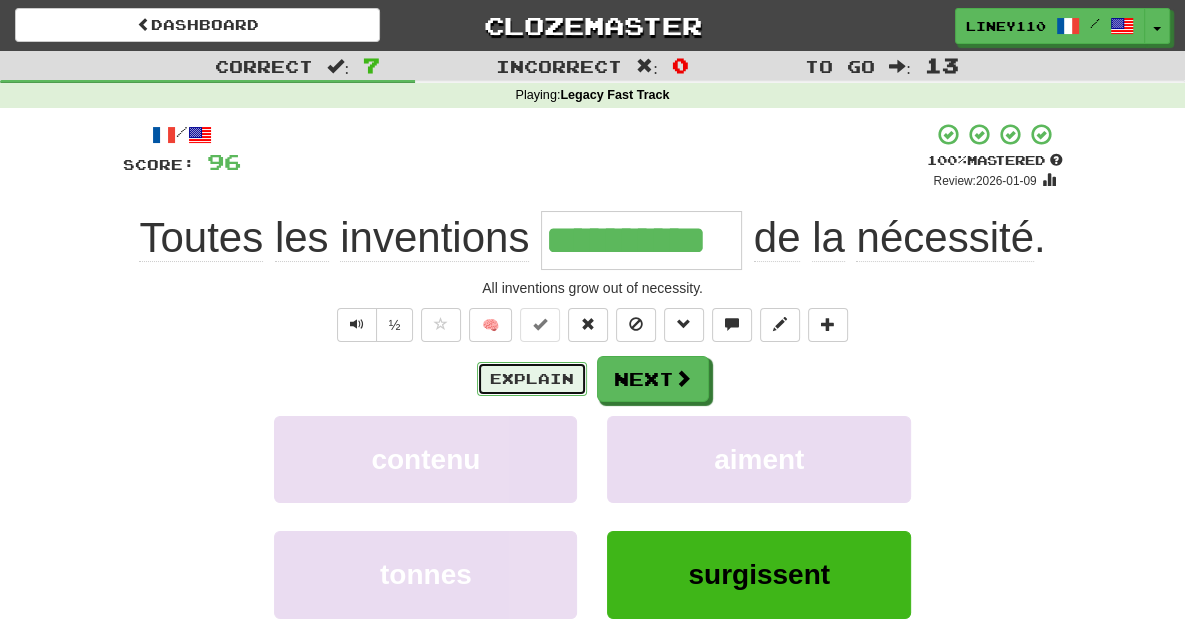click on "Explain" at bounding box center [532, 379] 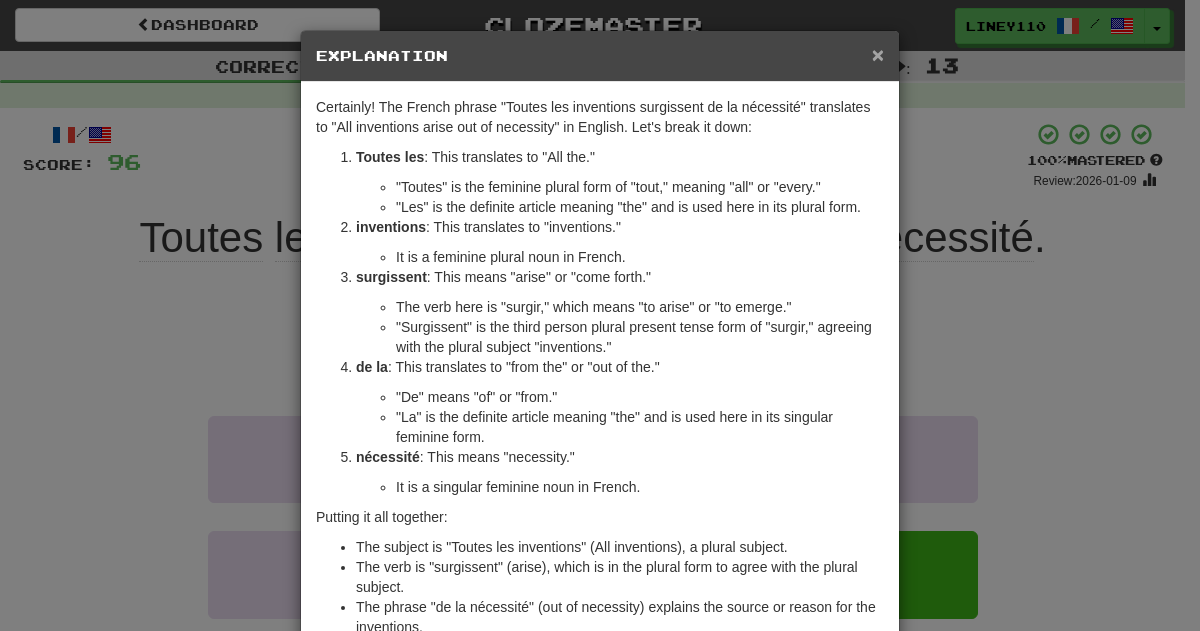 click on "×" at bounding box center (878, 54) 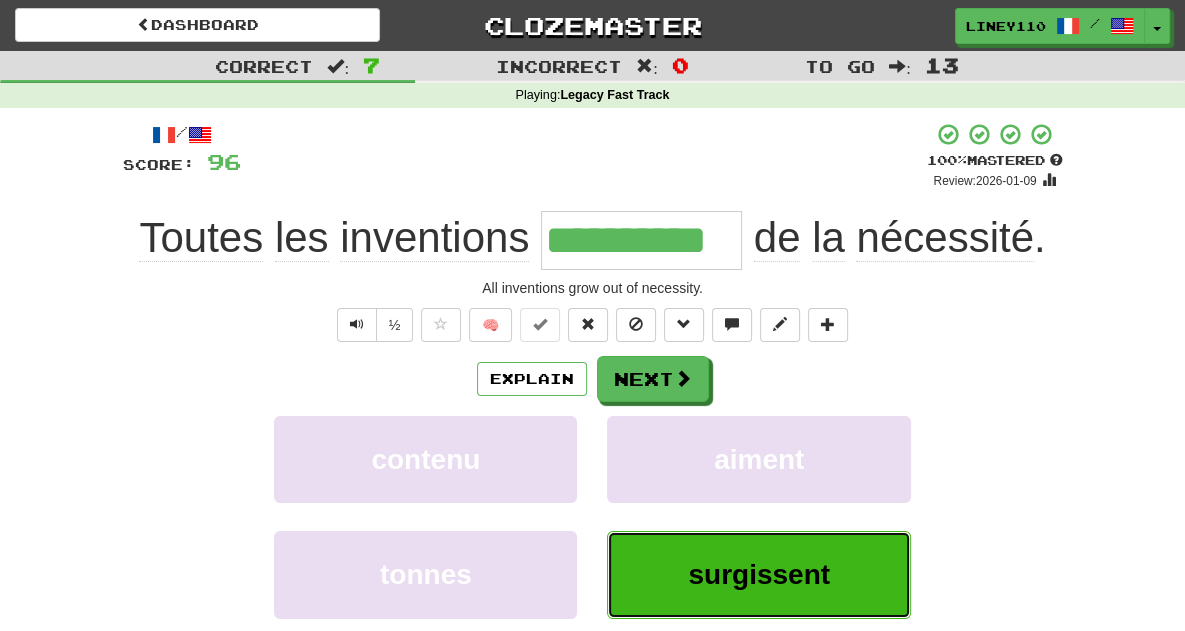 click on "surgissent" at bounding box center [759, 574] 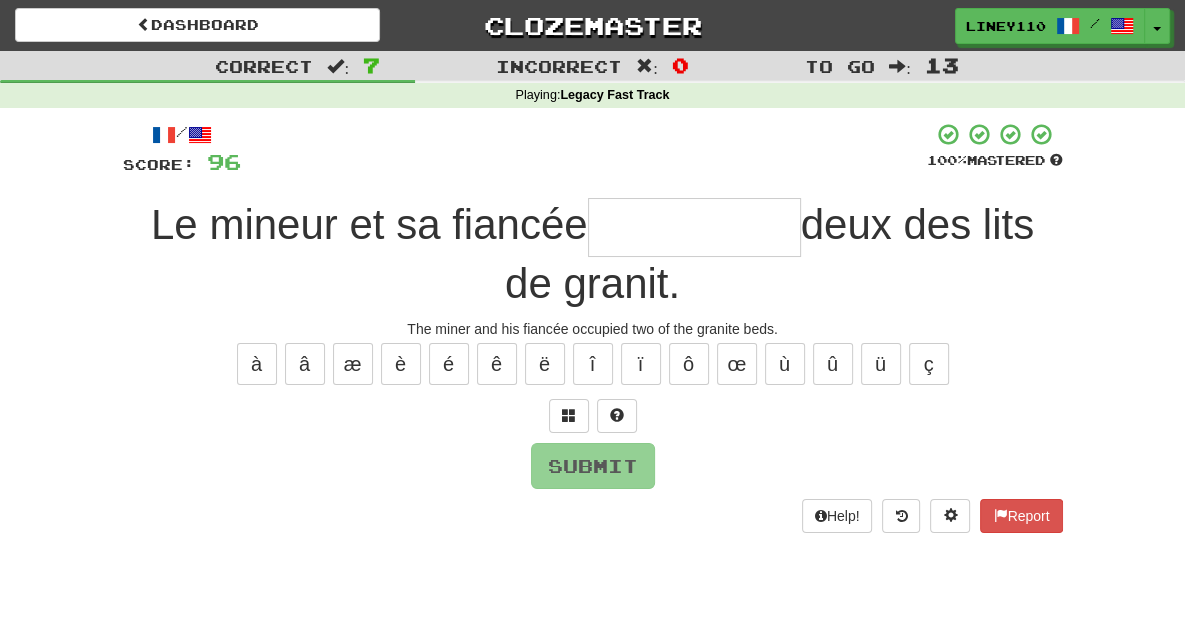 click at bounding box center (694, 227) 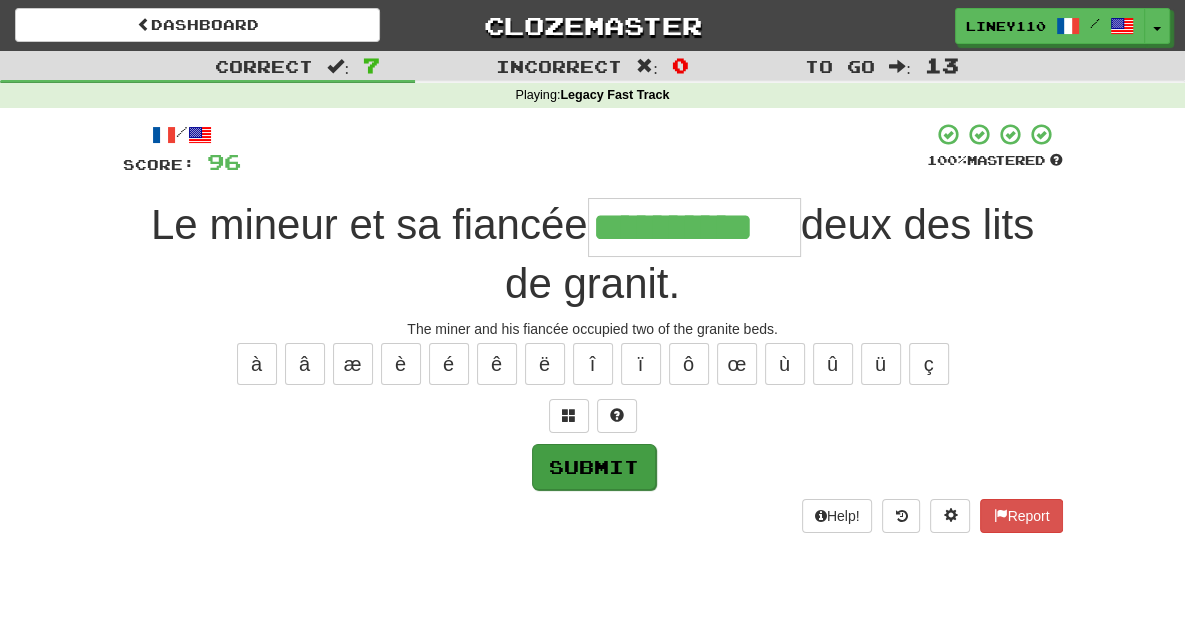 type on "**********" 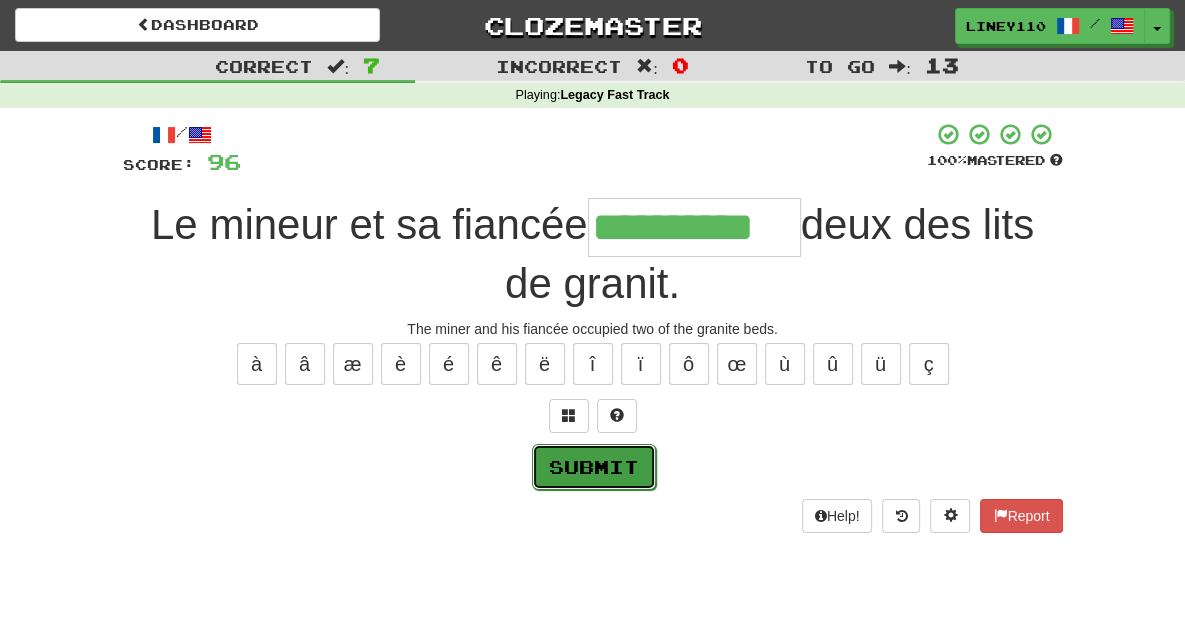 click on "Submit" at bounding box center (594, 467) 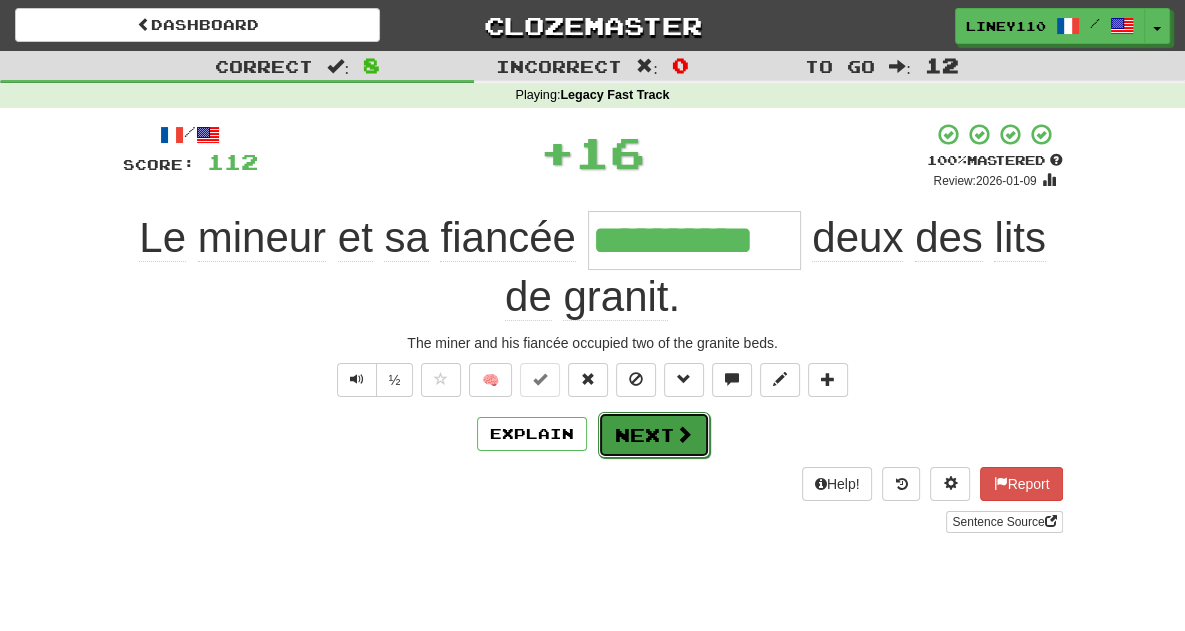 click on "Next" at bounding box center (654, 435) 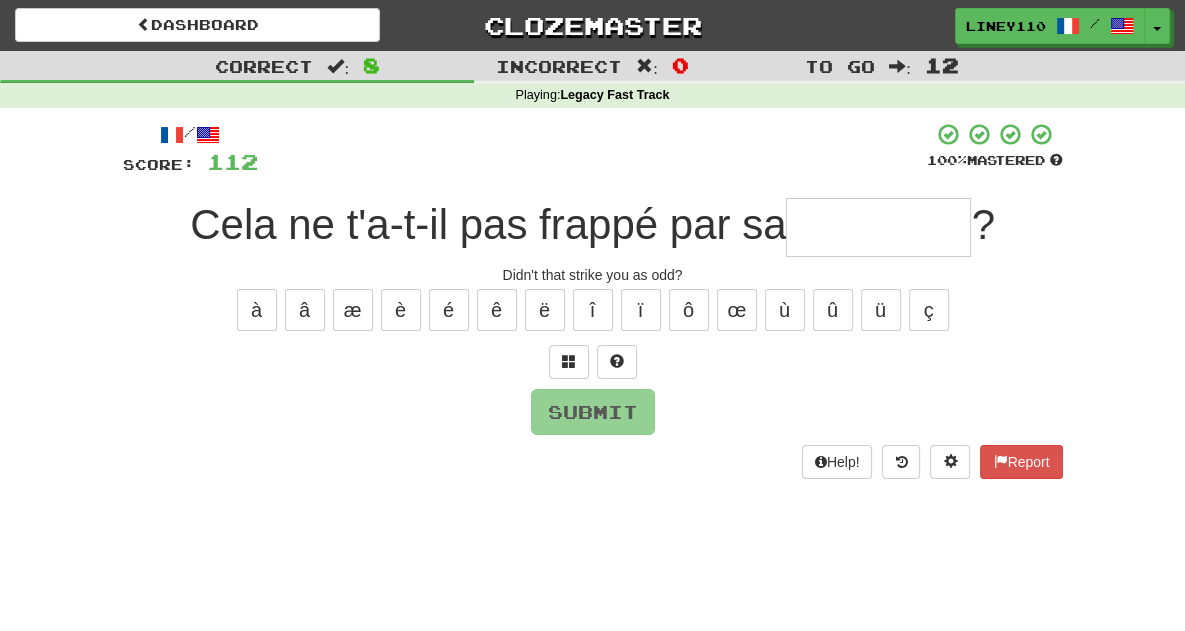 click at bounding box center [878, 227] 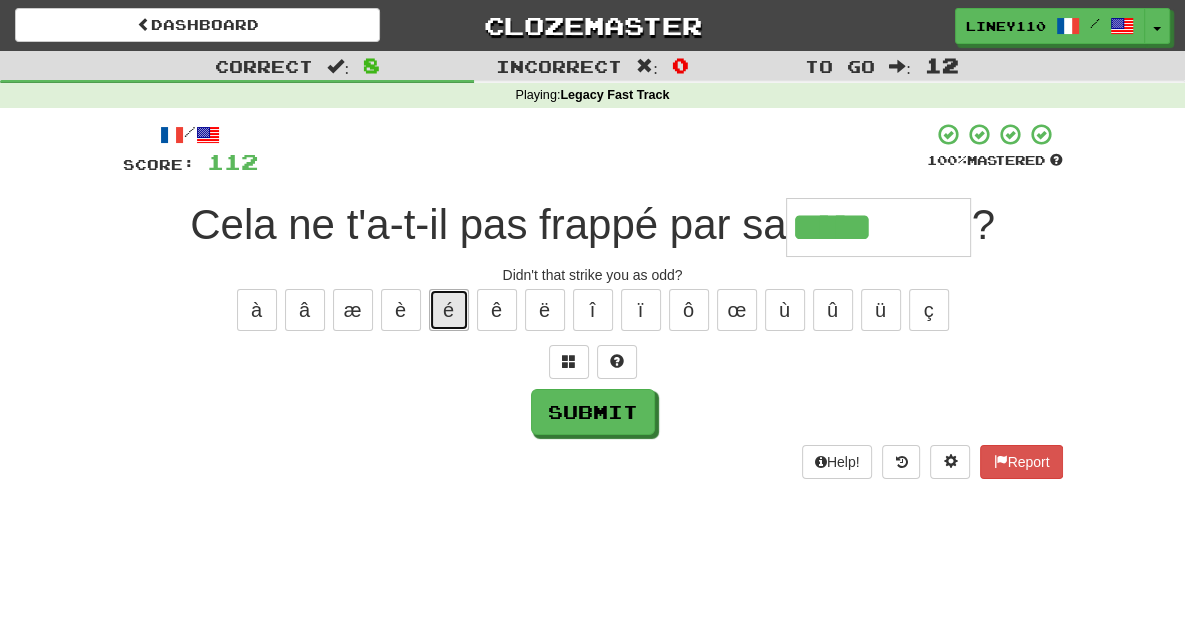 click on "é" at bounding box center [449, 310] 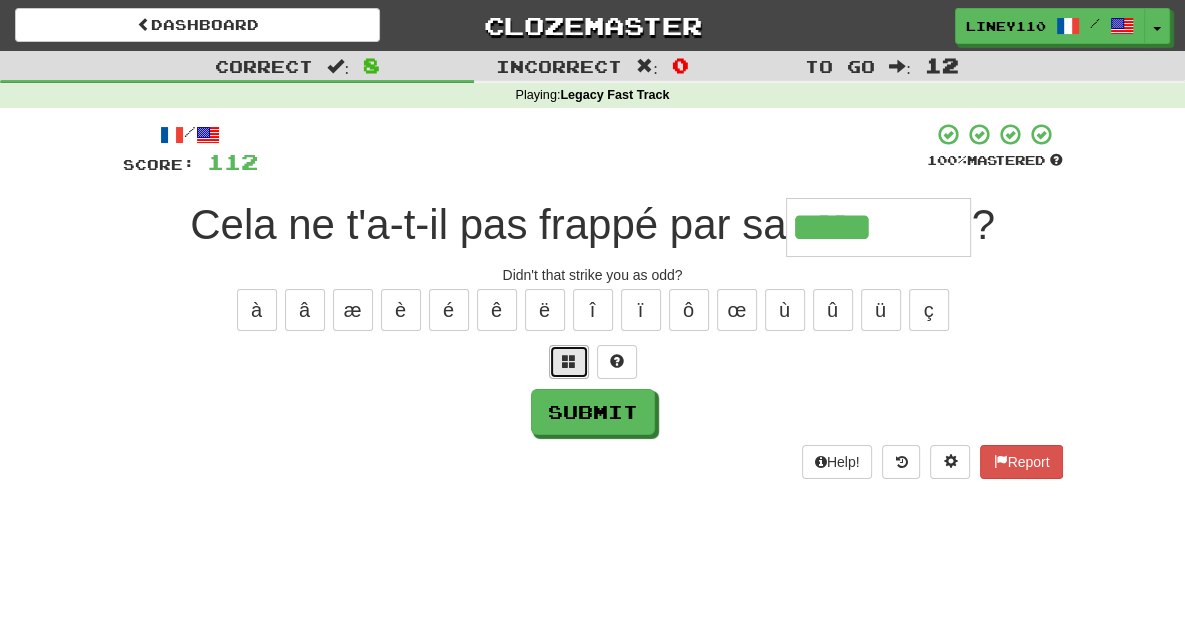 click at bounding box center (569, 362) 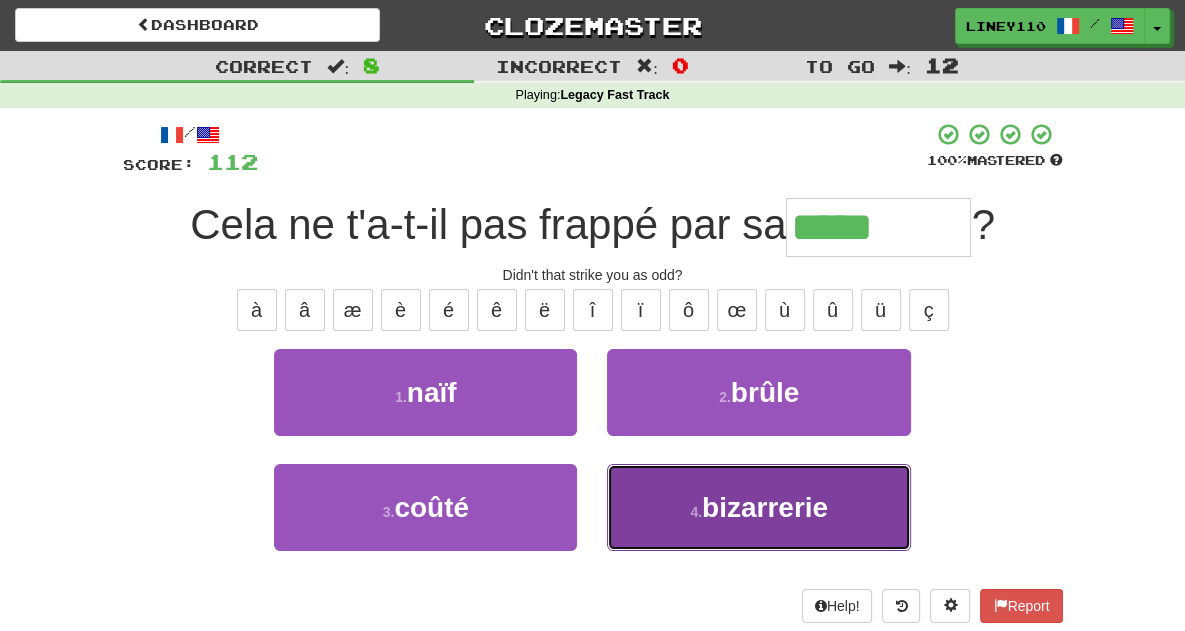 click on "4 .  bizarrerie" at bounding box center (758, 507) 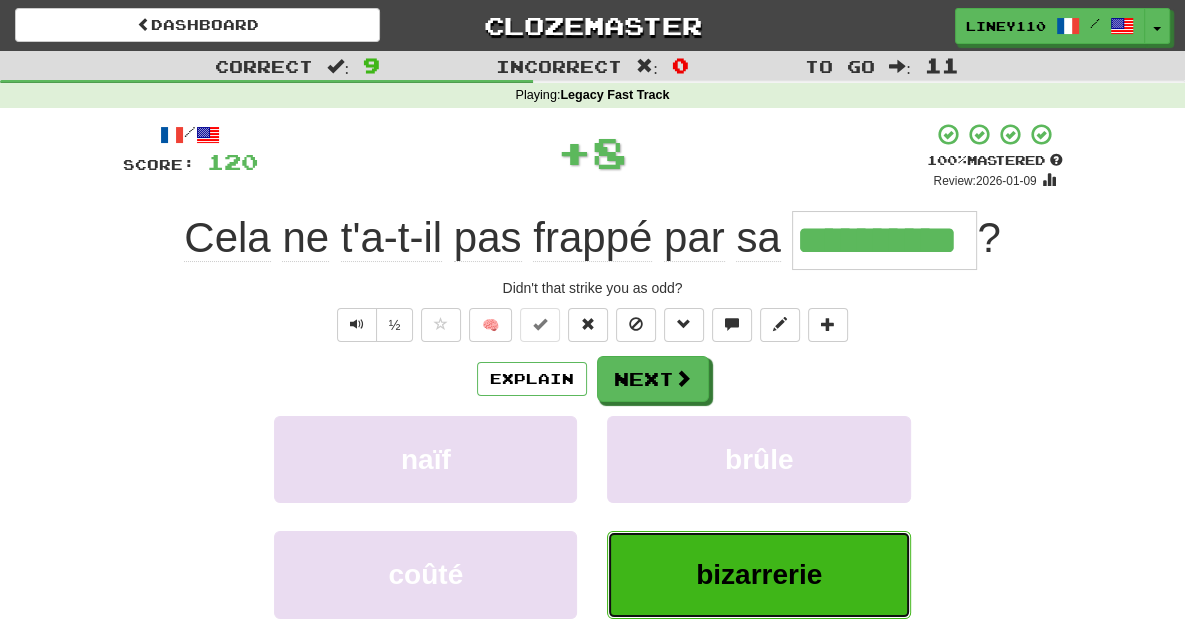 click on "bizarrerie" at bounding box center (759, 574) 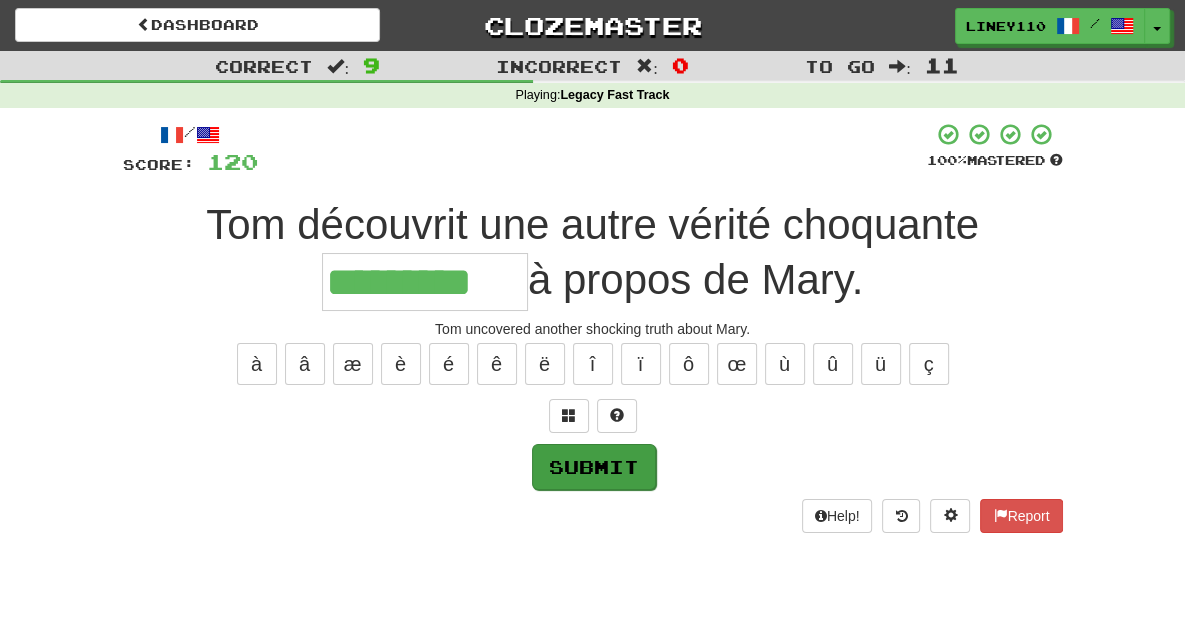 type on "*********" 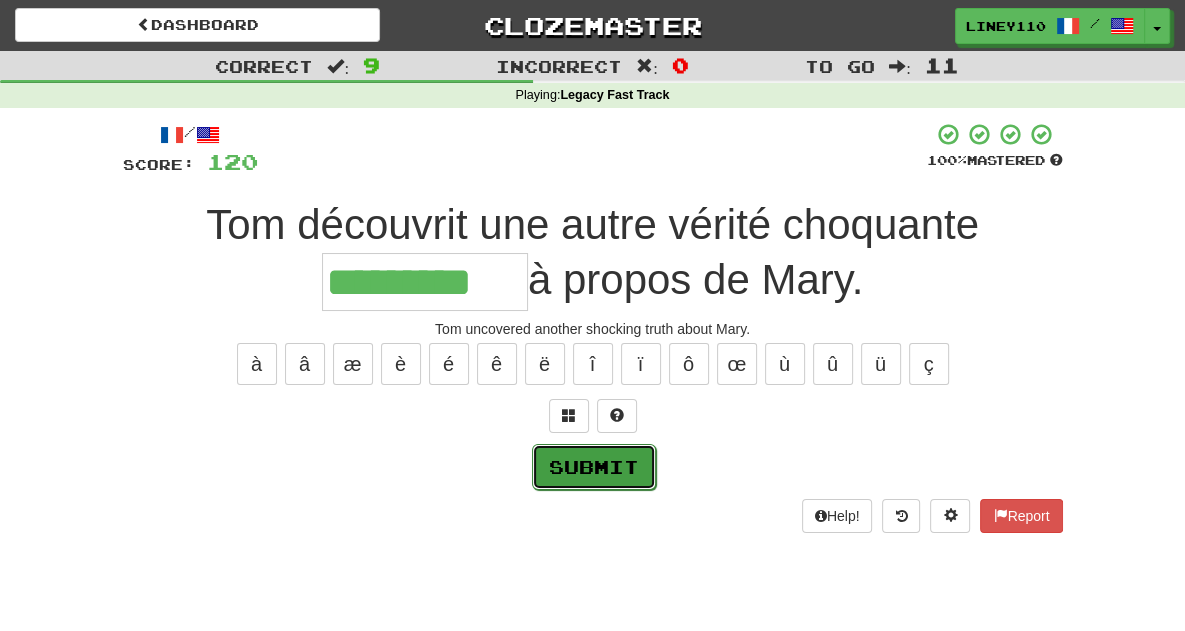 click on "Submit" at bounding box center [594, 467] 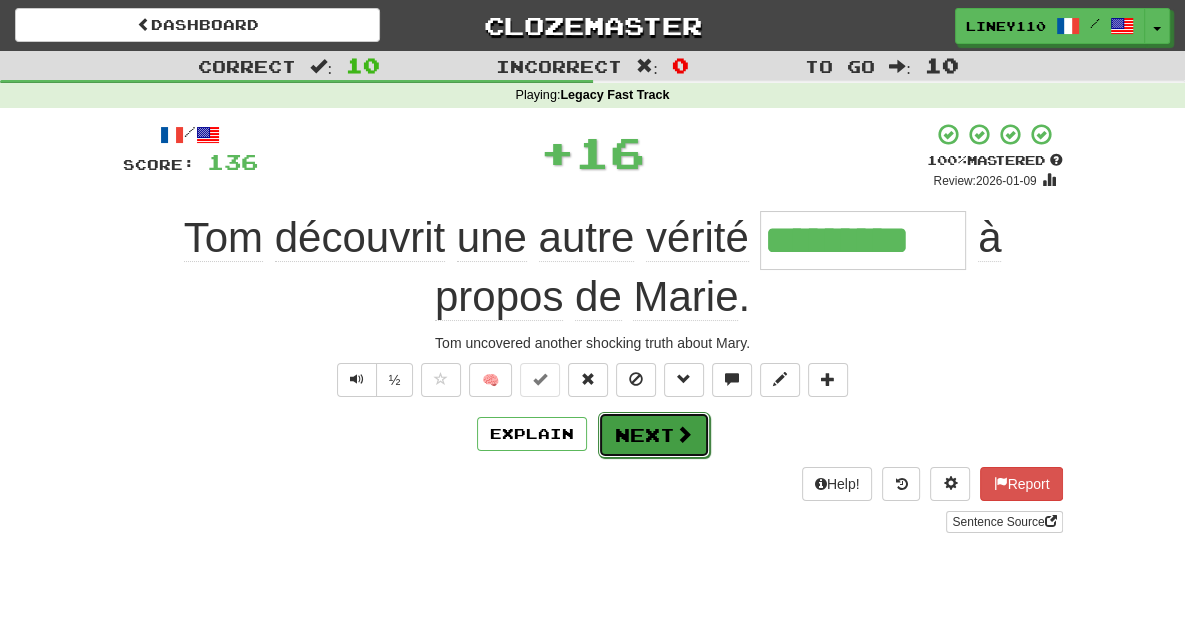 click on "Next" at bounding box center [654, 435] 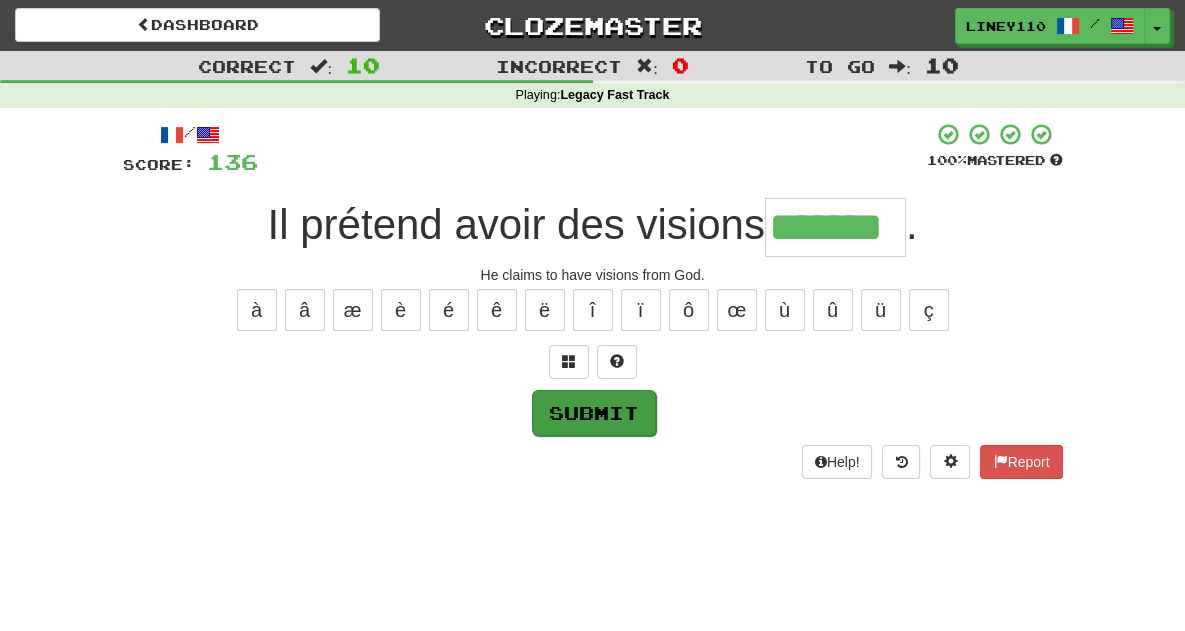 type on "*******" 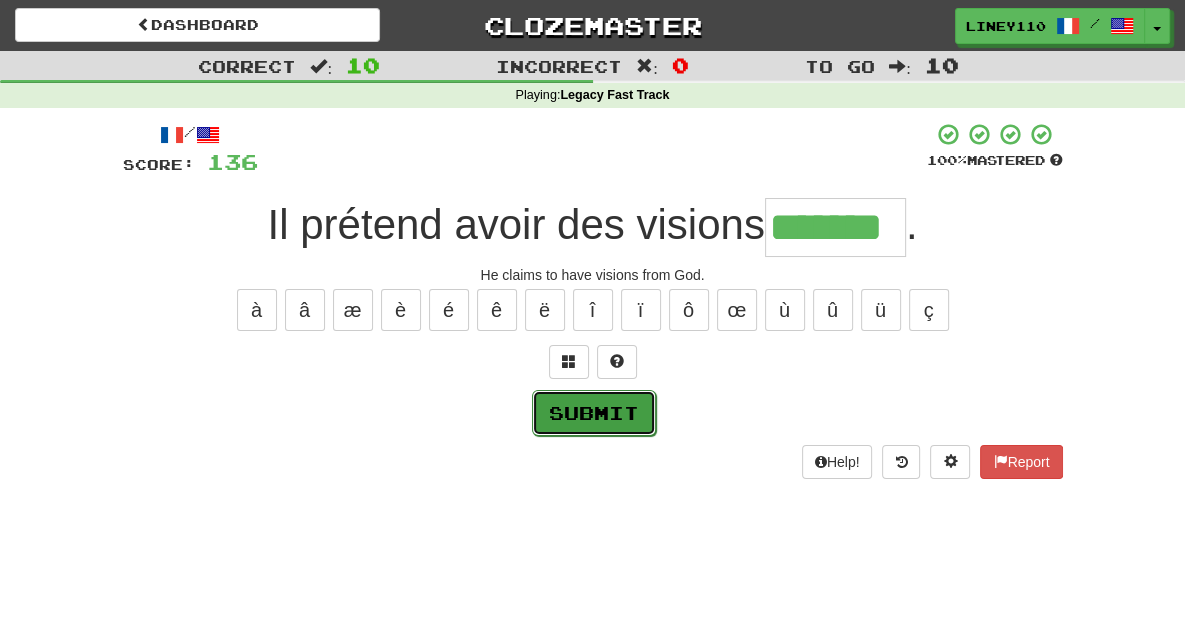 click on "Submit" at bounding box center (594, 413) 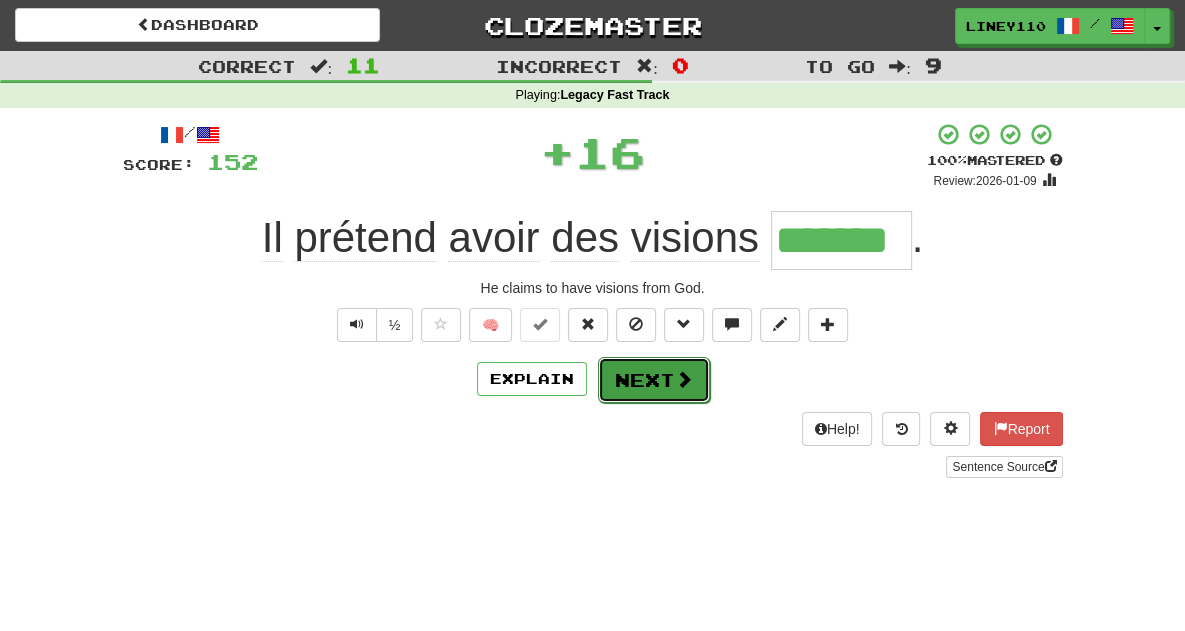 click on "Next" at bounding box center (654, 380) 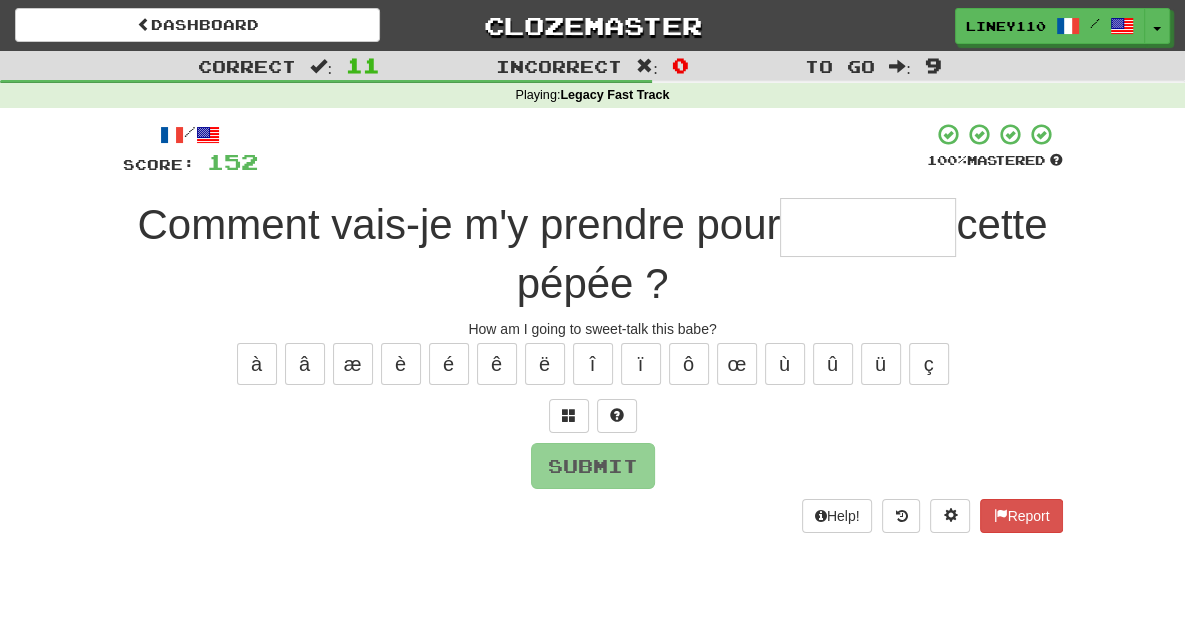 click at bounding box center [868, 227] 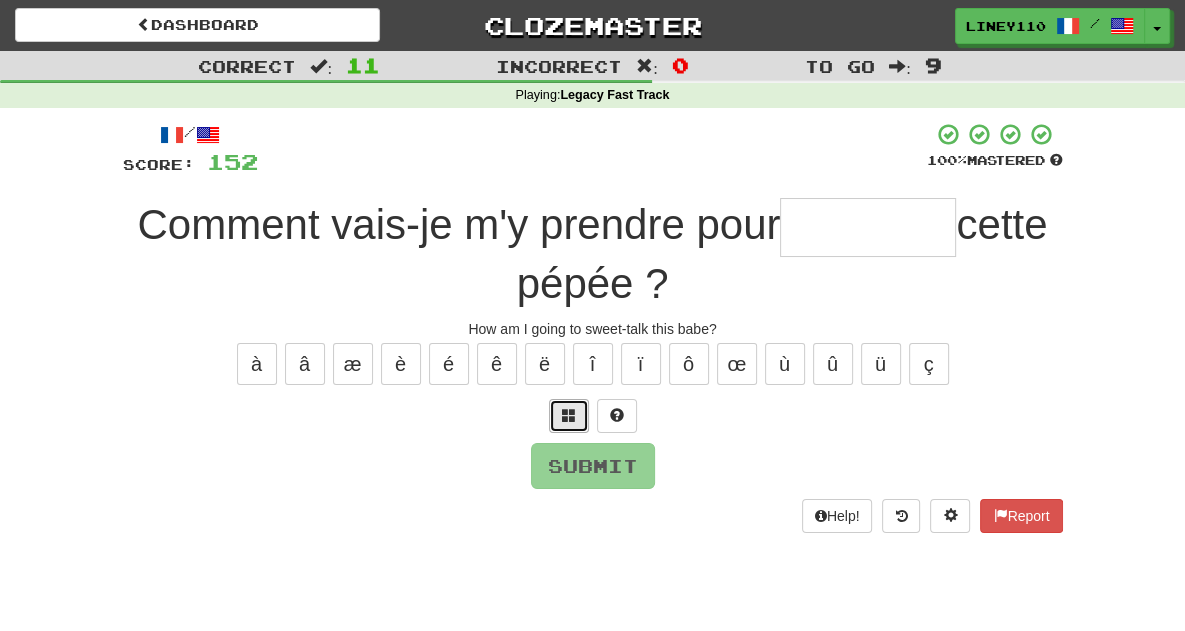 click at bounding box center [569, 415] 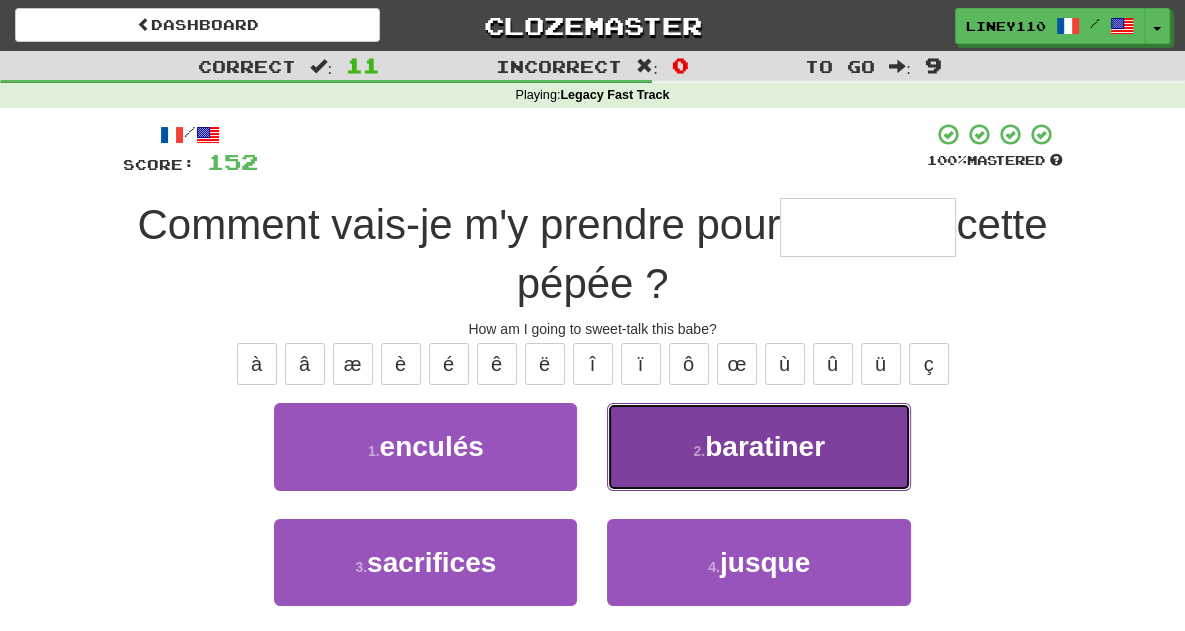 click on "2 .  baratiner" at bounding box center [758, 446] 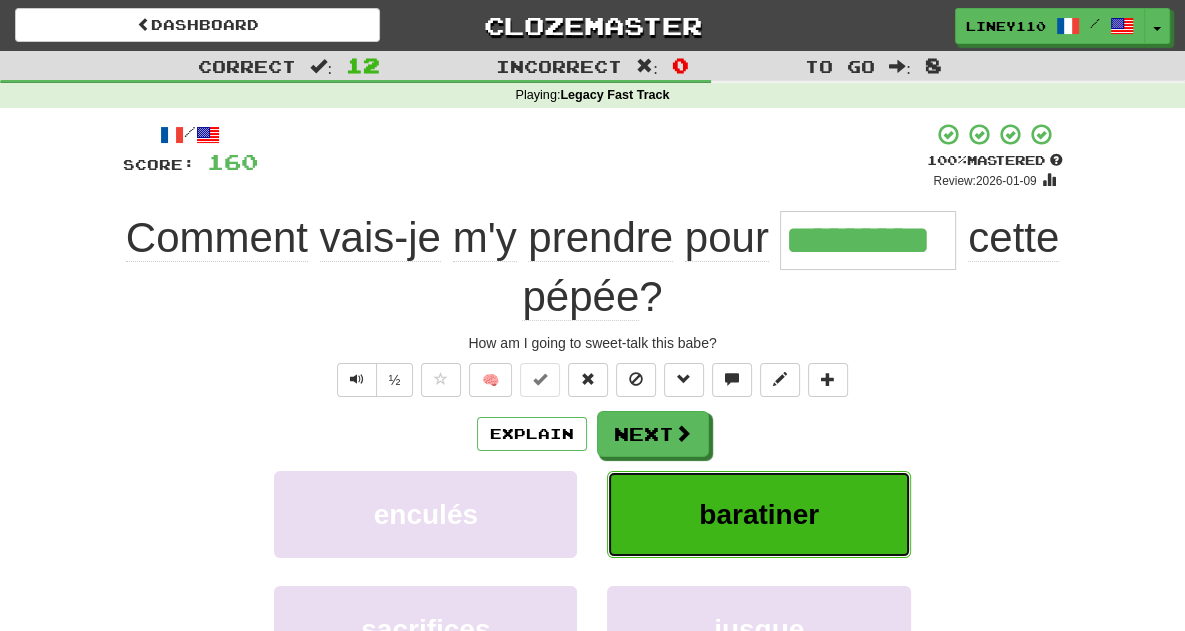 click on "baratiner" at bounding box center [759, 514] 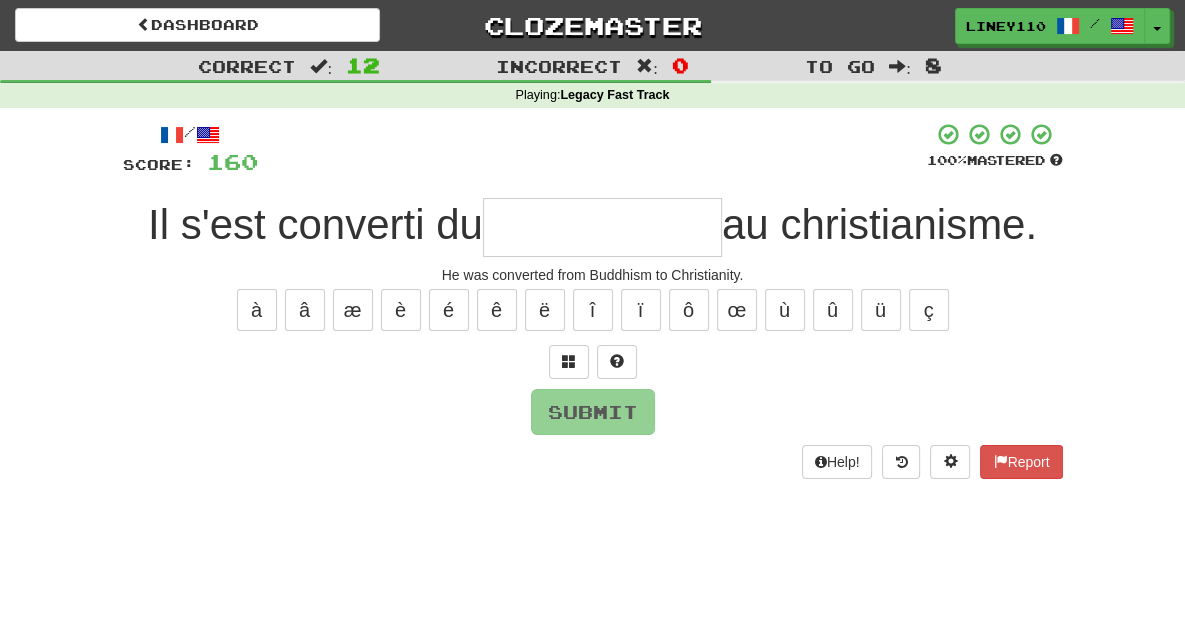 click at bounding box center (602, 227) 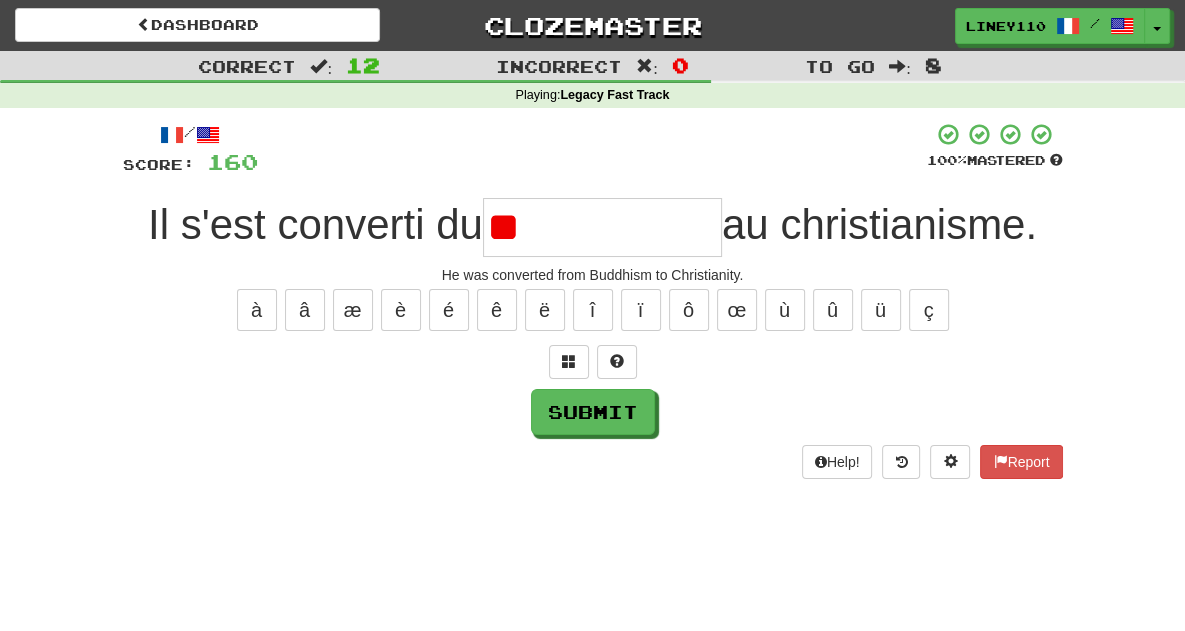 type on "*" 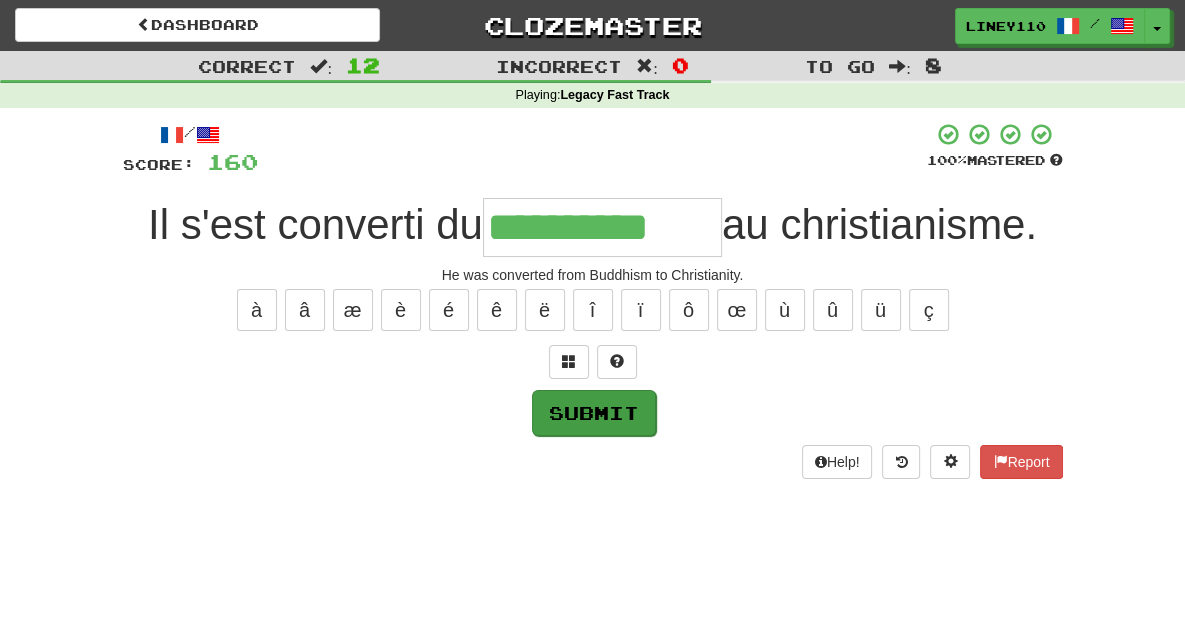 type on "**********" 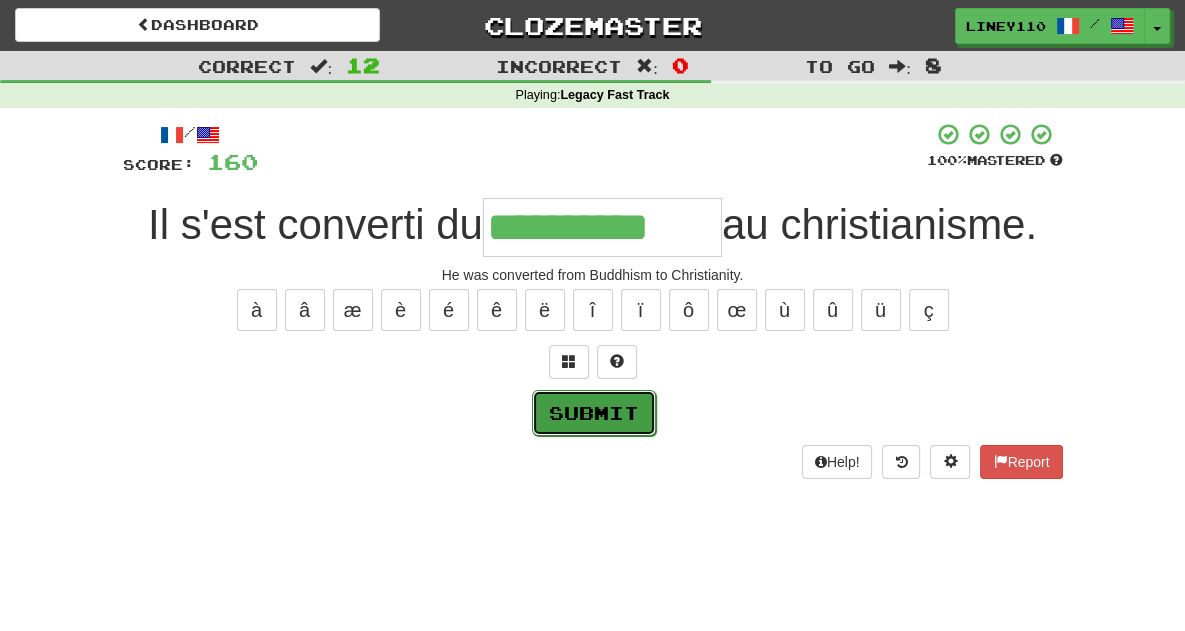click on "Submit" at bounding box center [594, 413] 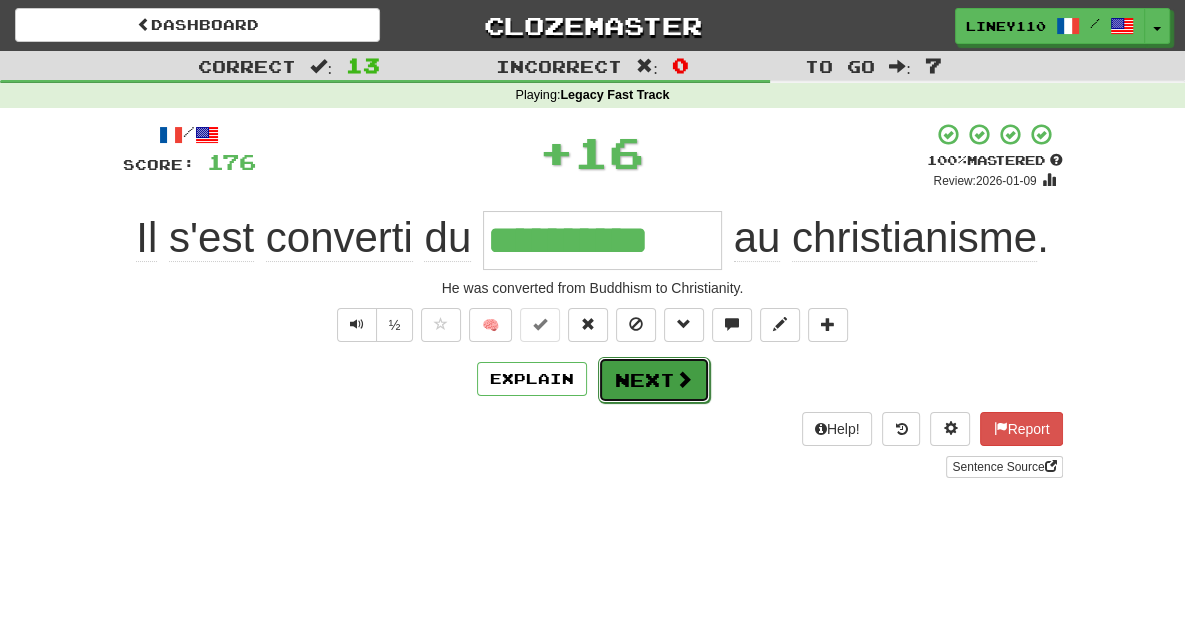 click on "Next" at bounding box center (654, 380) 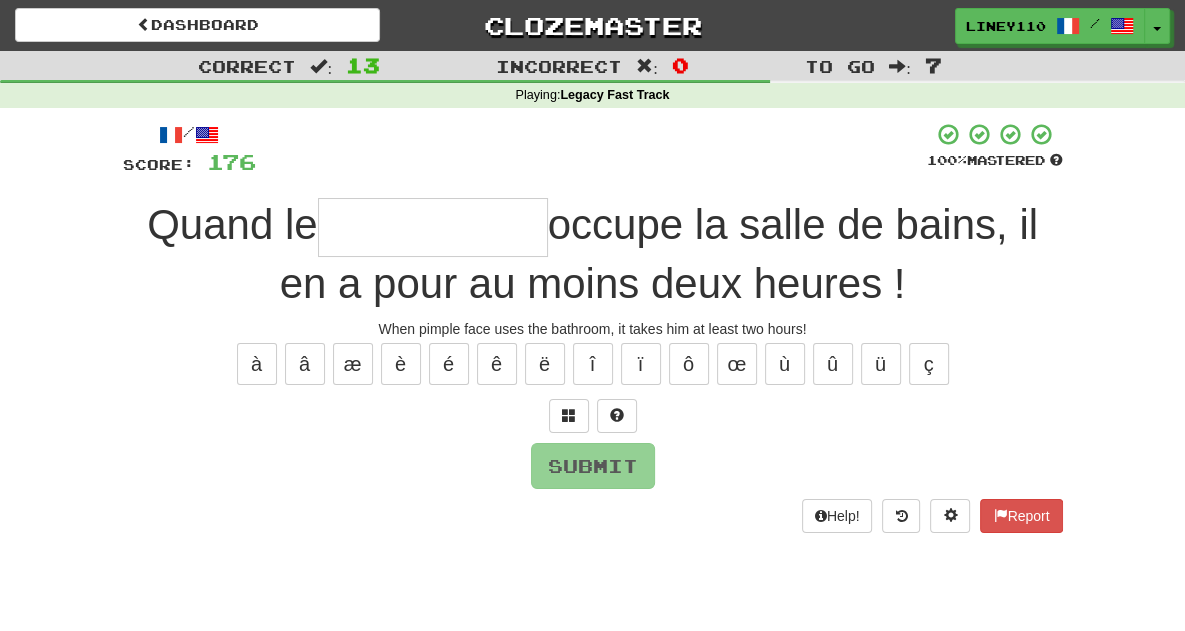click at bounding box center (433, 227) 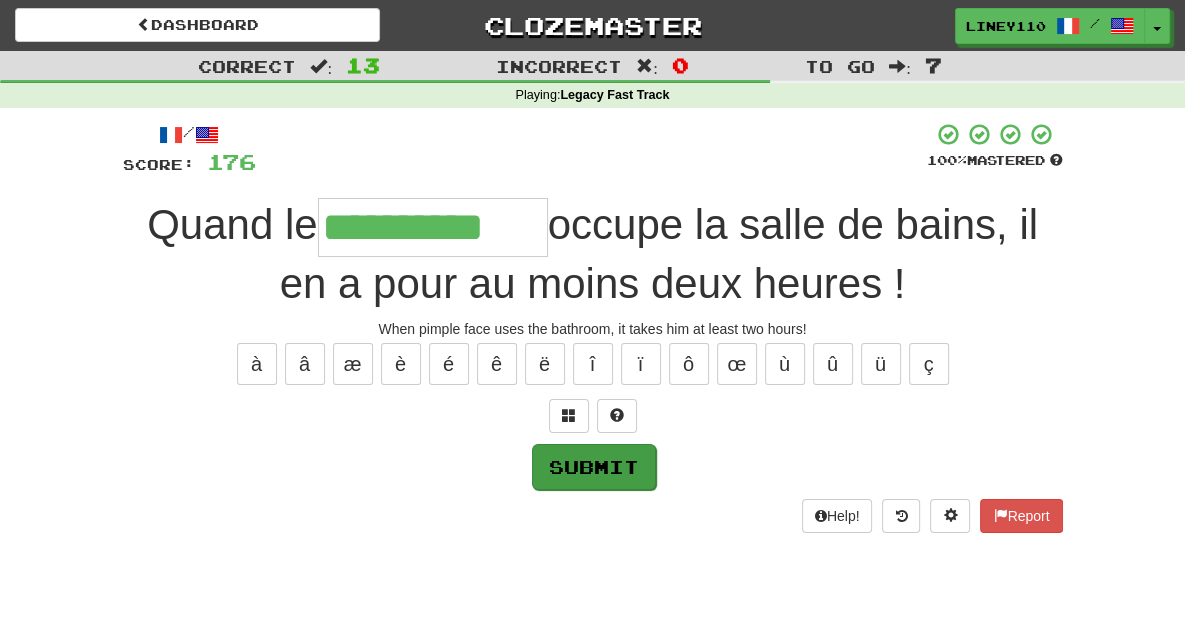 type on "**********" 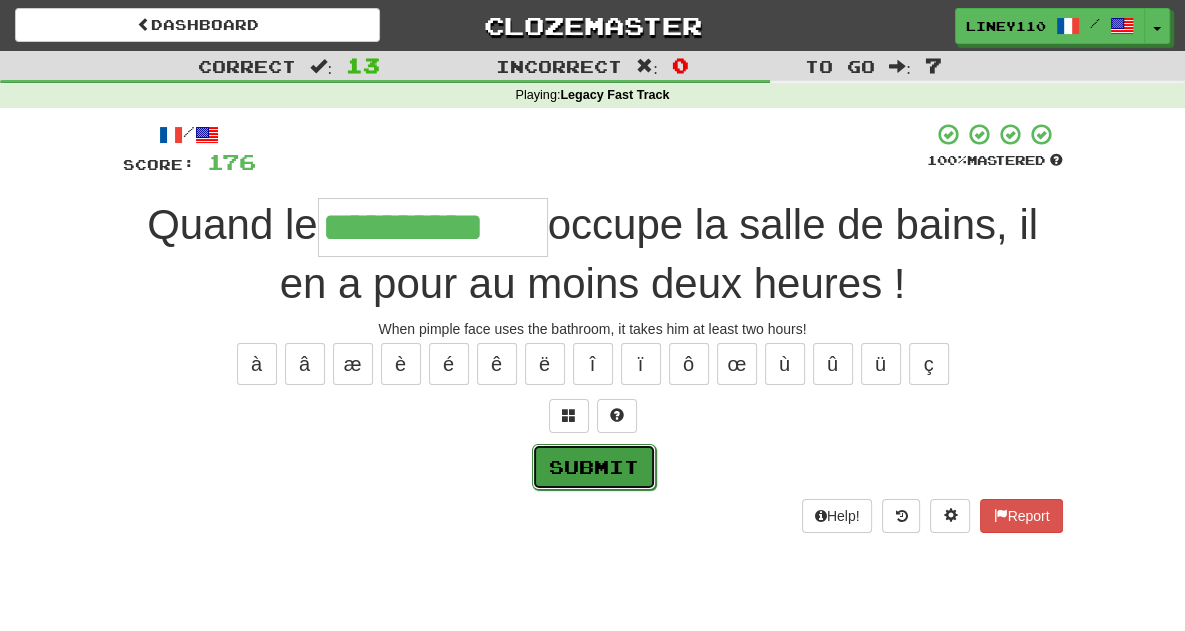 click on "Submit" at bounding box center [594, 467] 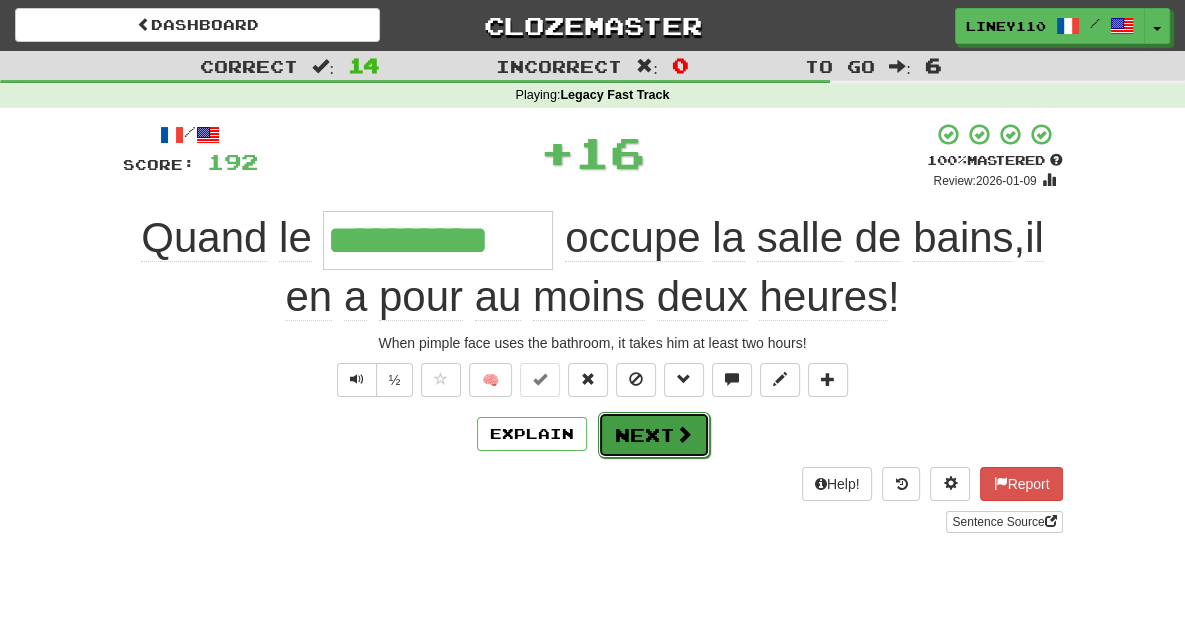 click on "Next" at bounding box center [654, 435] 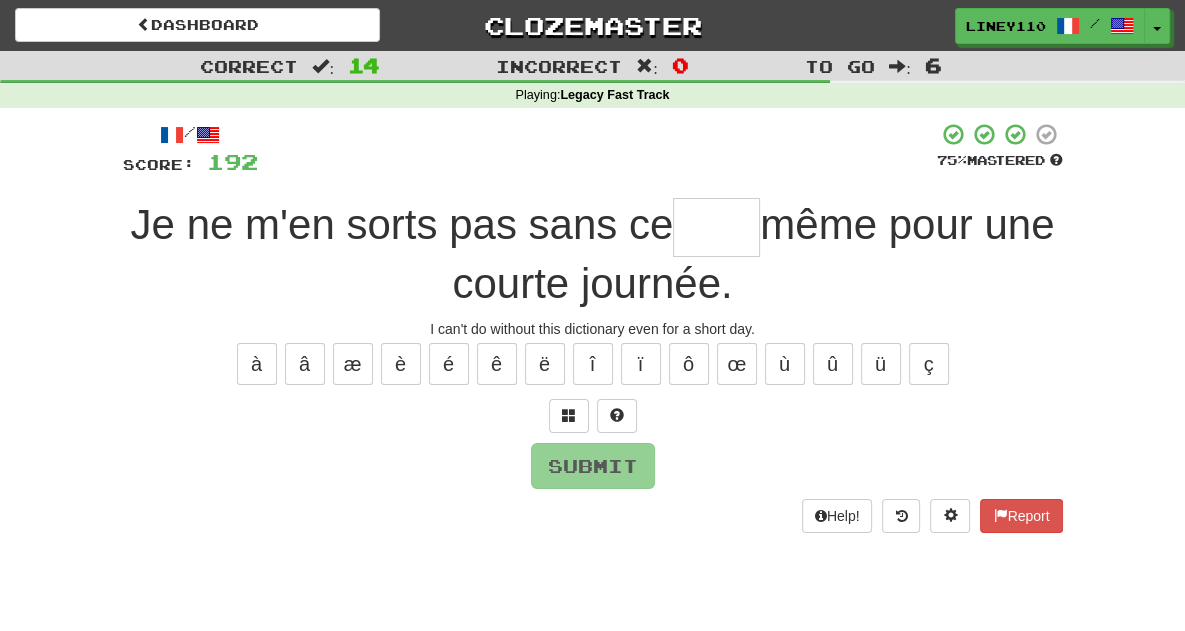 click at bounding box center [716, 227] 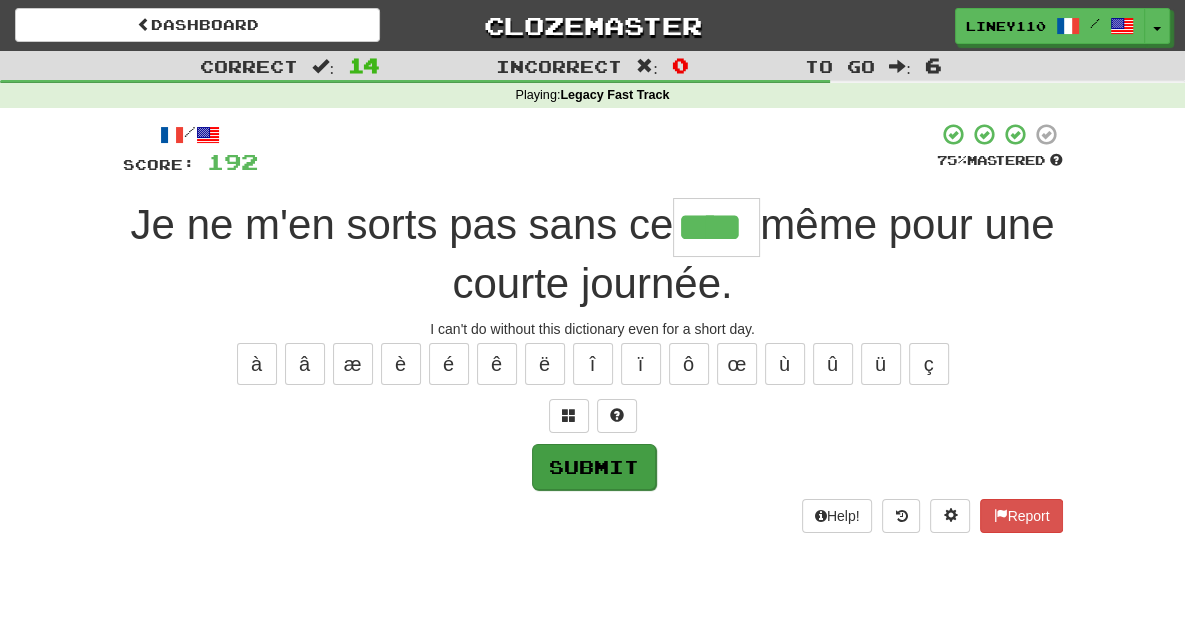 type on "****" 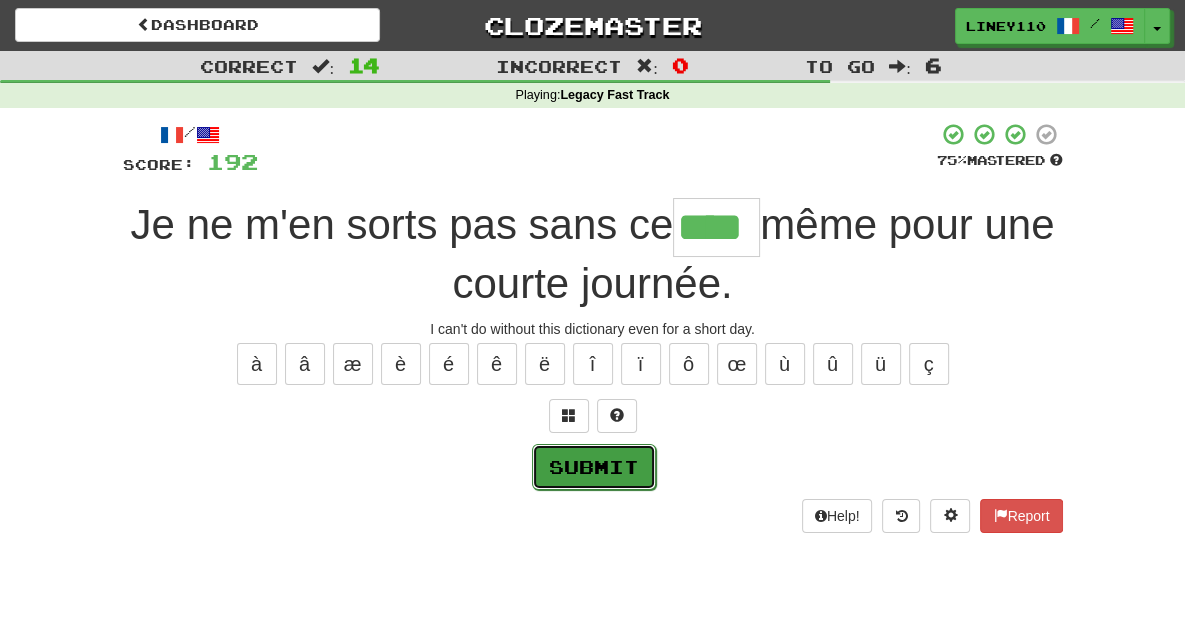 click on "Submit" at bounding box center [594, 467] 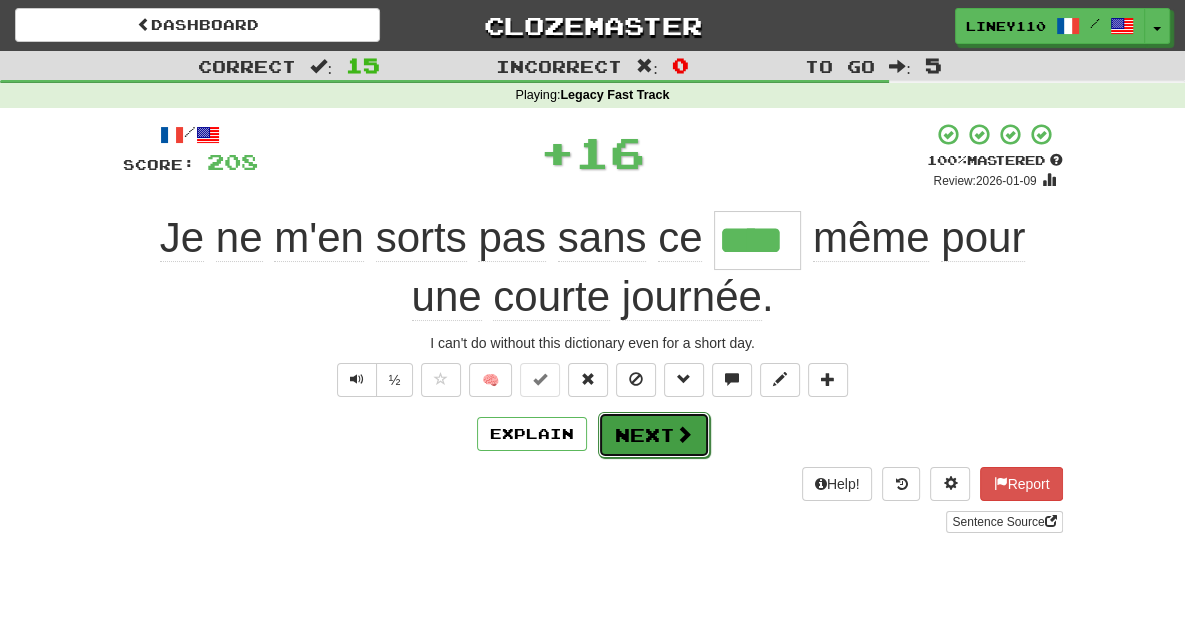 click on "Next" at bounding box center (654, 435) 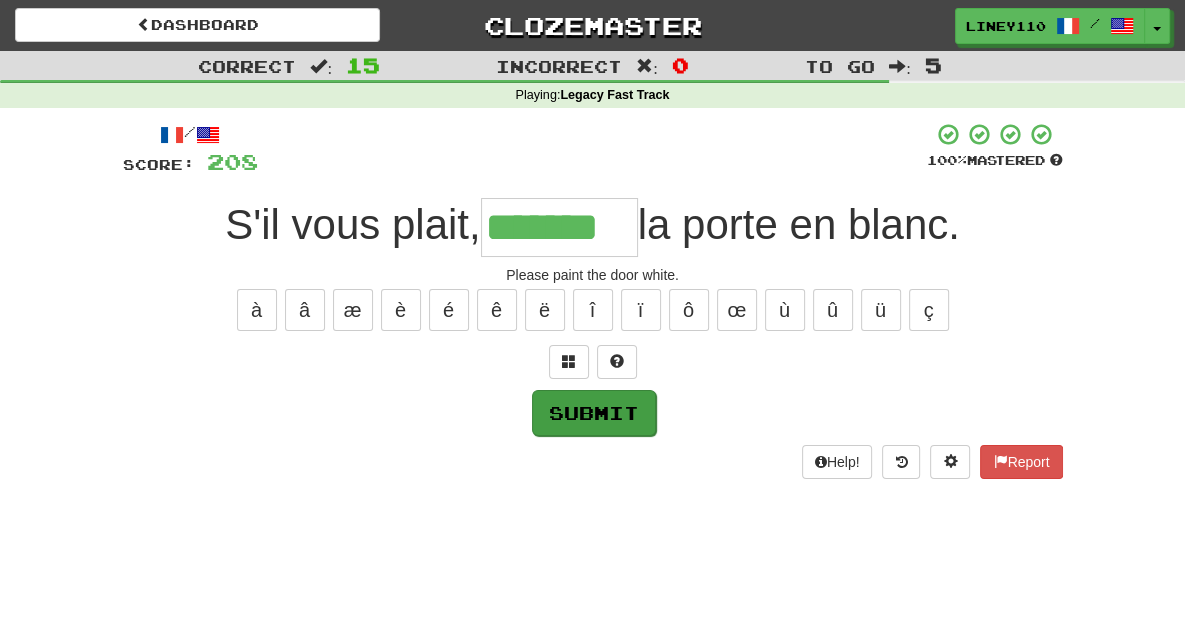type on "*******" 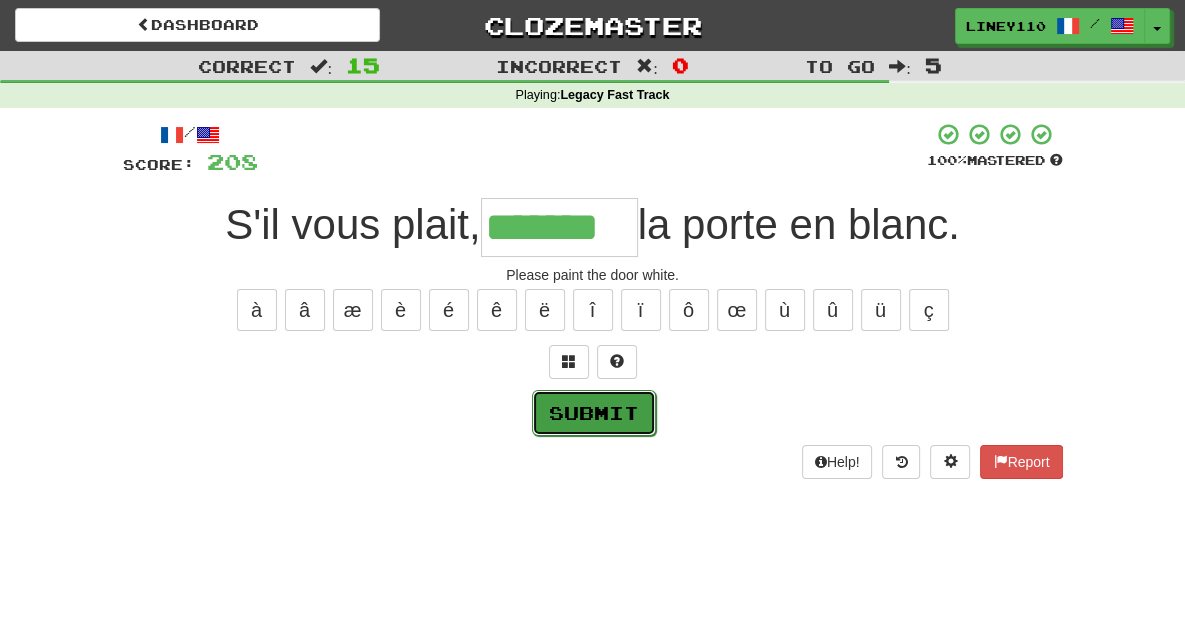 click on "Submit" at bounding box center (594, 413) 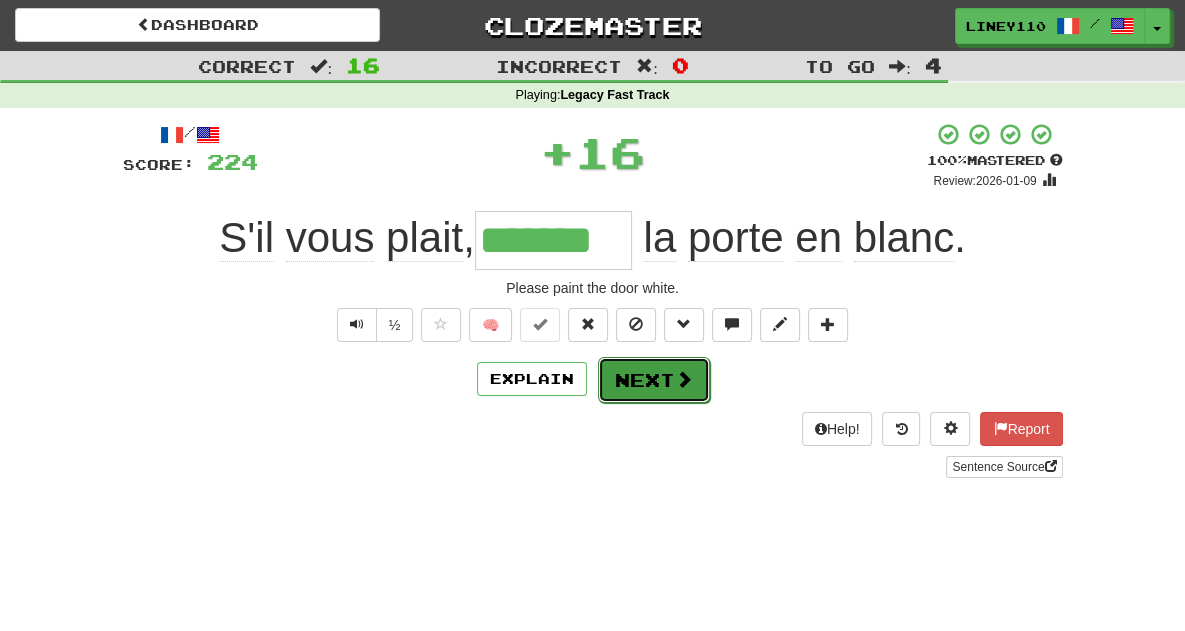 click on "Next" at bounding box center [654, 380] 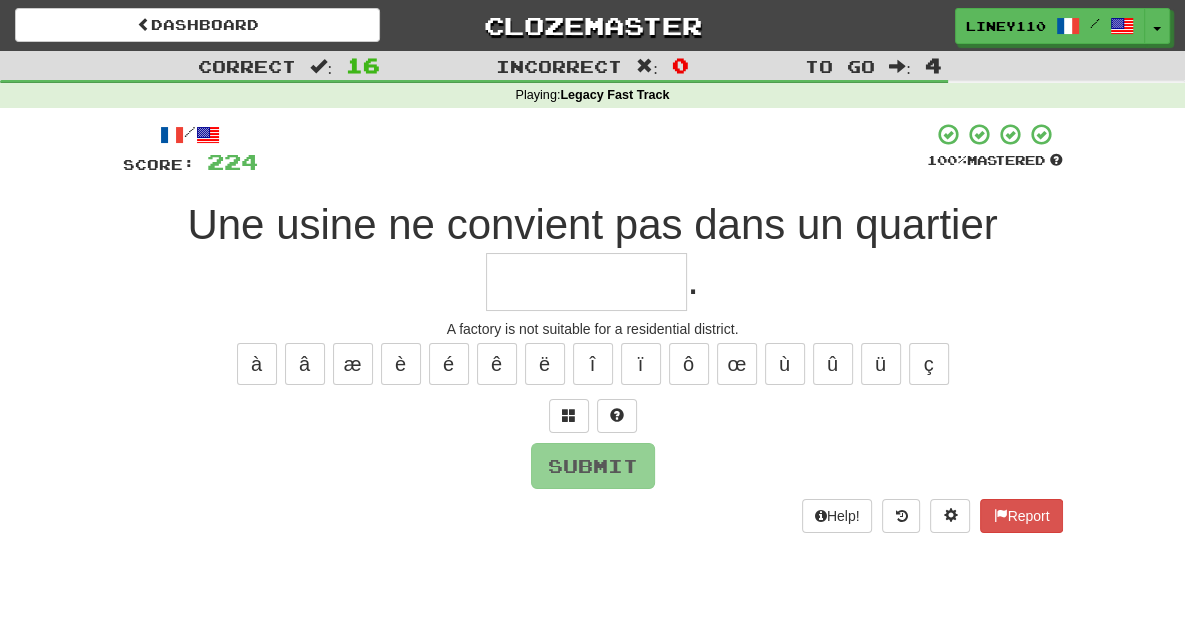 click at bounding box center [586, 282] 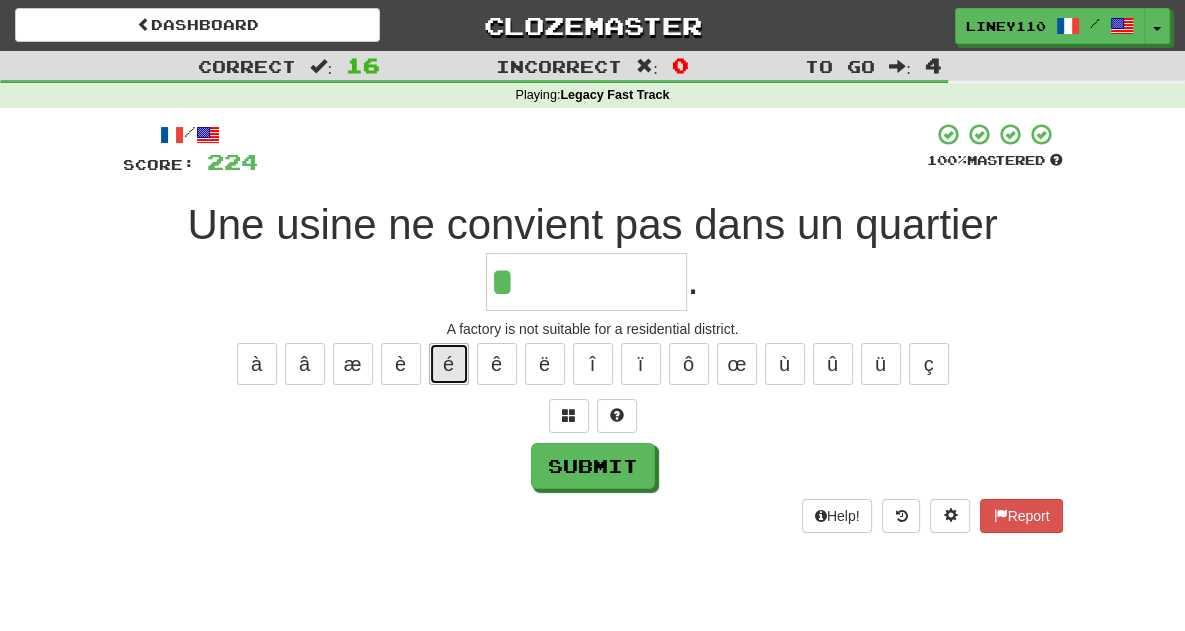 click on "é" at bounding box center (449, 364) 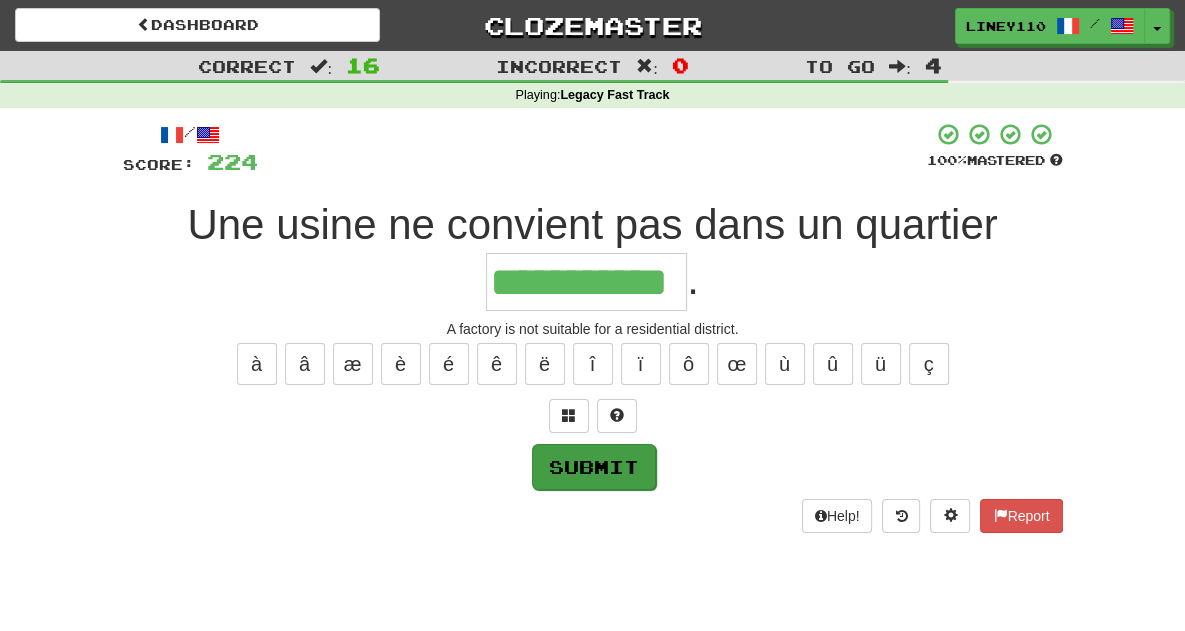 type on "**********" 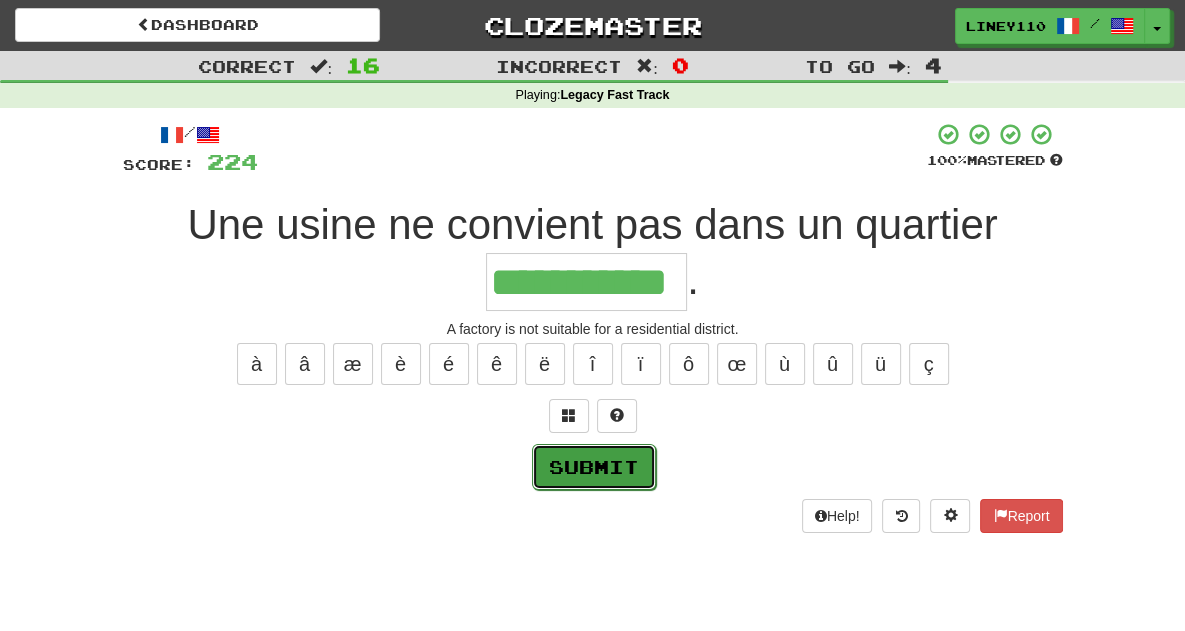 click on "Submit" at bounding box center (594, 467) 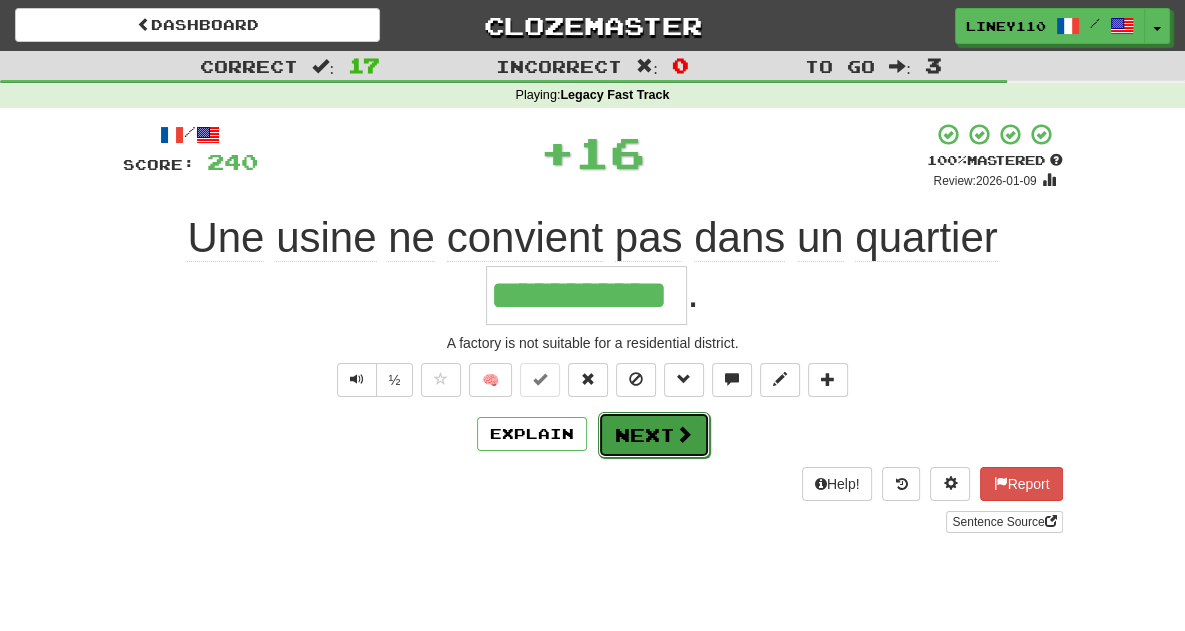 click on "Next" at bounding box center [654, 435] 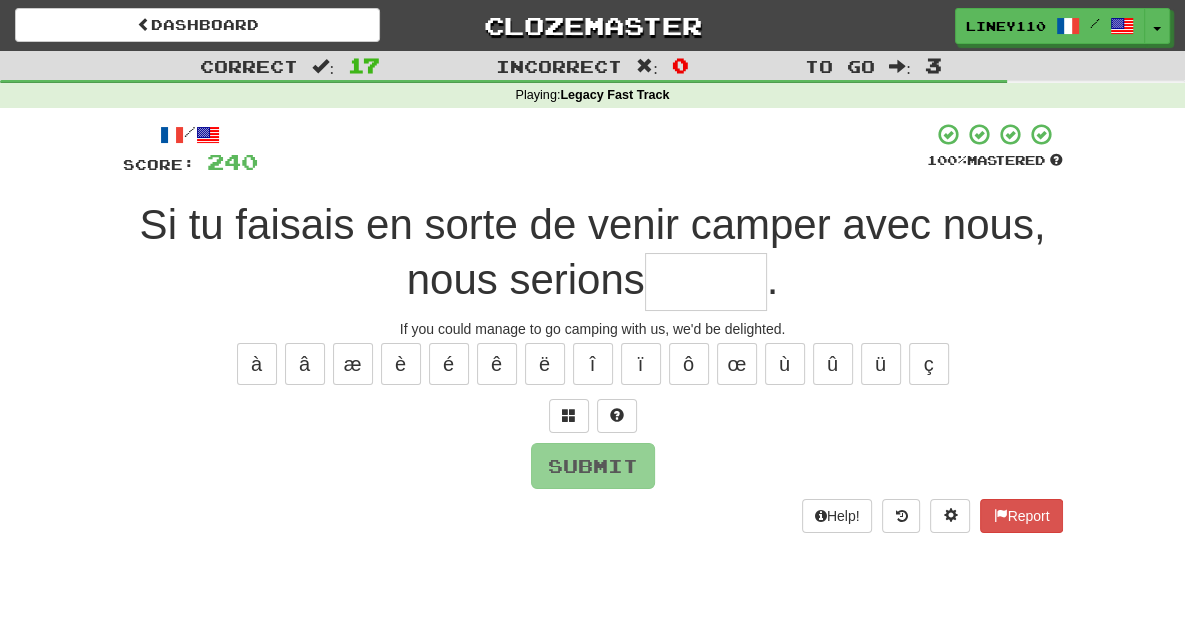 click at bounding box center [706, 282] 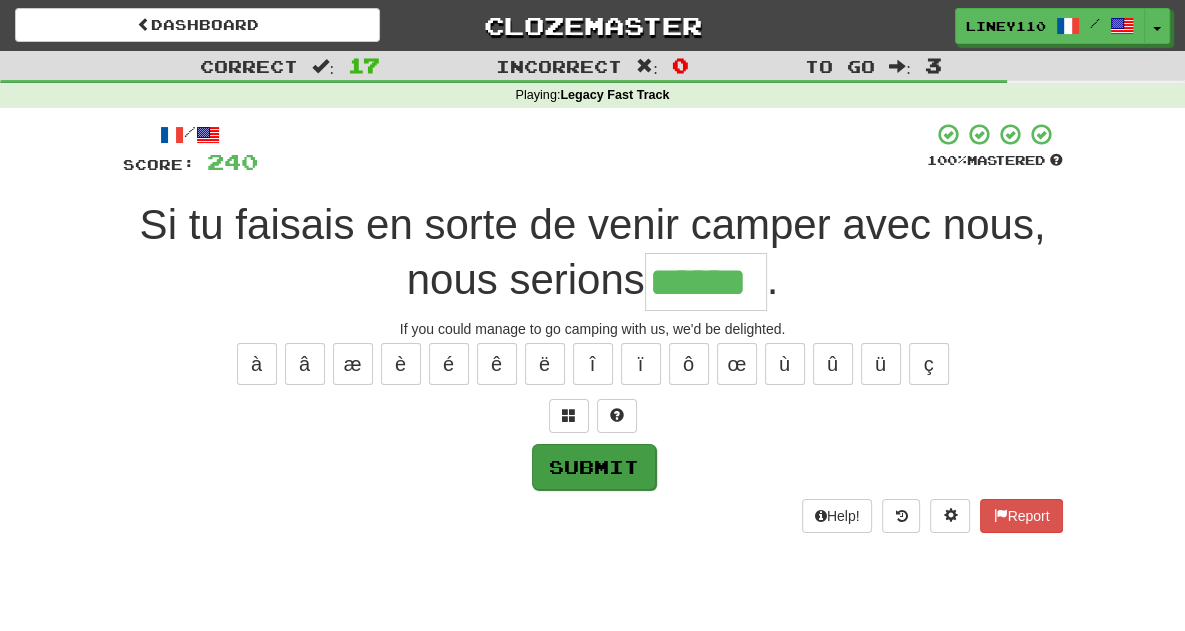 type on "******" 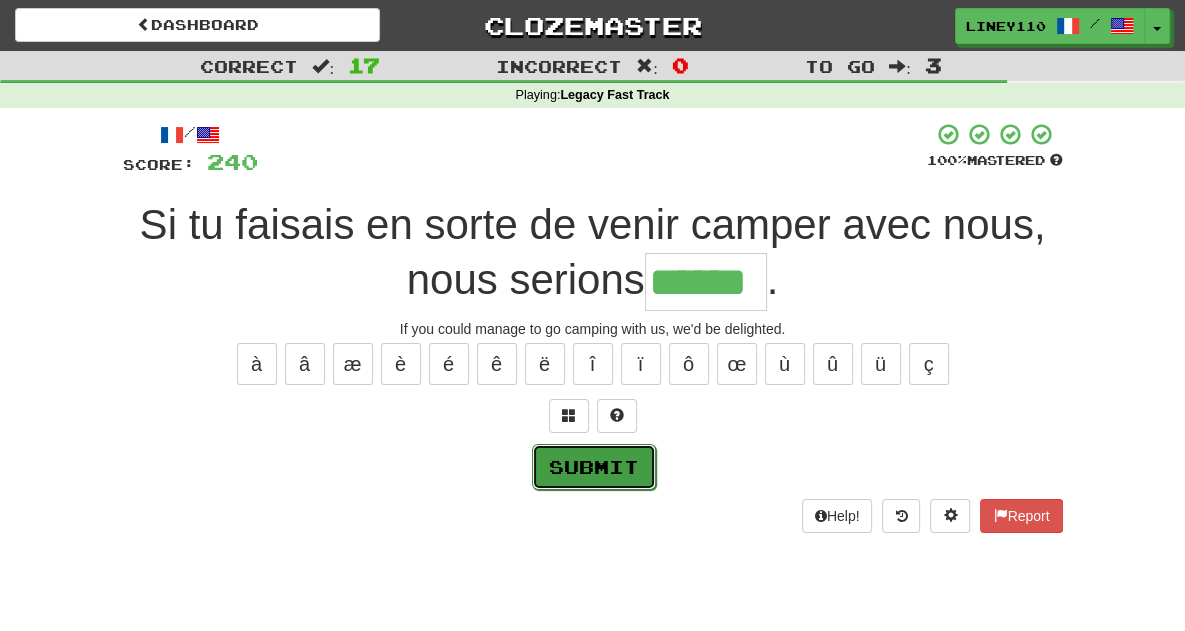 click on "Submit" at bounding box center [594, 467] 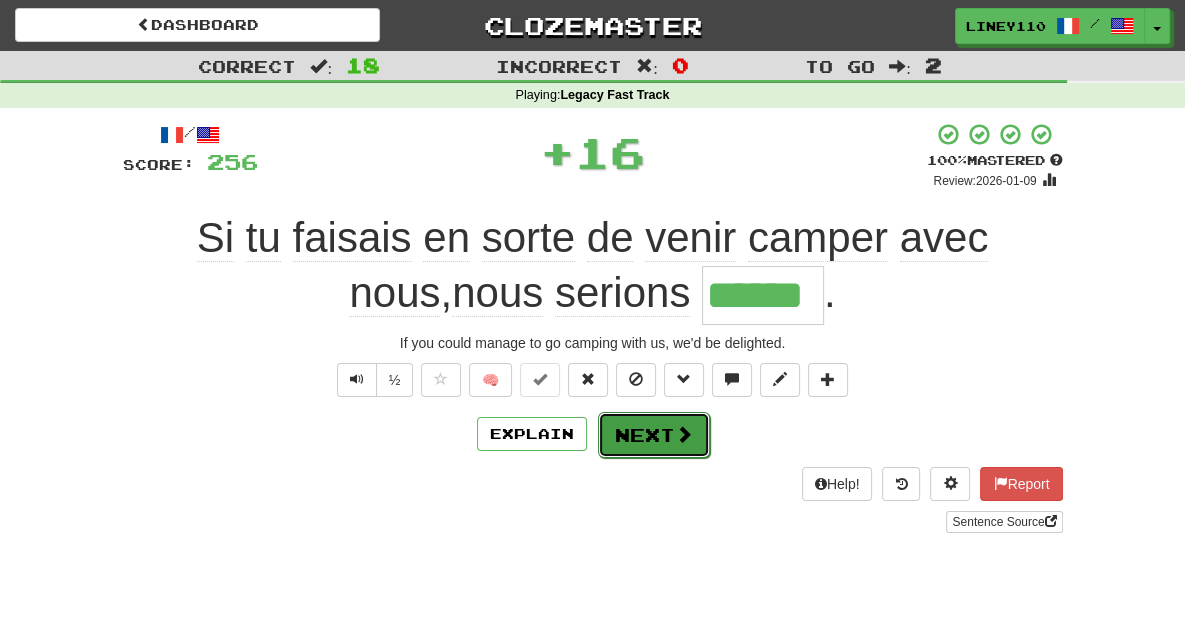 click on "Next" at bounding box center (654, 435) 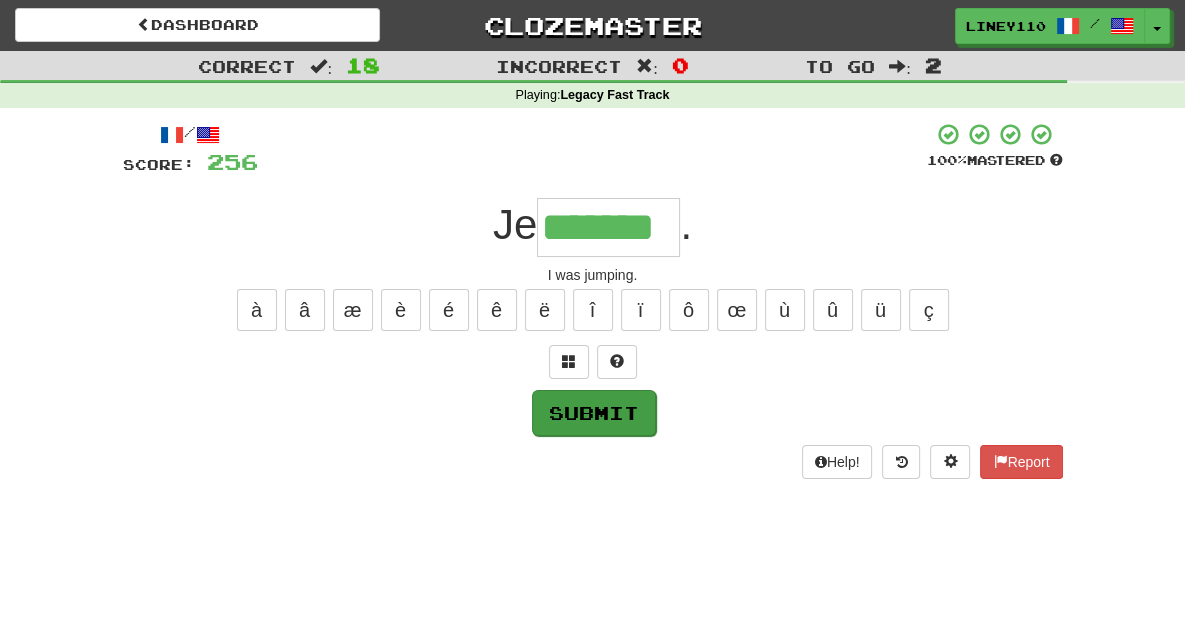 type on "*******" 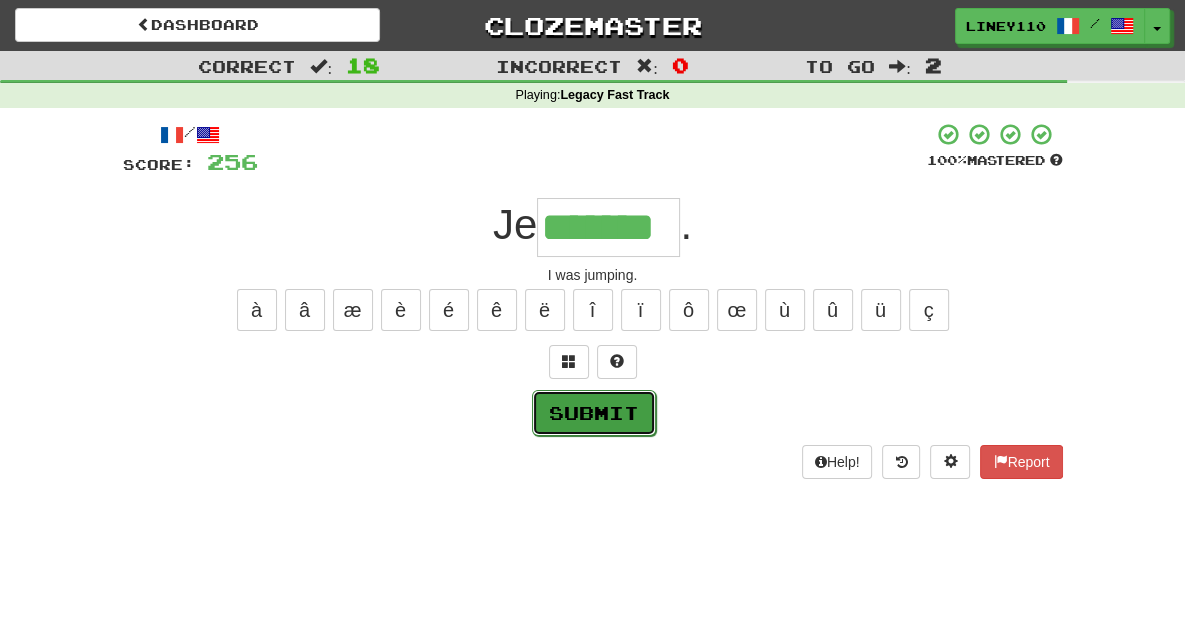 click on "Submit" at bounding box center [594, 413] 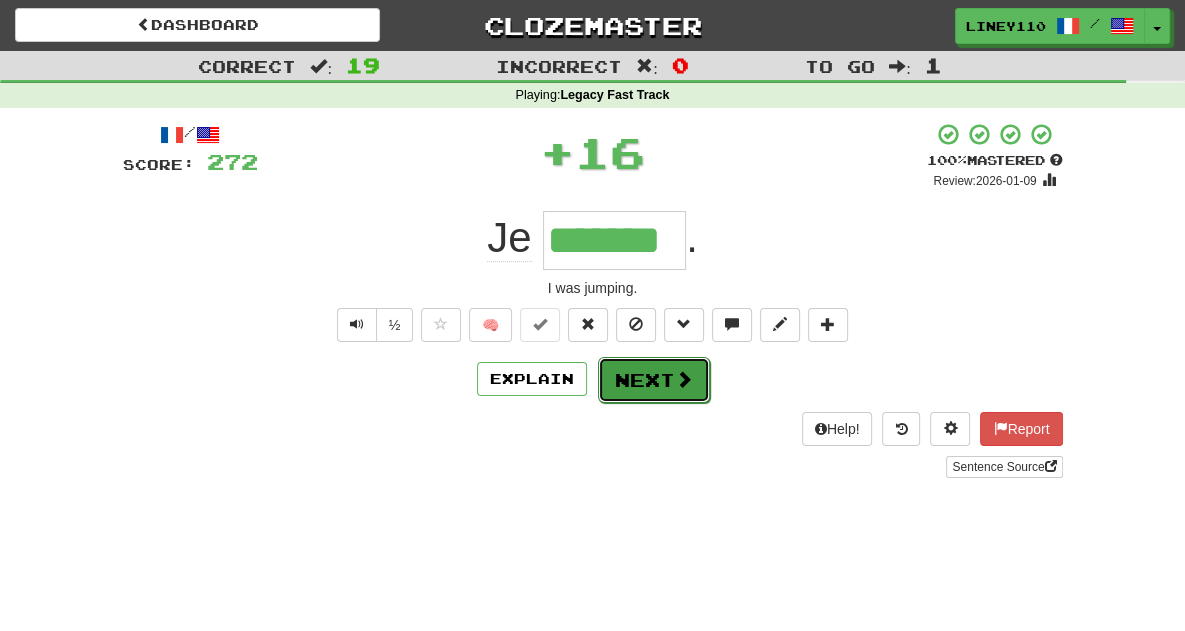 click on "Next" at bounding box center [654, 380] 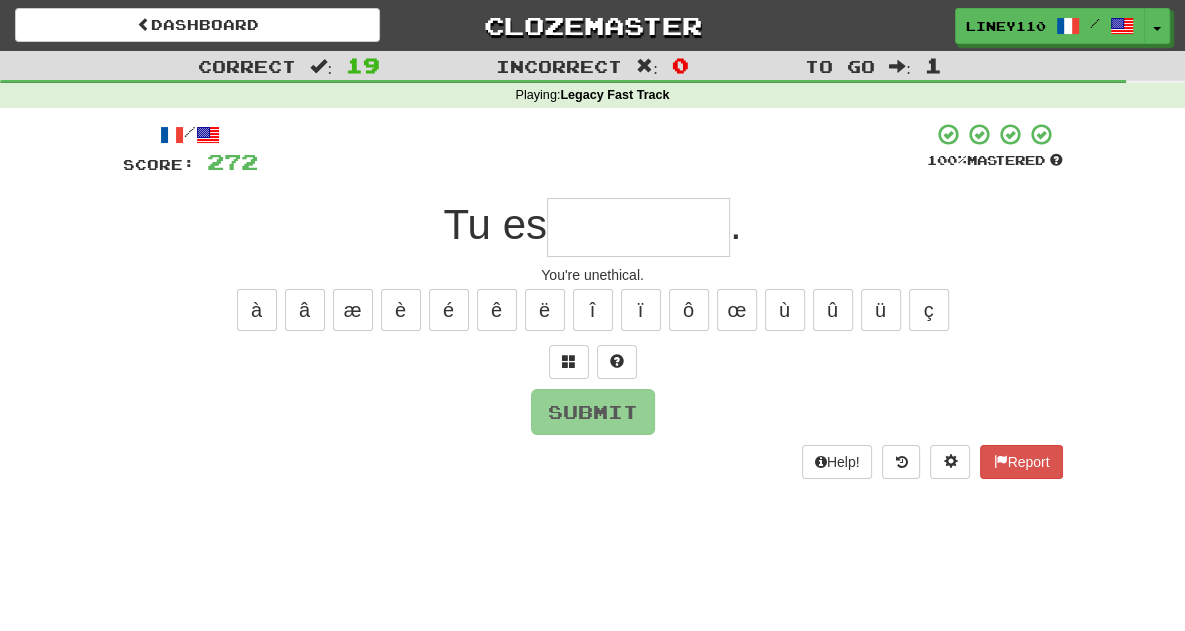 type on "*" 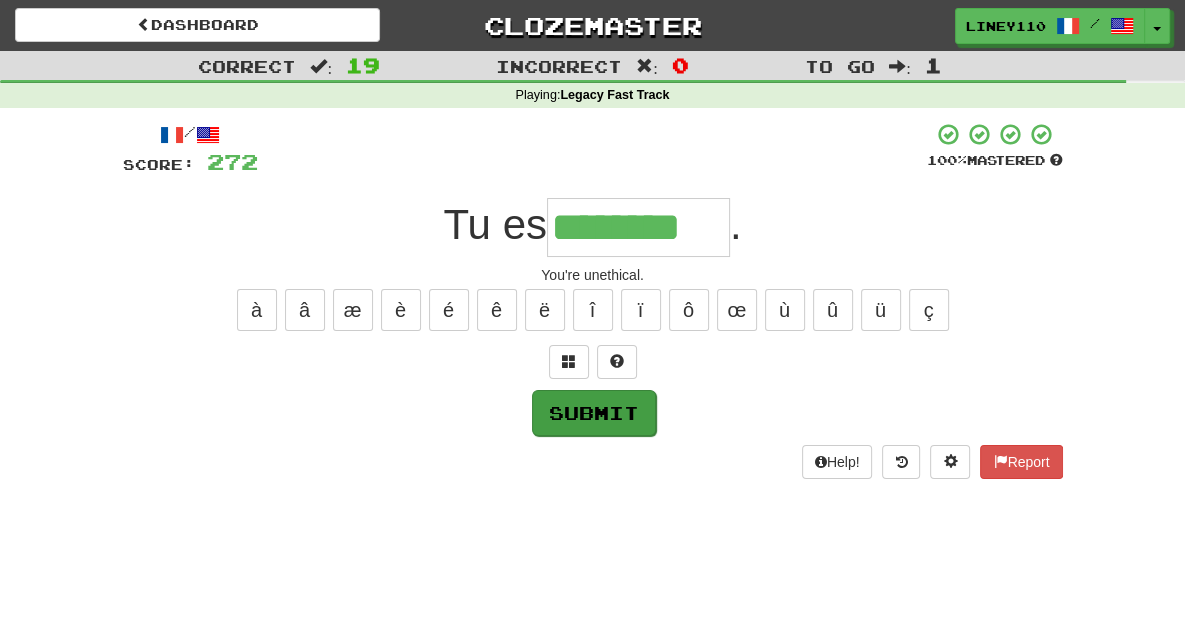 type on "********" 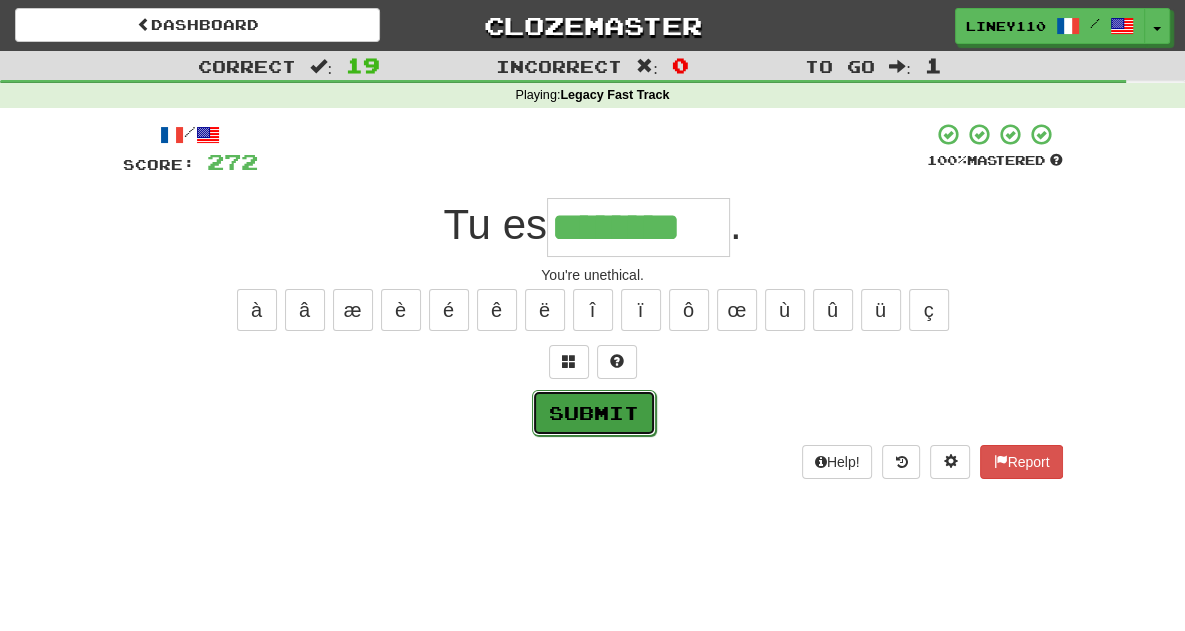 click on "Submit" at bounding box center (594, 413) 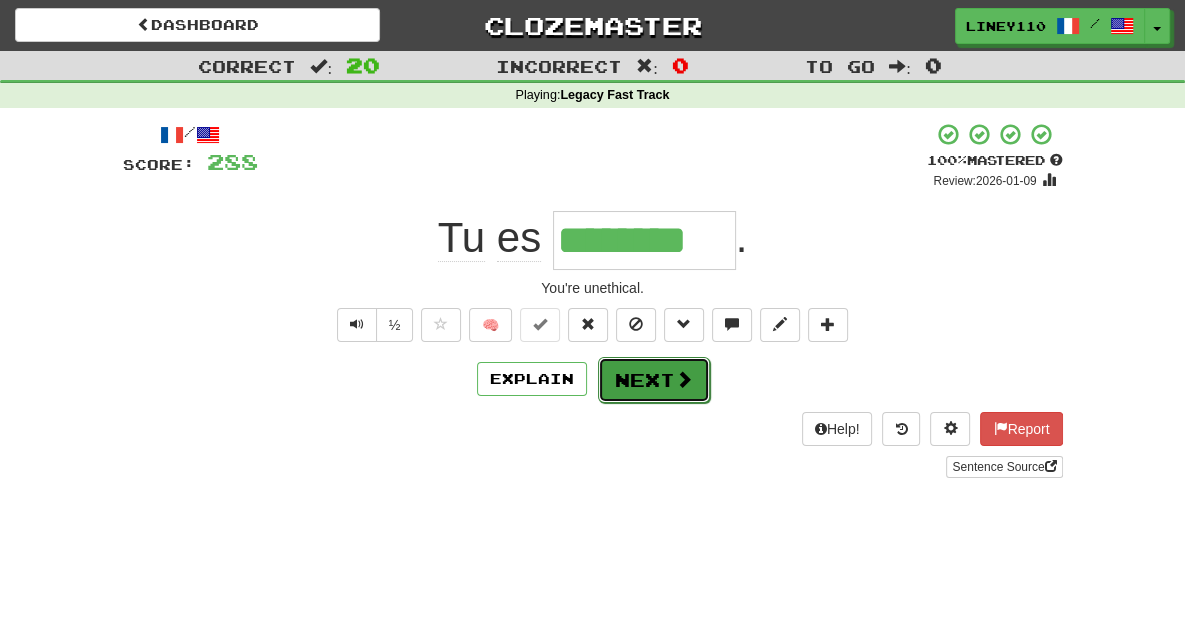 click on "Next" at bounding box center (654, 380) 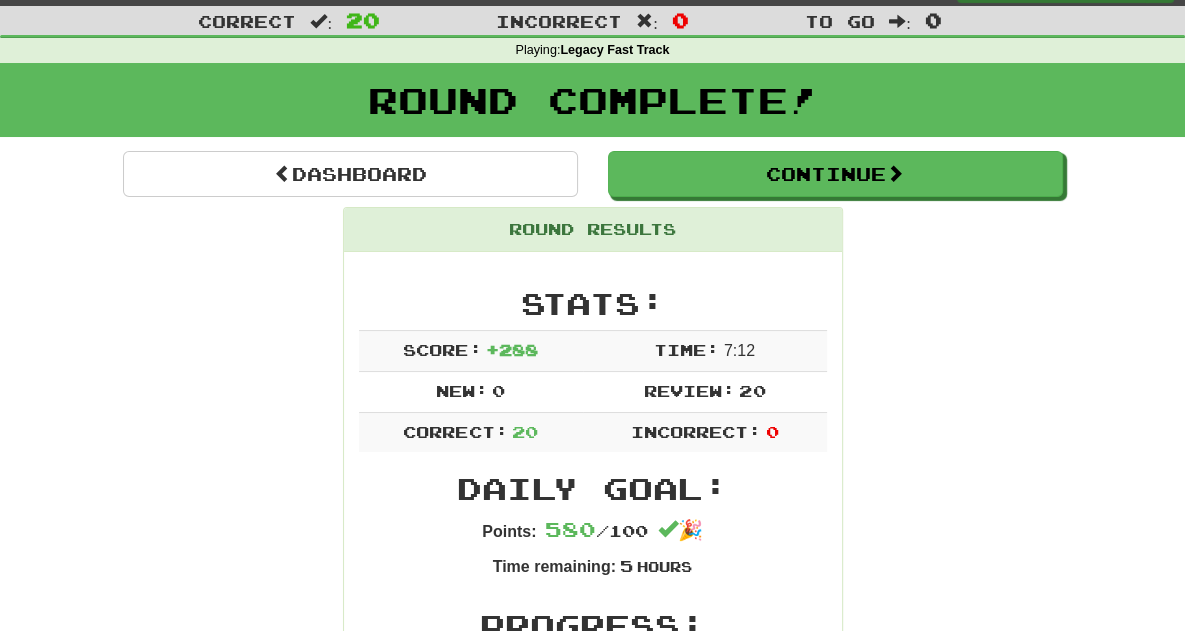 scroll, scrollTop: 16, scrollLeft: 0, axis: vertical 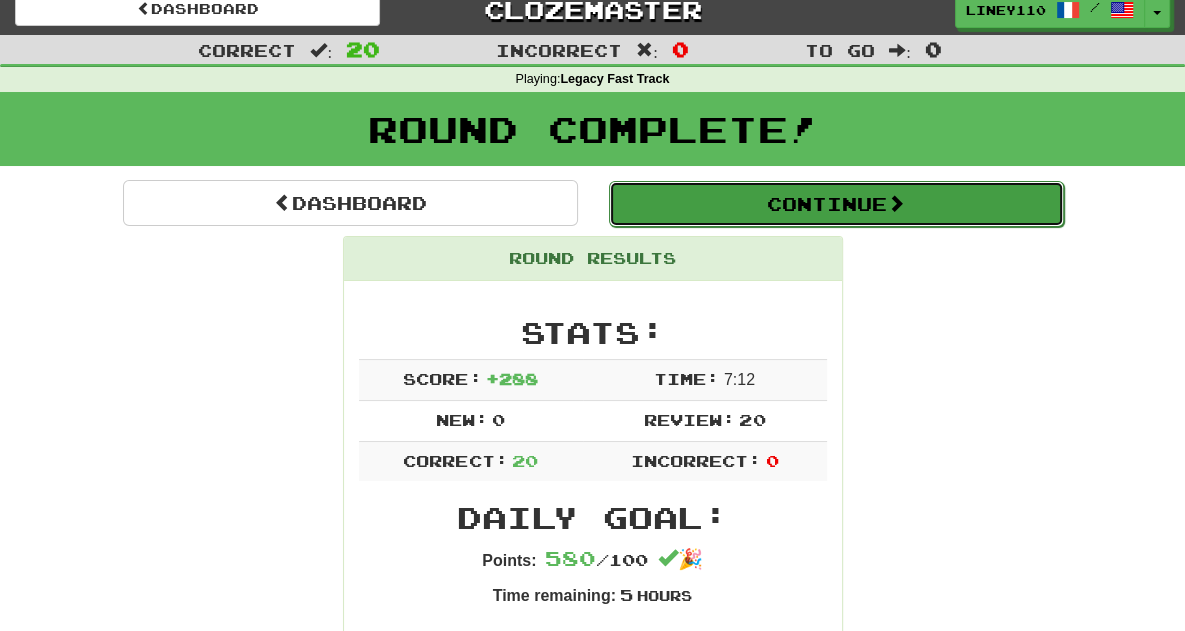 click on "Continue" at bounding box center (836, 204) 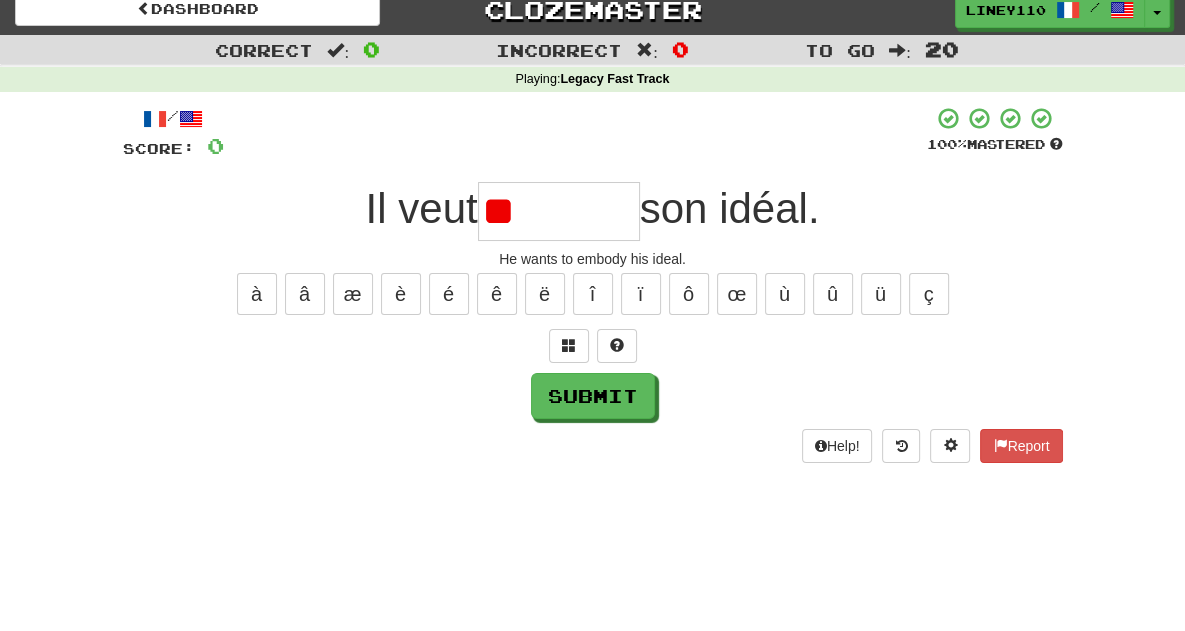 type on "*" 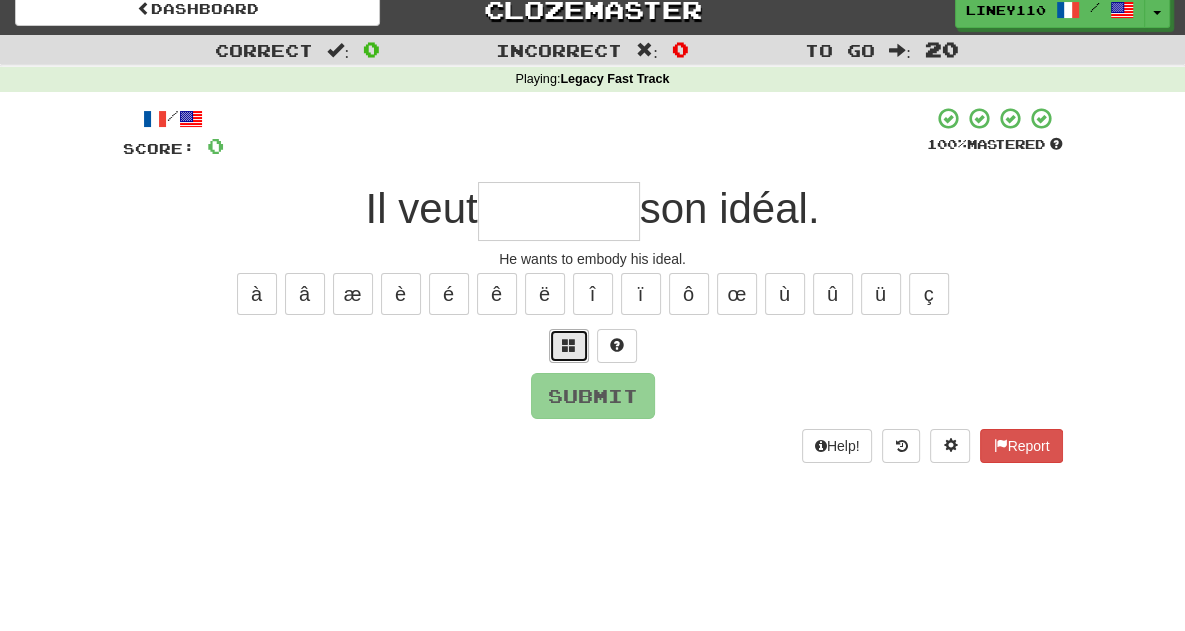 click at bounding box center [569, 345] 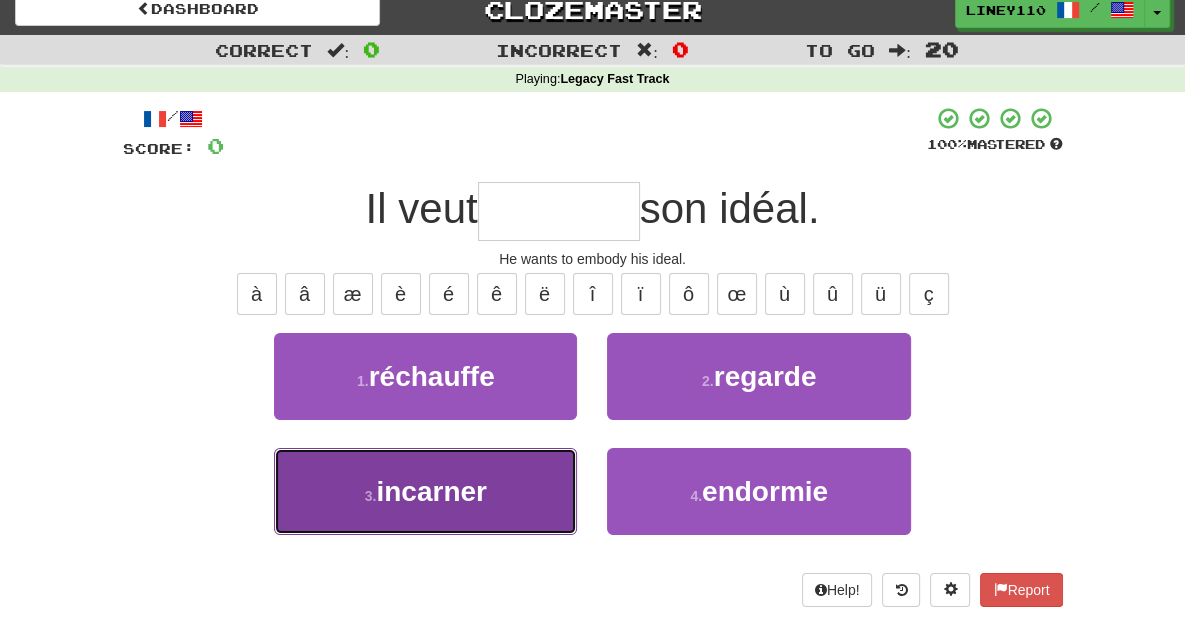 click on "3 .  incarner" at bounding box center (425, 491) 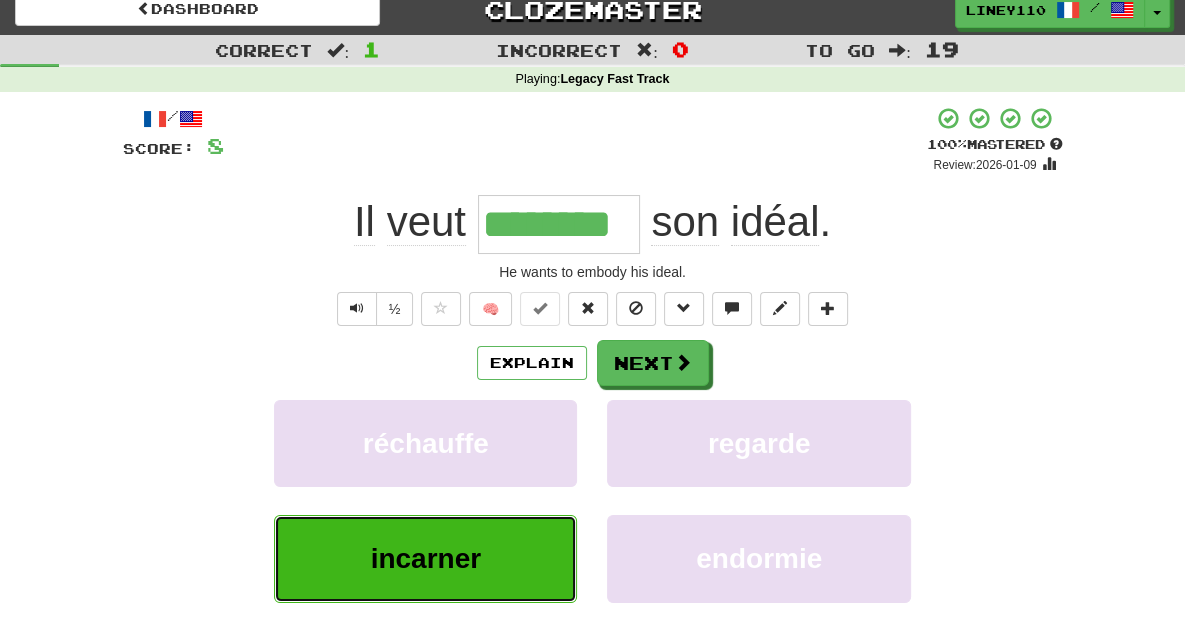 click on "incarner" at bounding box center (426, 558) 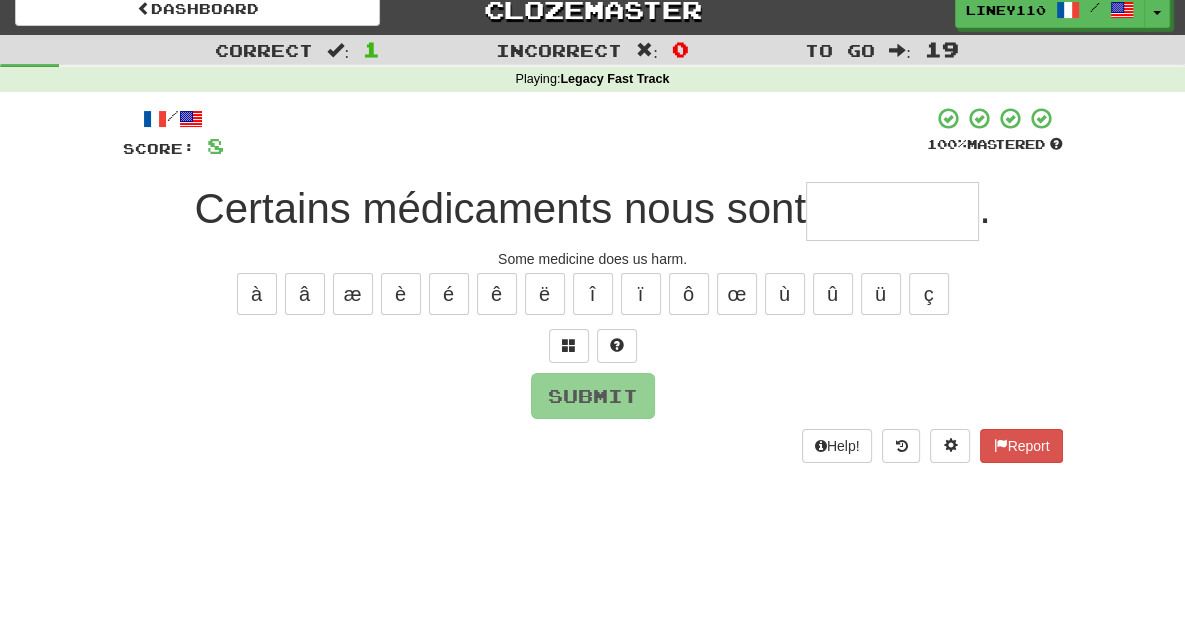 click at bounding box center [892, 211] 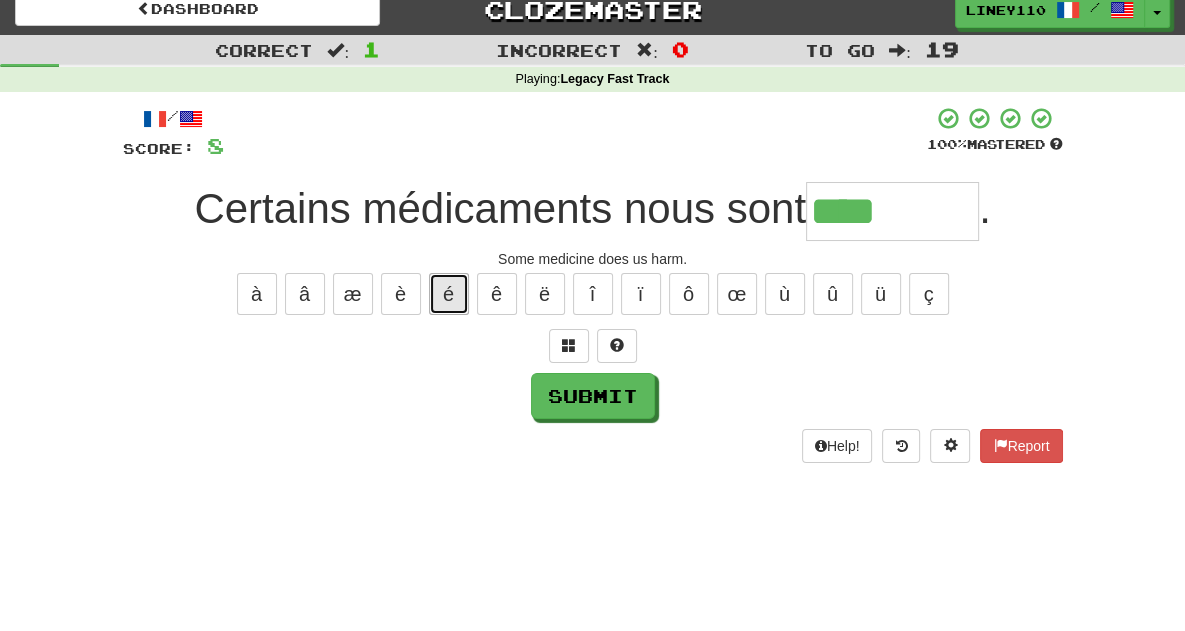 click on "é" at bounding box center (449, 294) 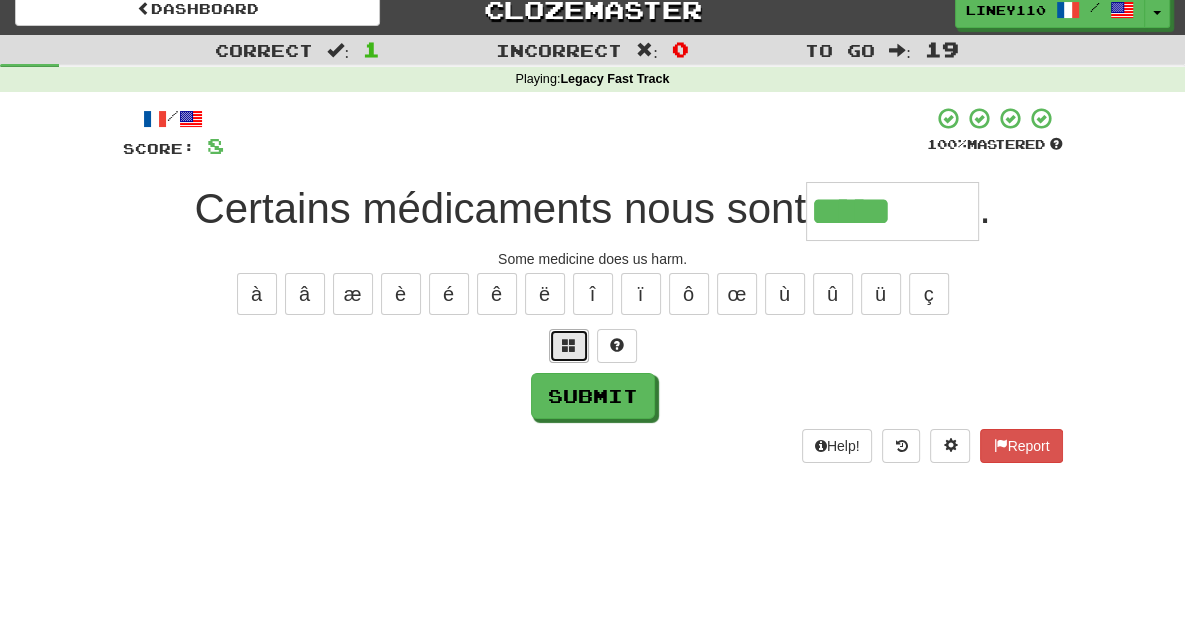 click at bounding box center [569, 345] 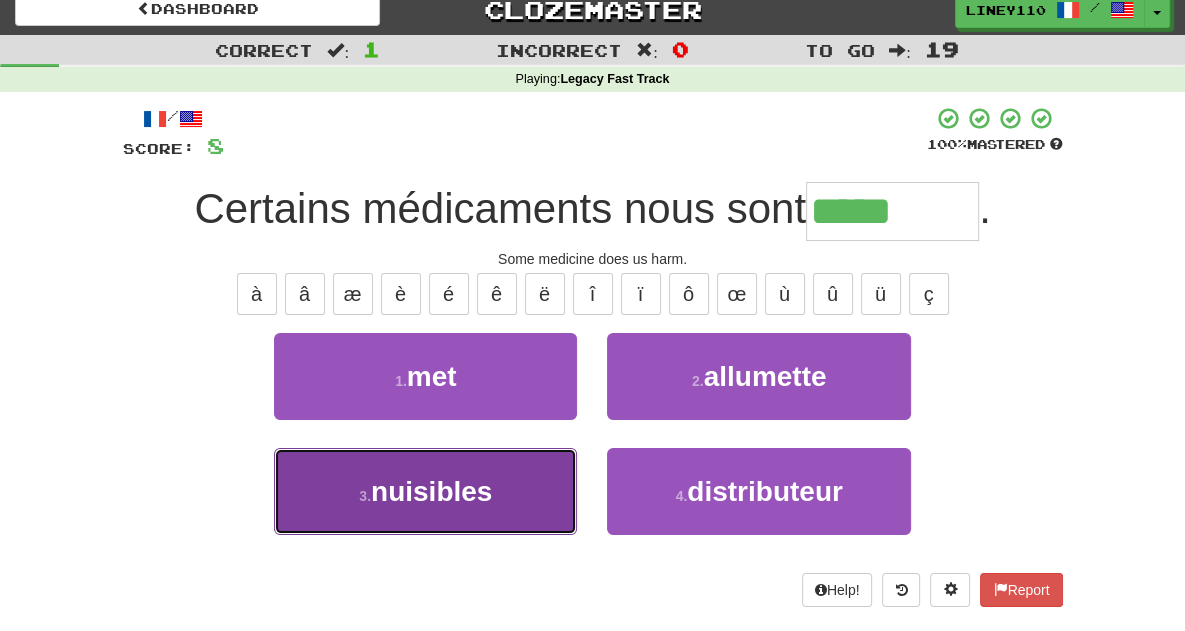 click on "3 .  nuisibles" at bounding box center (425, 491) 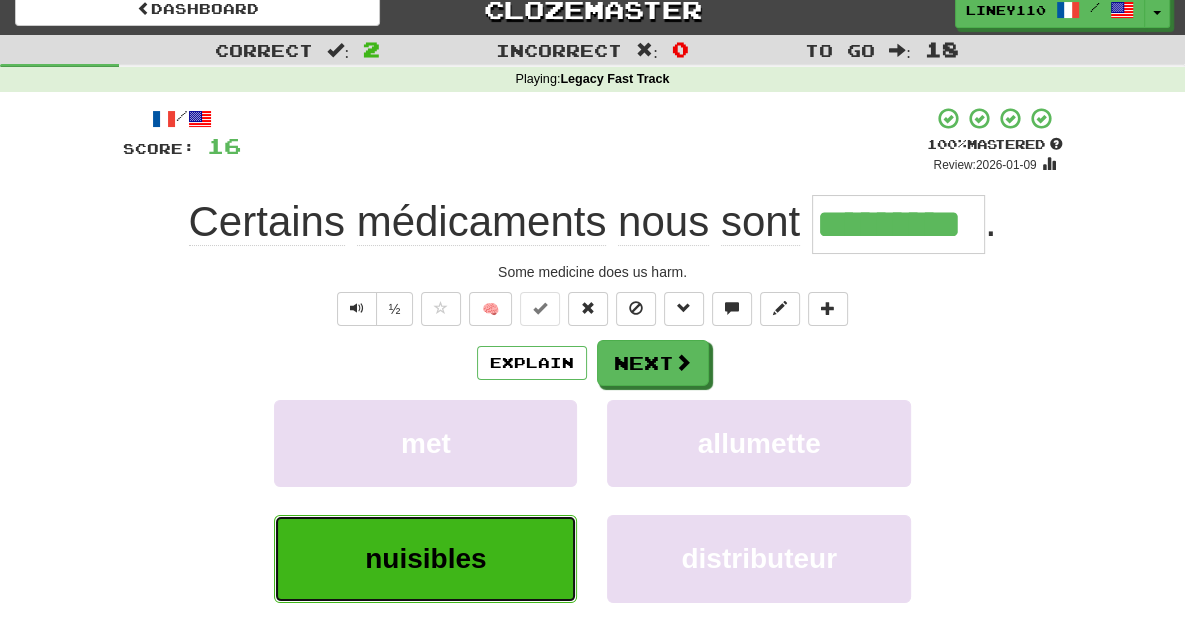 click on "nuisibles" at bounding box center (425, 558) 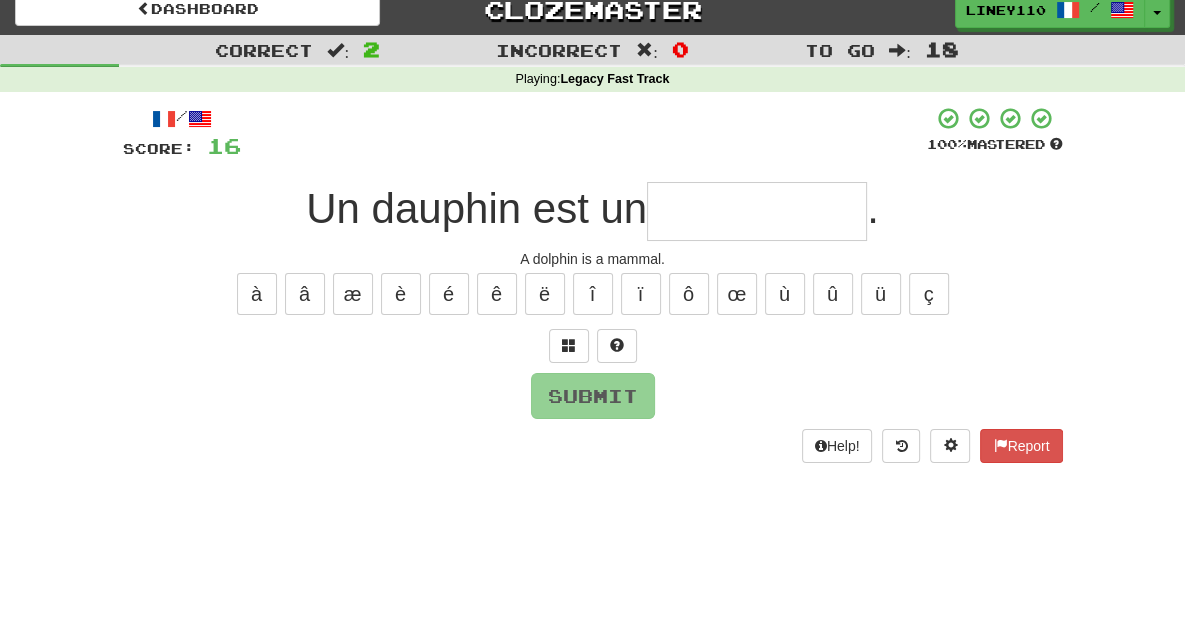 click at bounding box center (757, 211) 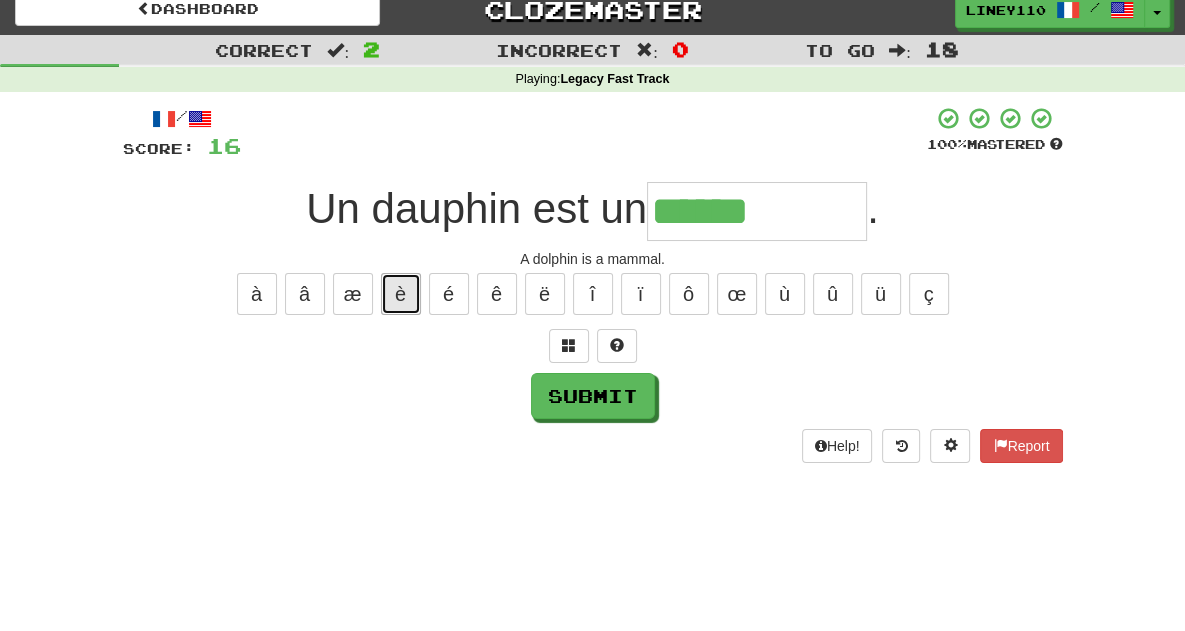 click on "è" at bounding box center (401, 294) 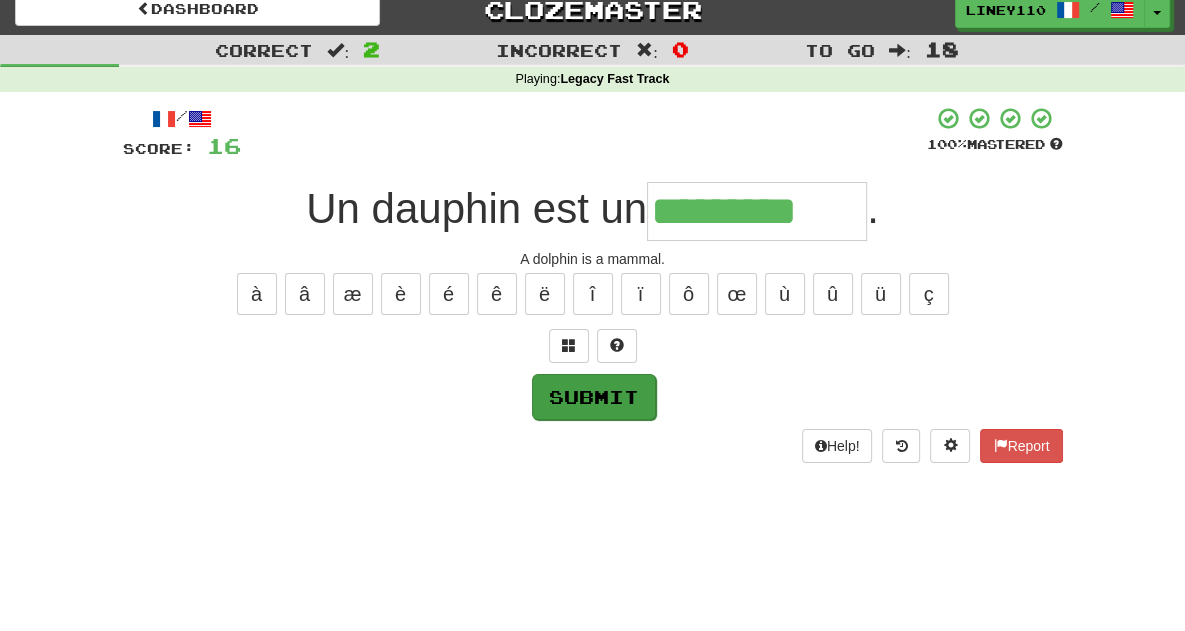 type on "*********" 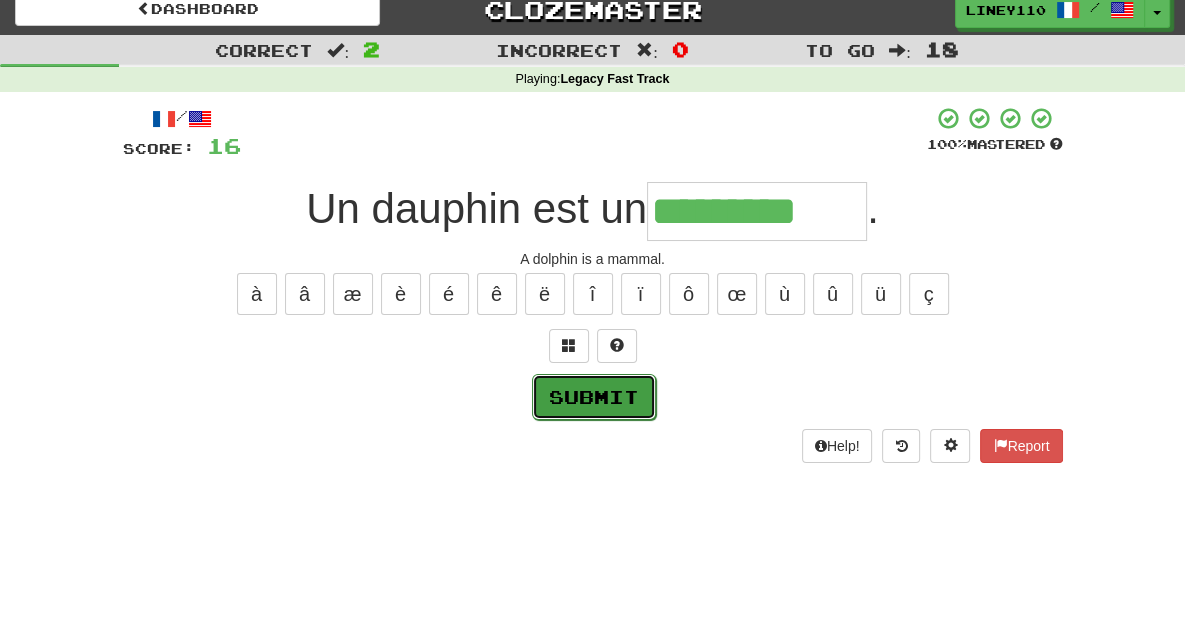 click on "Submit" at bounding box center [594, 397] 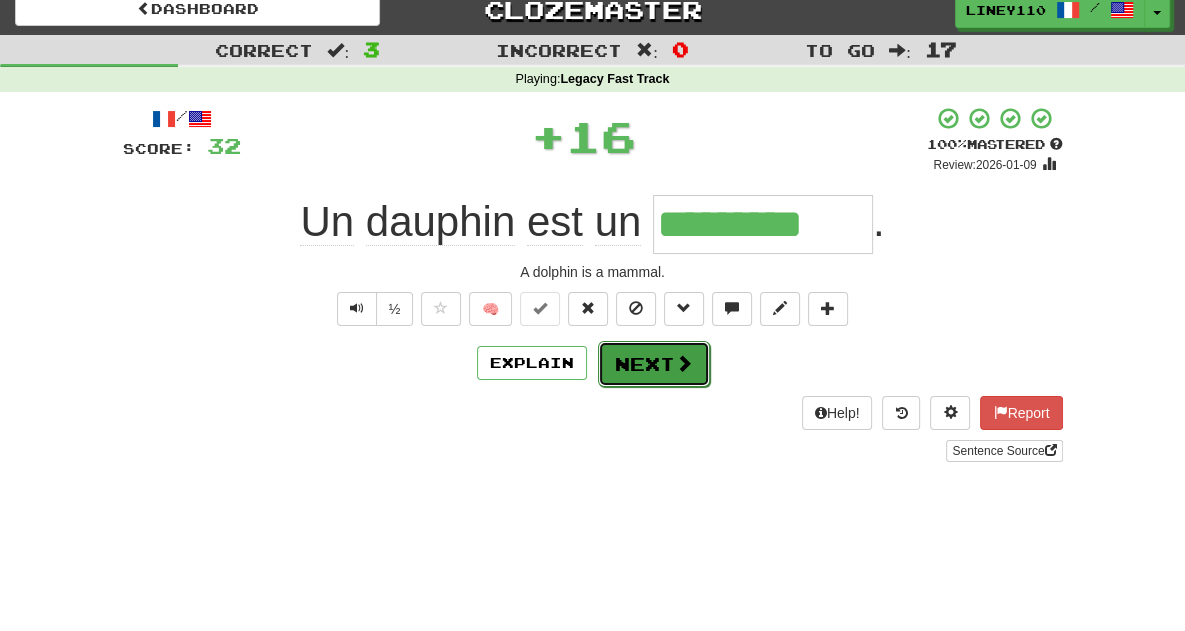 click on "Next" at bounding box center (654, 364) 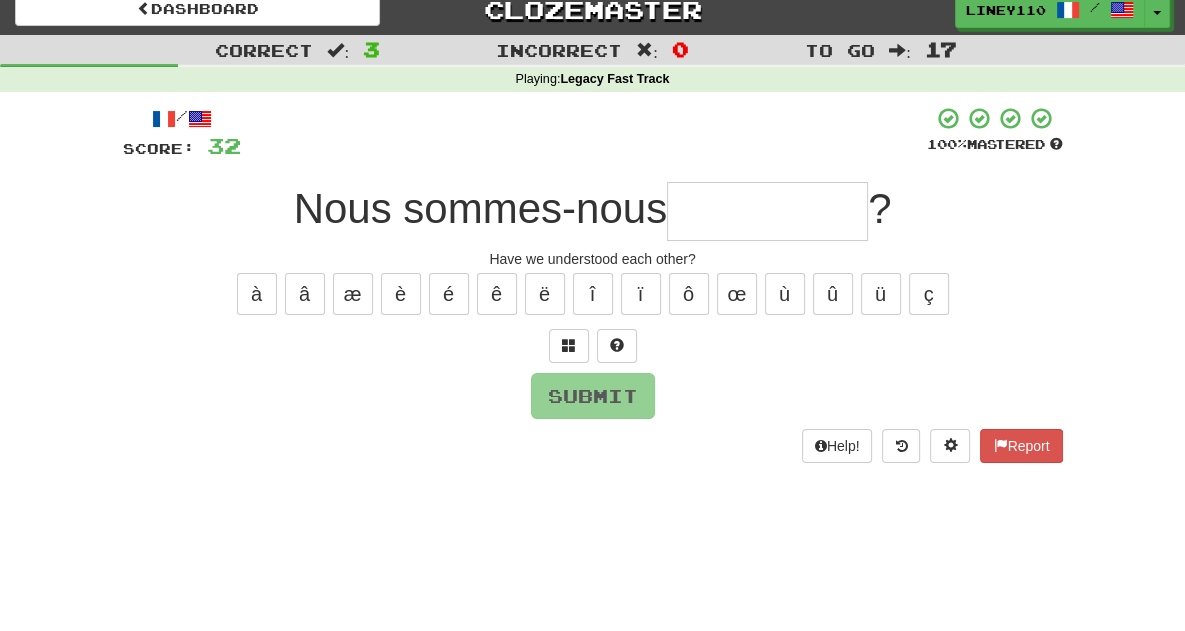click at bounding box center [767, 211] 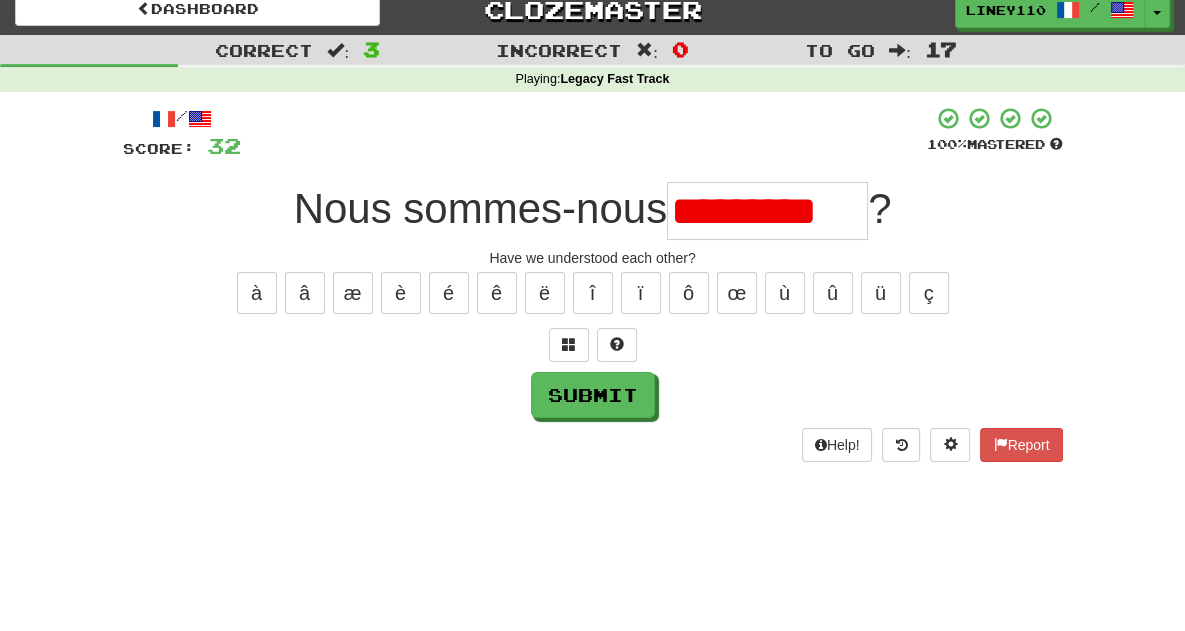 scroll, scrollTop: 0, scrollLeft: 0, axis: both 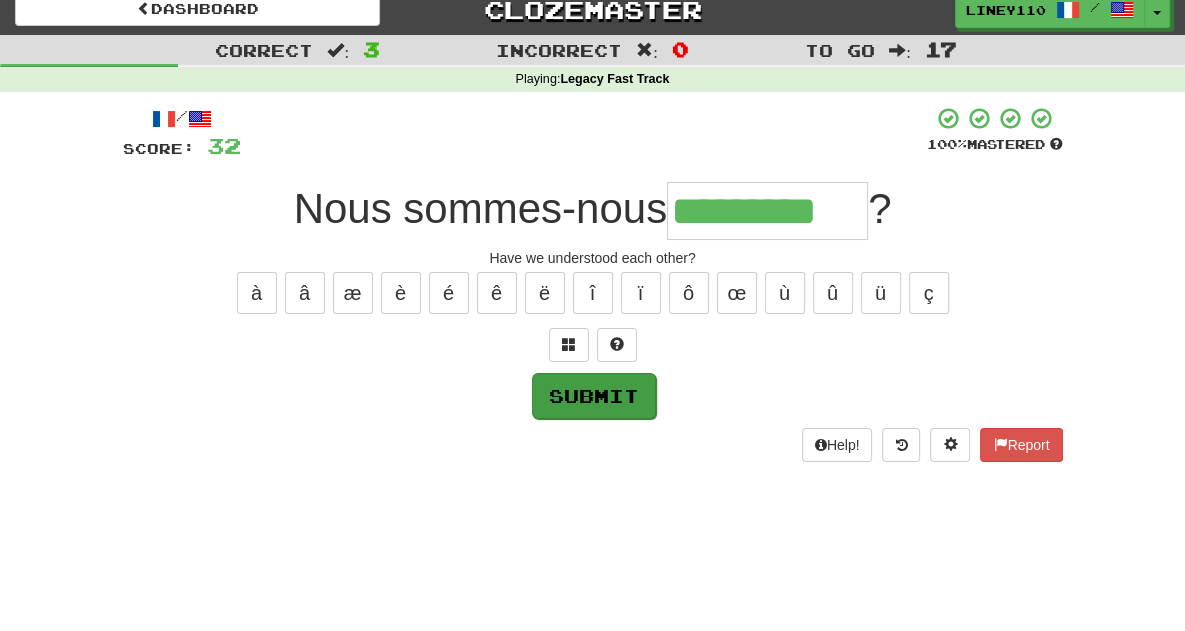type on "*********" 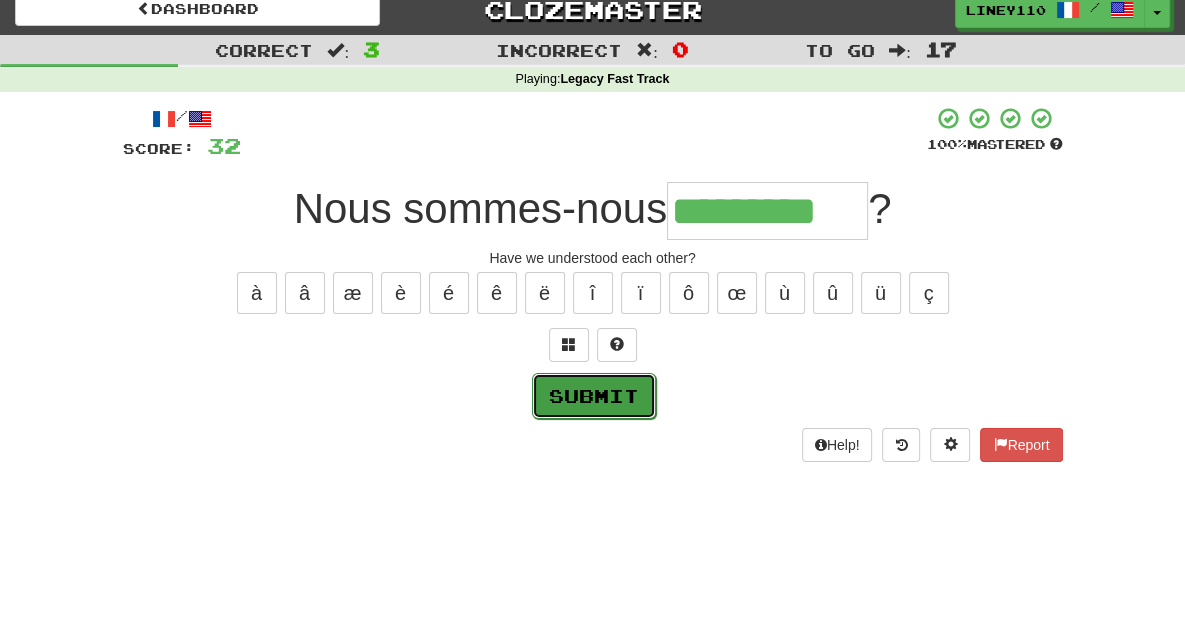 click on "Submit" at bounding box center [594, 396] 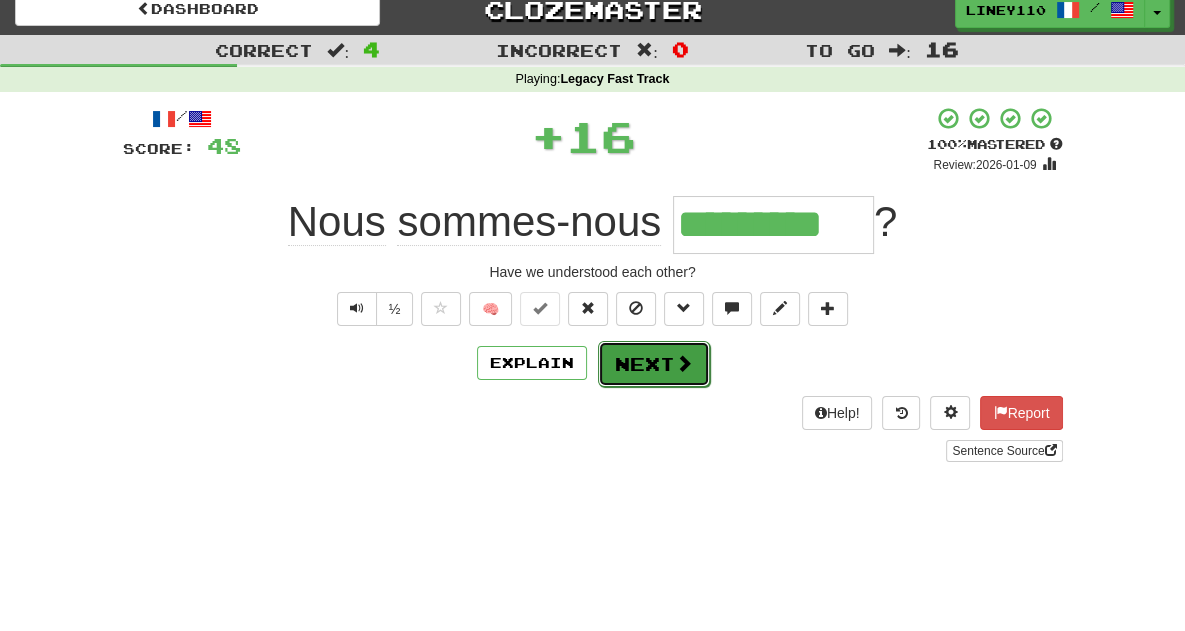 click on "Next" at bounding box center (654, 364) 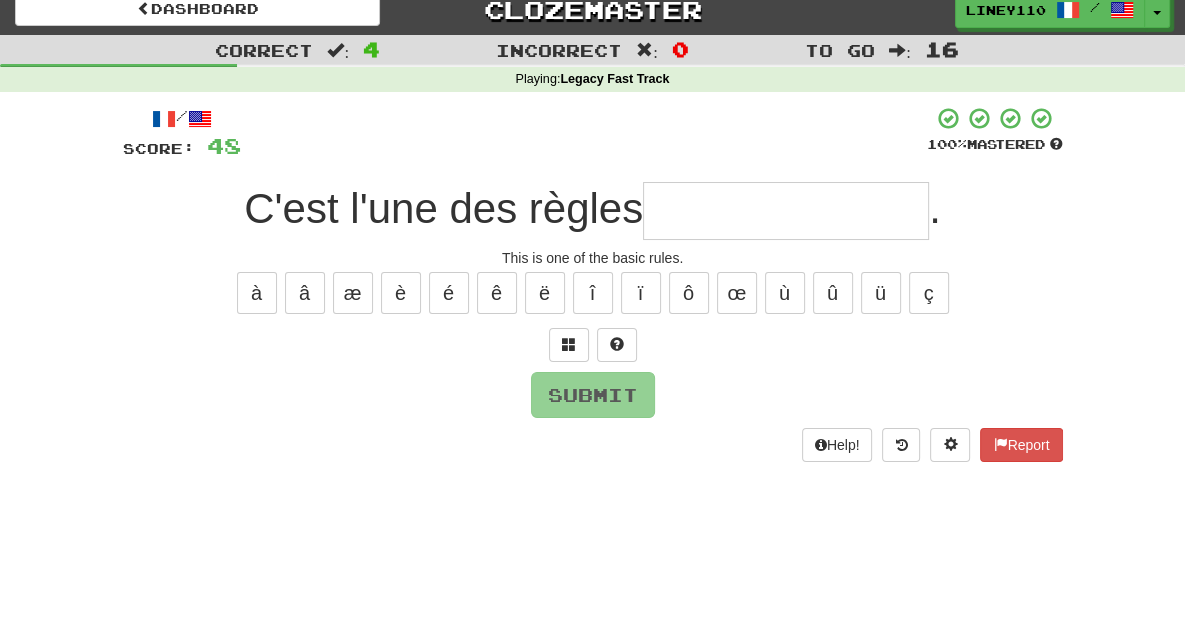 click at bounding box center (786, 211) 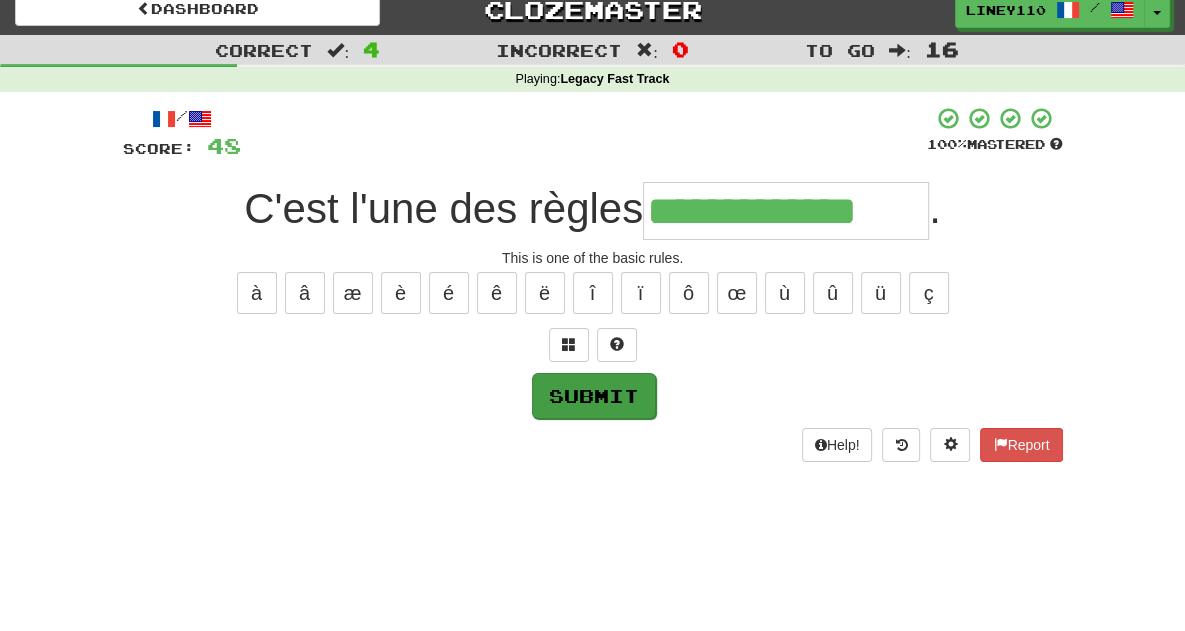 type on "**********" 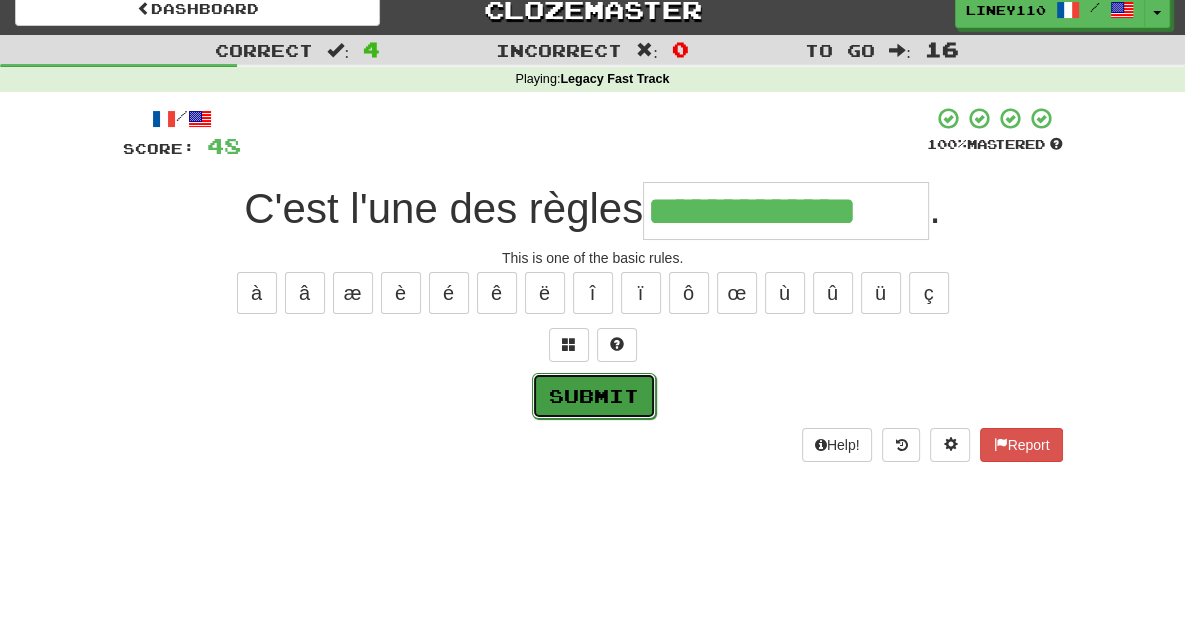 click on "Submit" at bounding box center (594, 396) 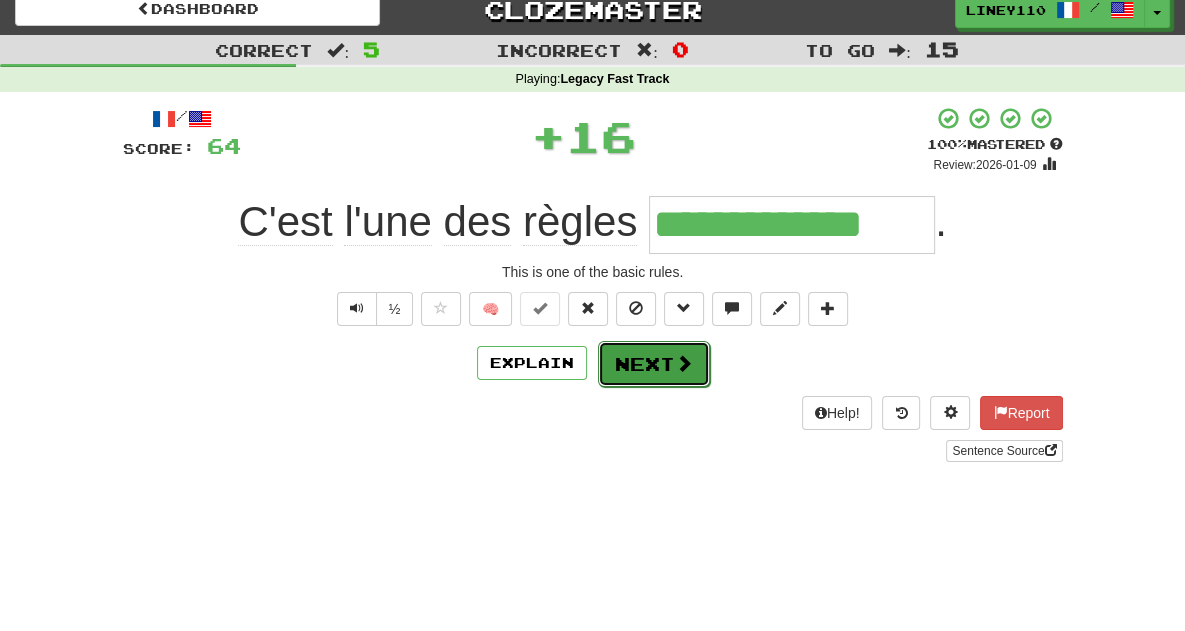 click on "Next" at bounding box center (654, 364) 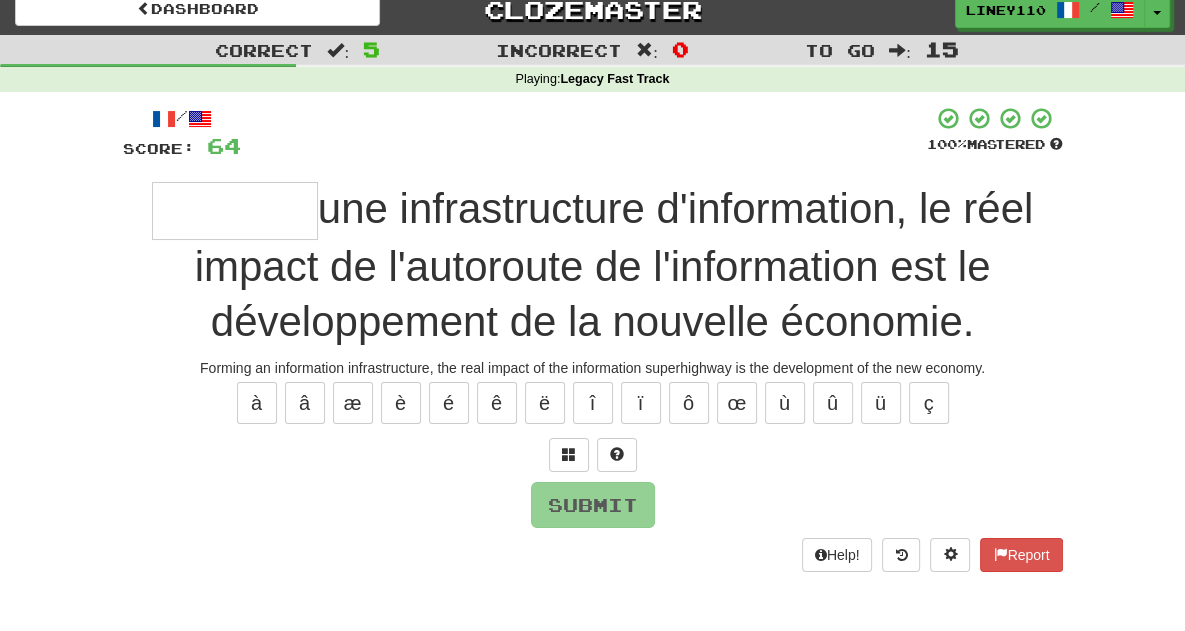 click at bounding box center [235, 211] 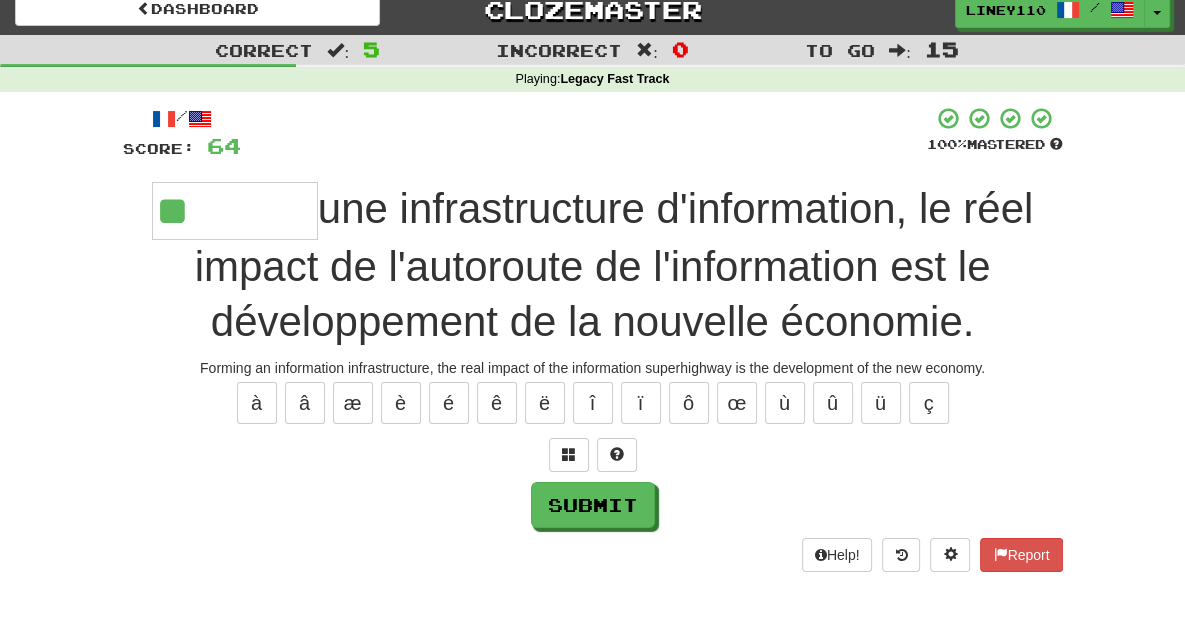 type on "*" 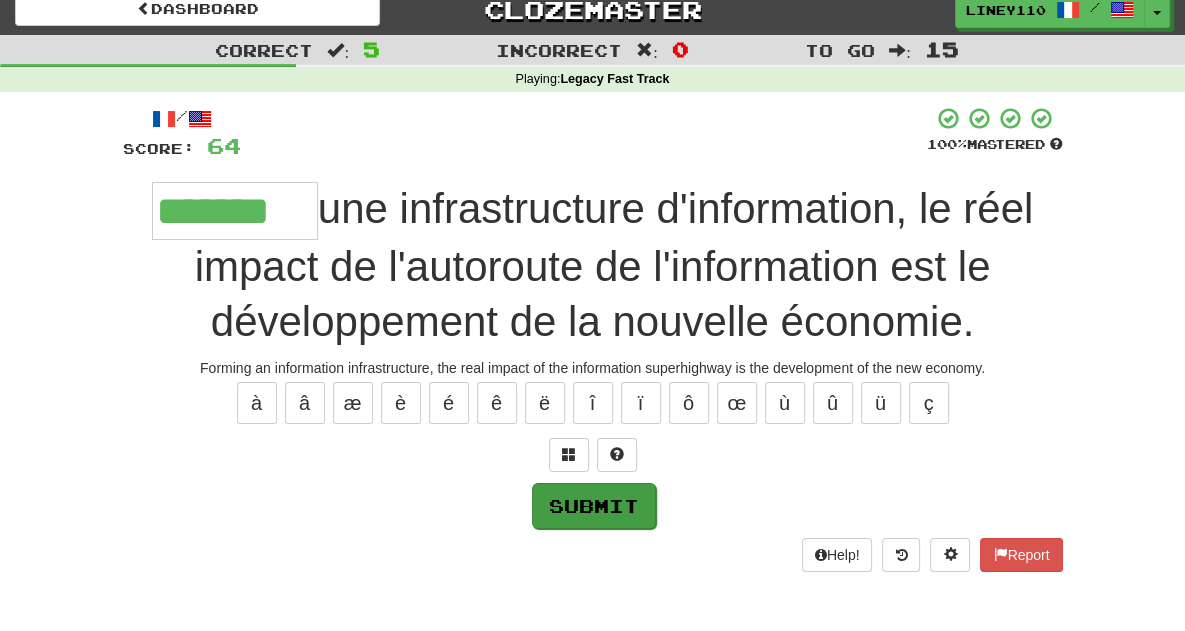 type on "*******" 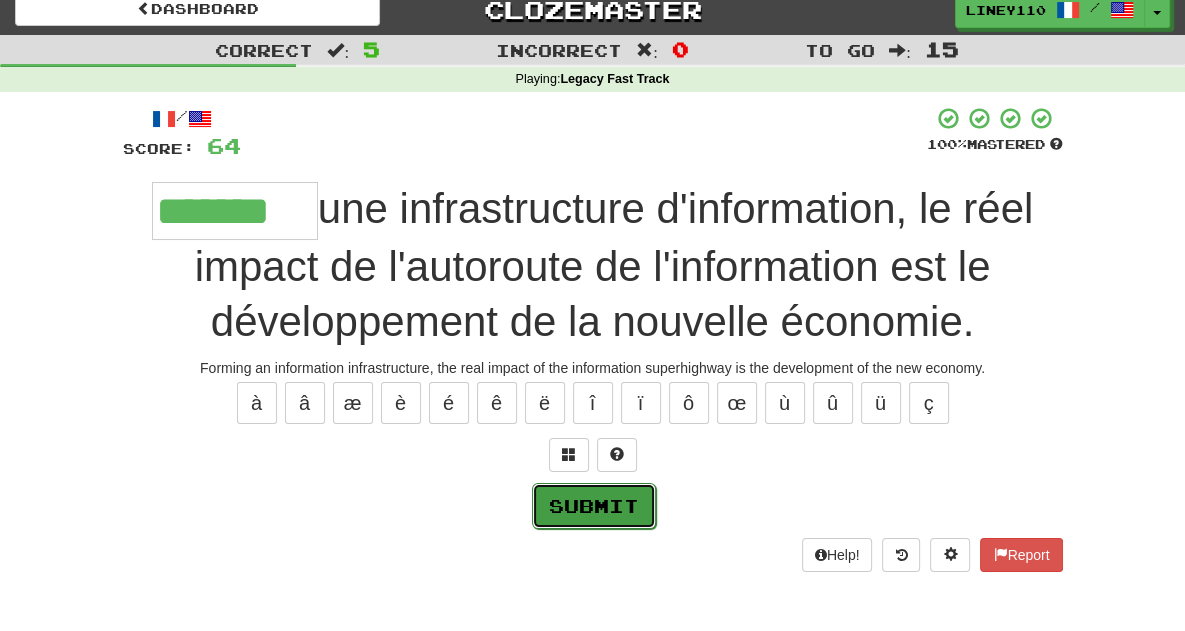 click on "Submit" at bounding box center [594, 506] 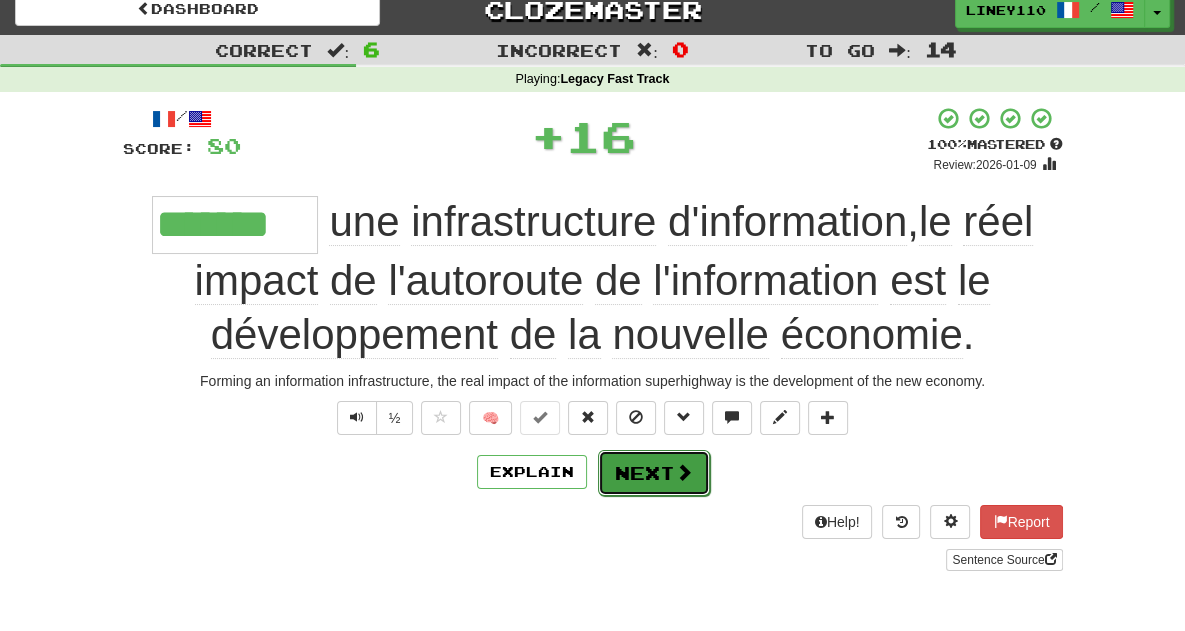 click on "Next" at bounding box center (654, 473) 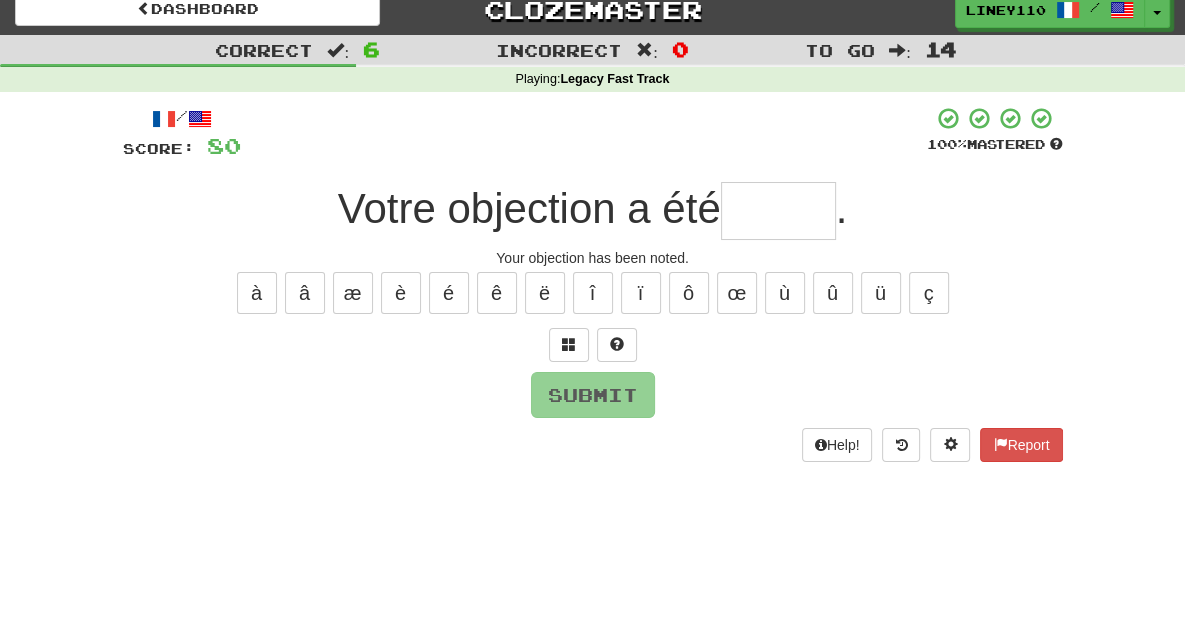 click at bounding box center (778, 211) 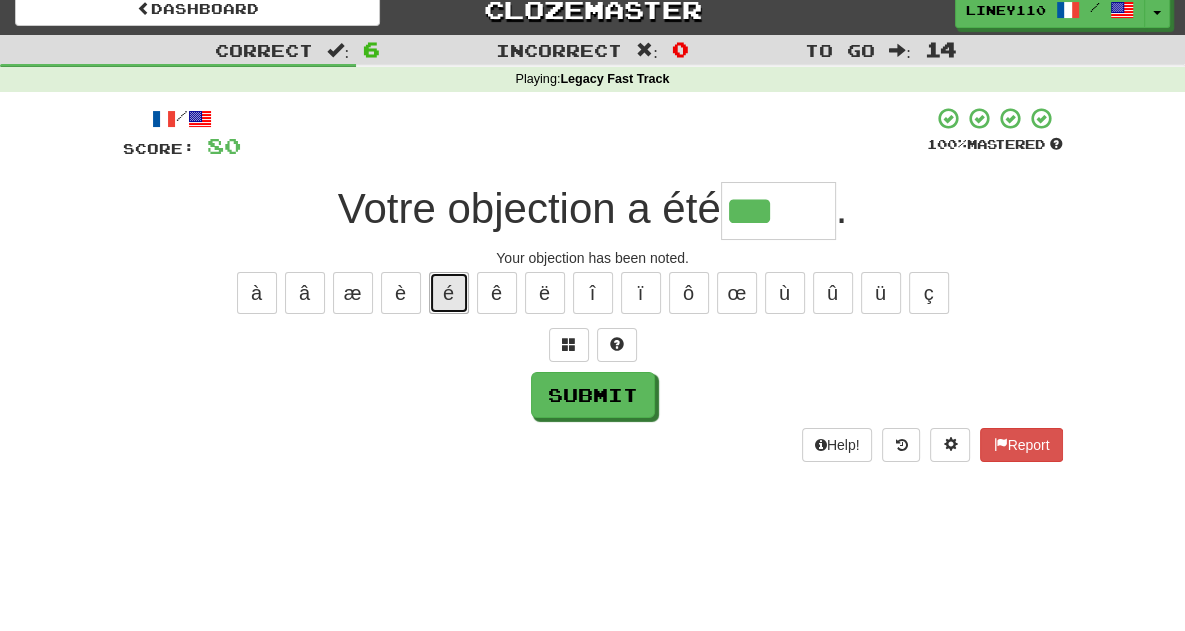 click on "é" at bounding box center [449, 293] 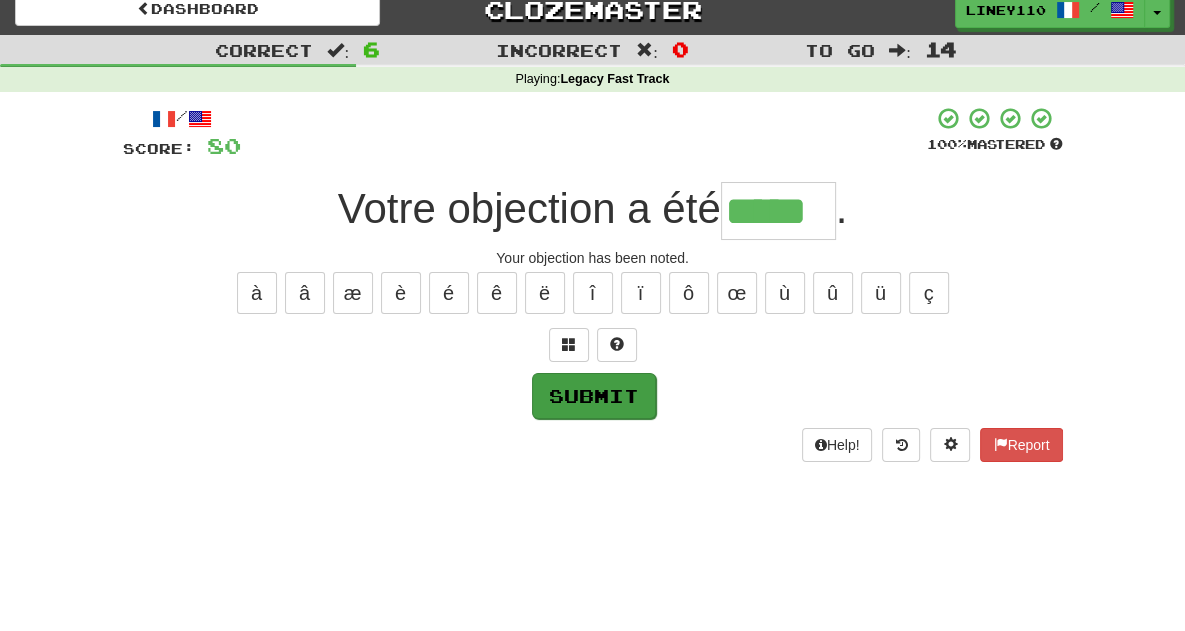 type on "*****" 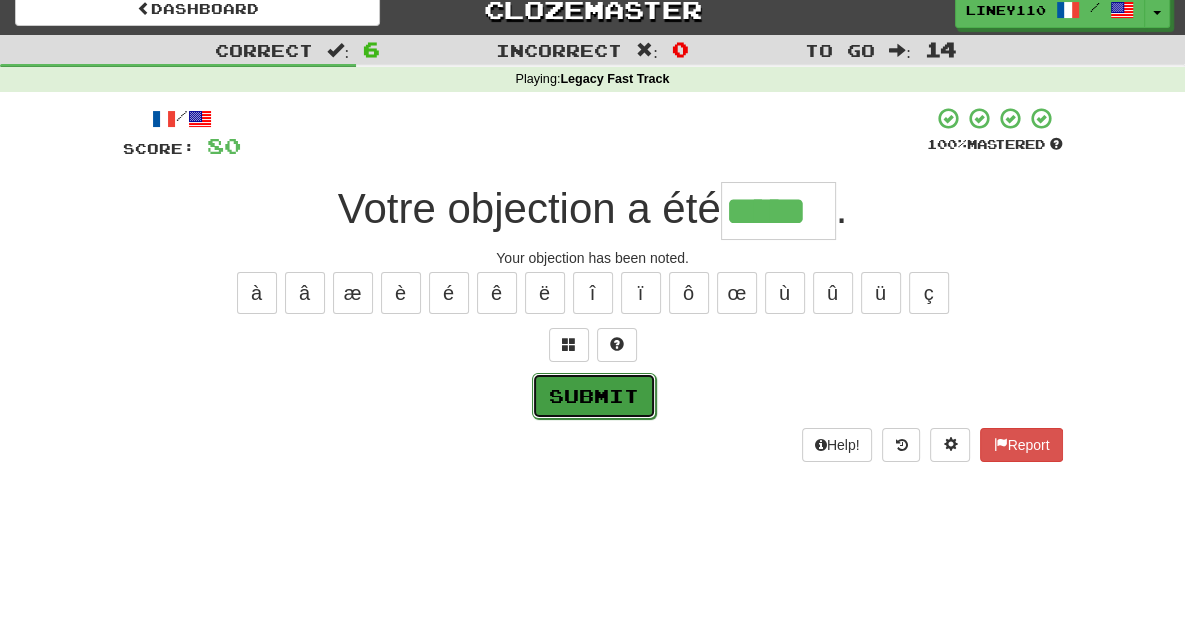 click on "Submit" at bounding box center (594, 396) 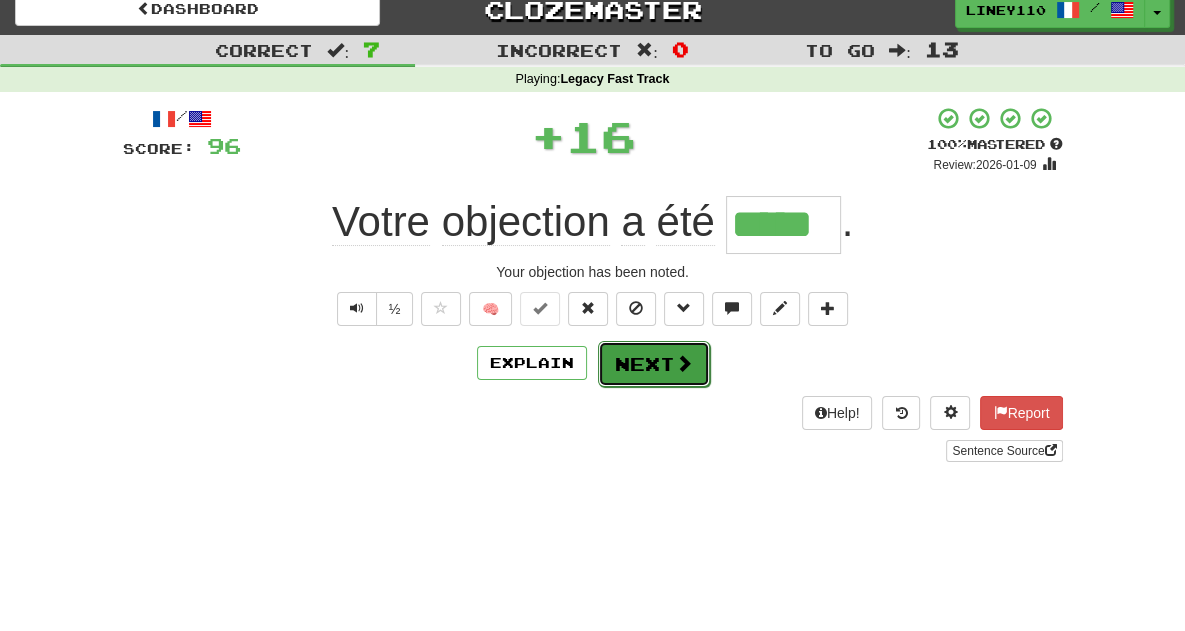 click on "Next" at bounding box center [654, 364] 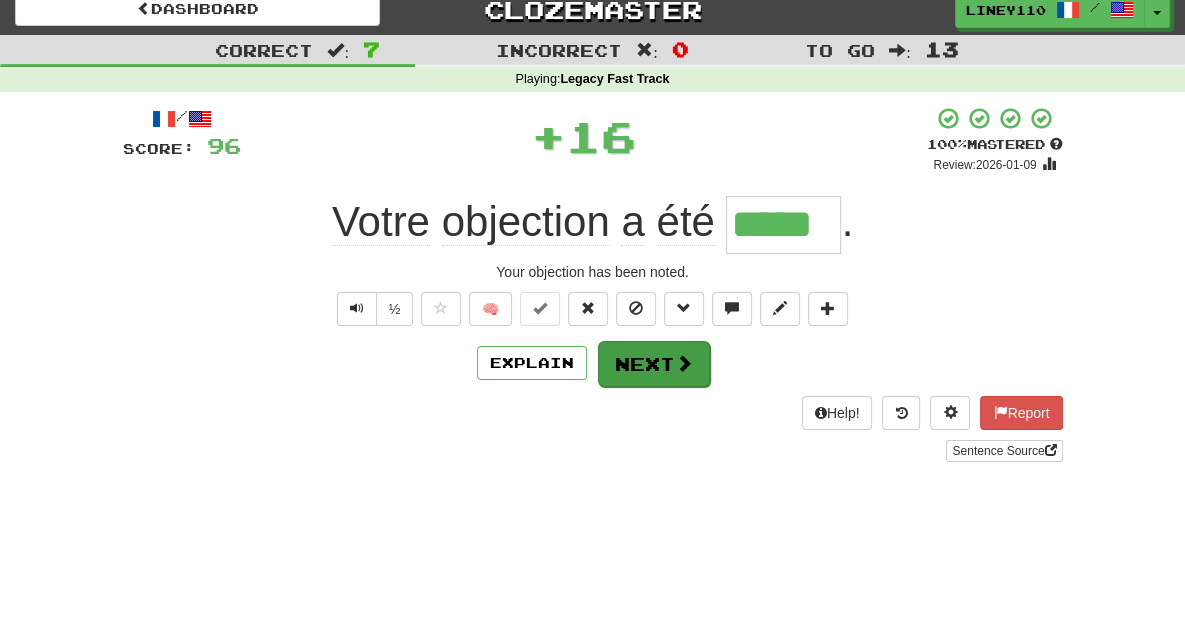 type 